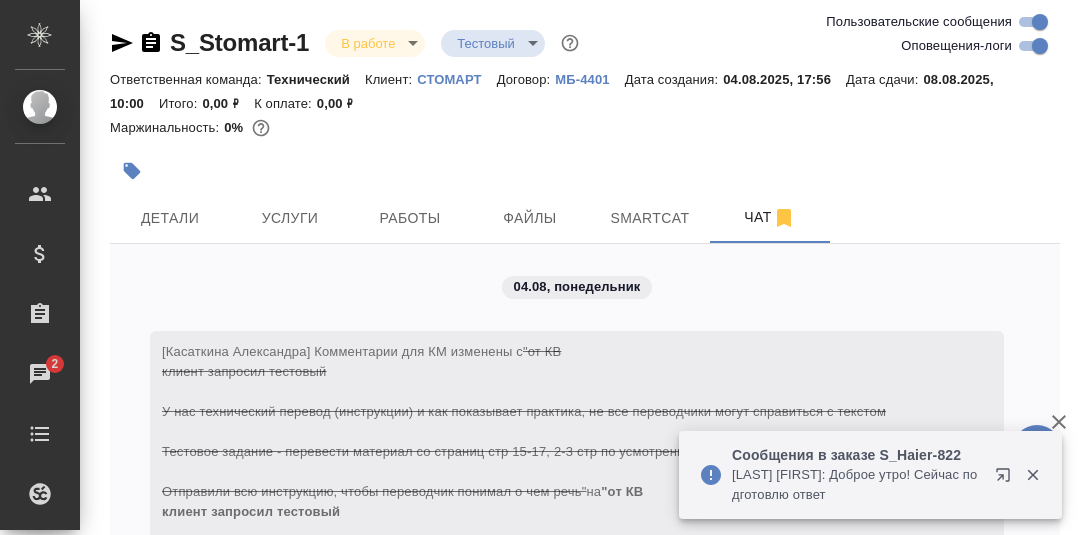 scroll, scrollTop: 0, scrollLeft: 0, axis: both 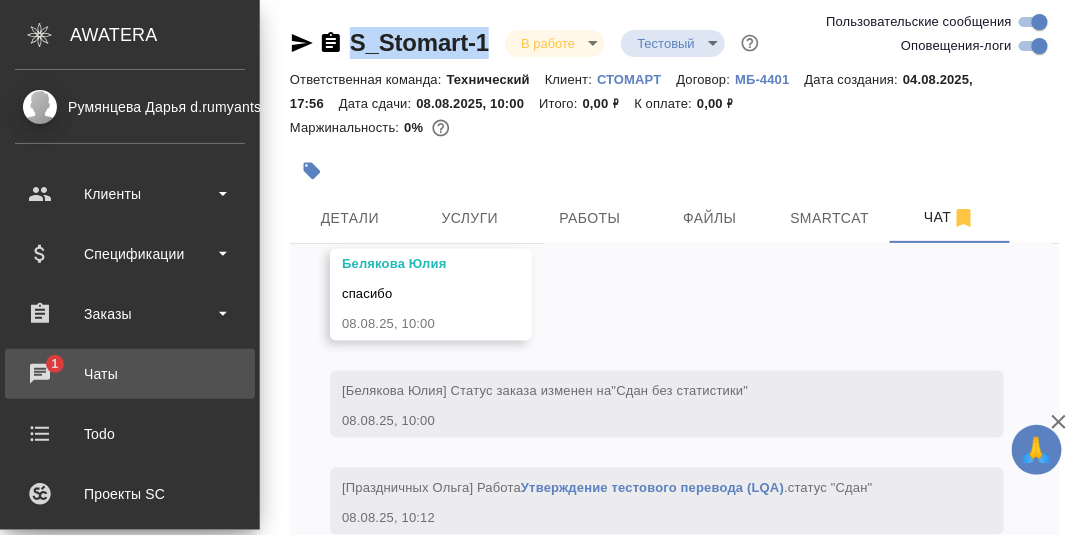 click on "Чаты" at bounding box center (130, 374) 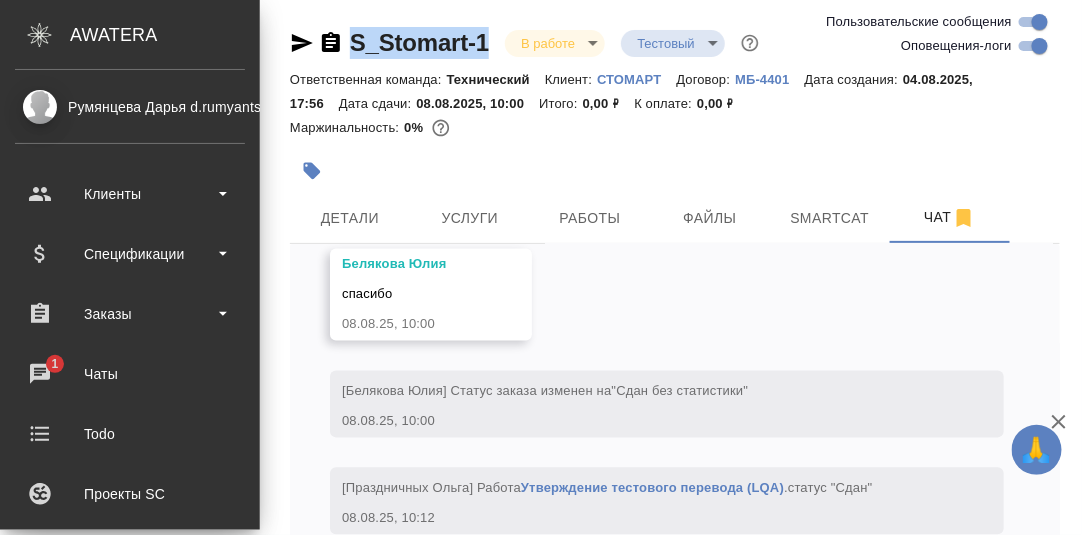 scroll, scrollTop: 16649, scrollLeft: 0, axis: vertical 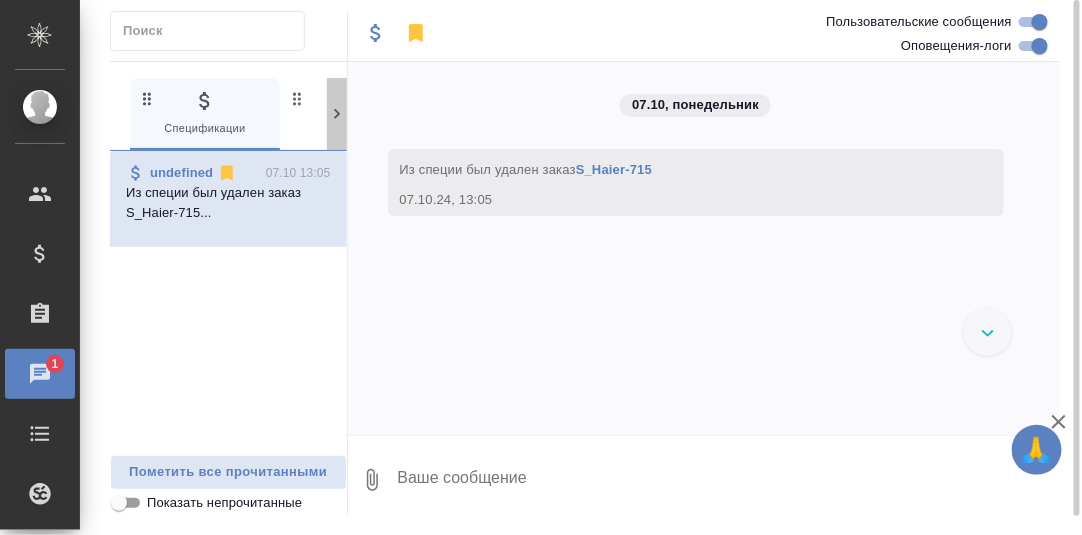 drag, startPoint x: 345, startPoint y: 109, endPoint x: 318, endPoint y: 121, distance: 29.546574 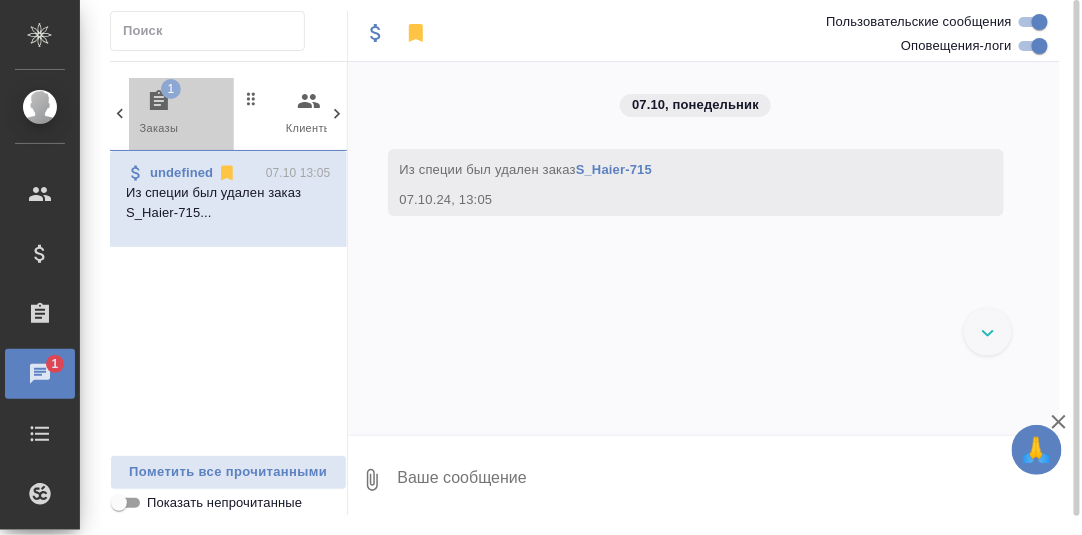 click 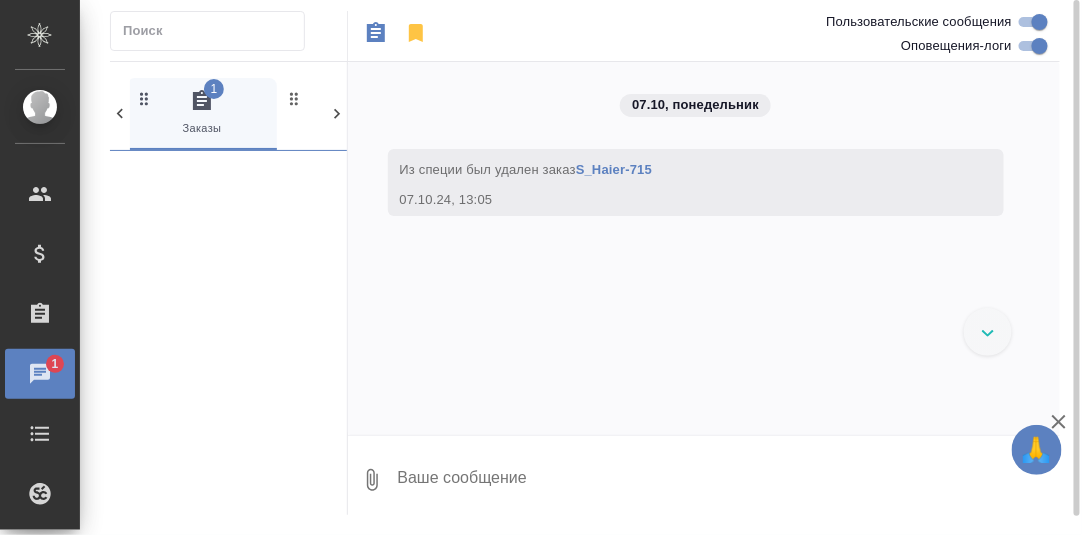 scroll, scrollTop: 0, scrollLeft: 149, axis: horizontal 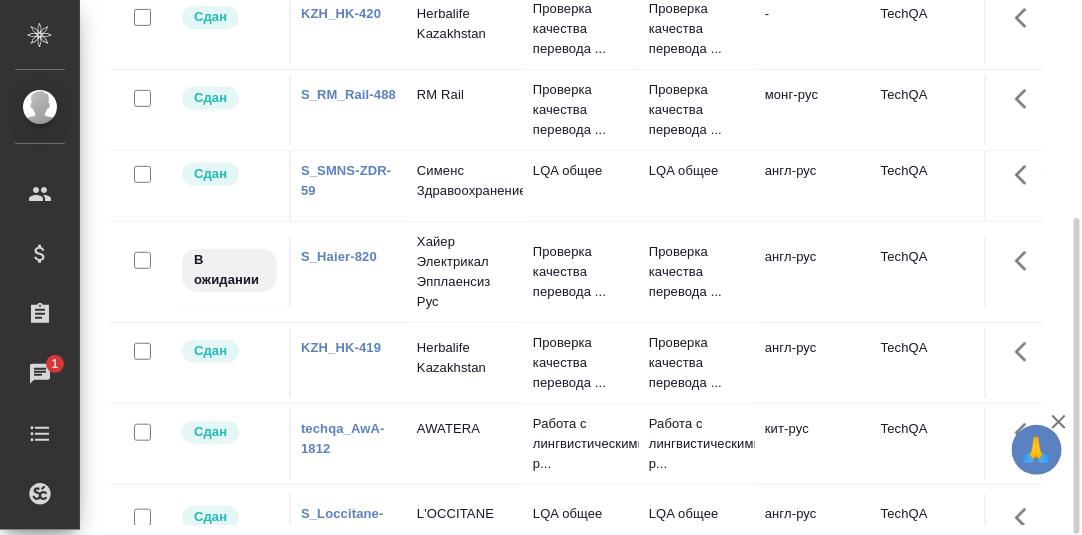 click on "S_Haier-820" at bounding box center [339, 256] 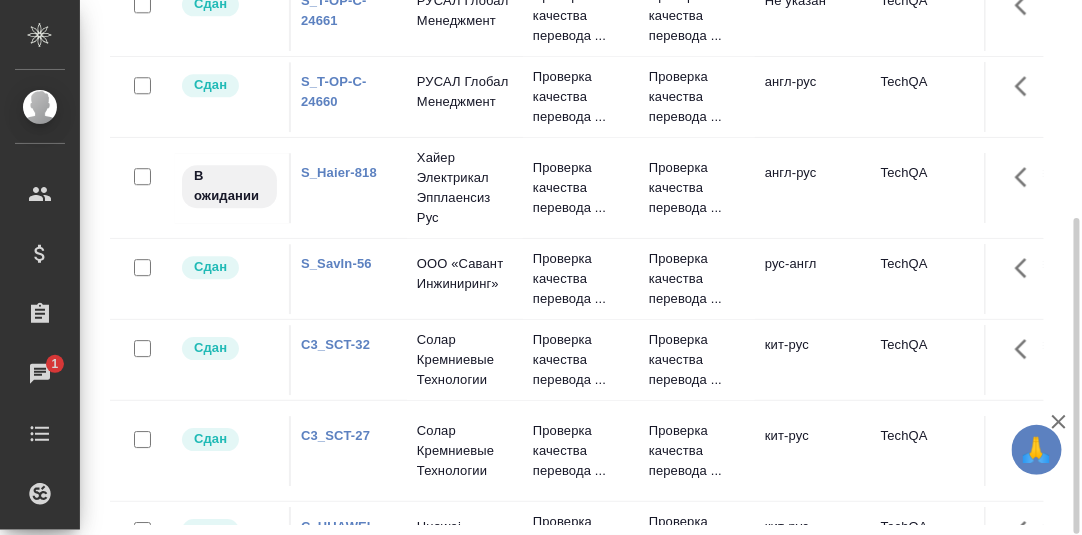 scroll, scrollTop: 1188, scrollLeft: 0, axis: vertical 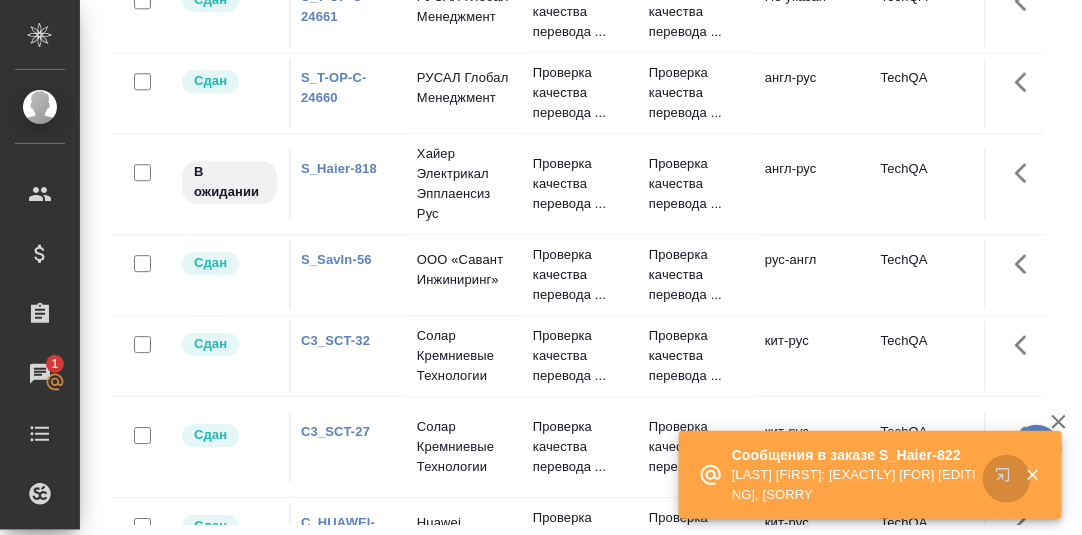 click 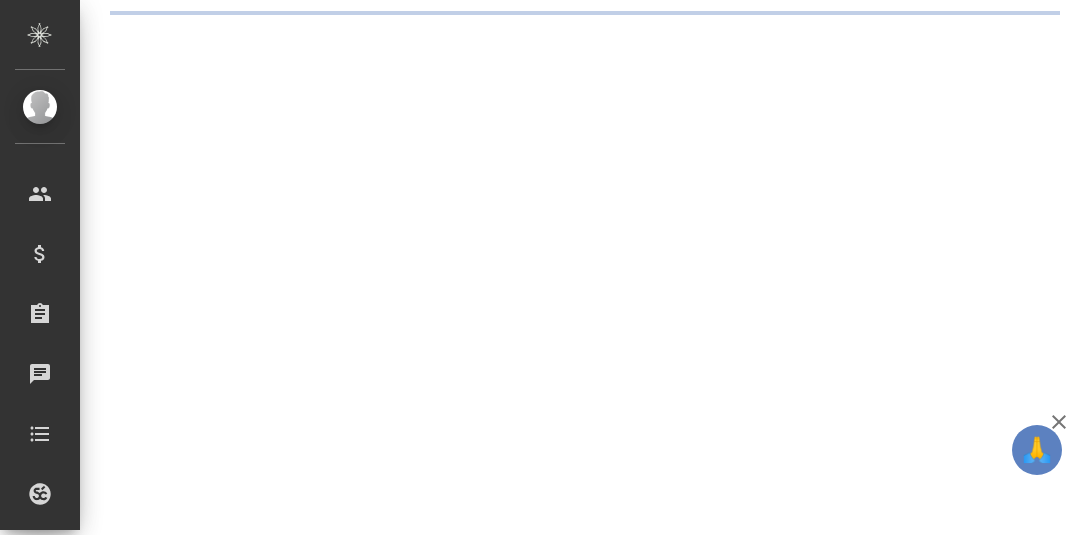 scroll, scrollTop: 0, scrollLeft: 0, axis: both 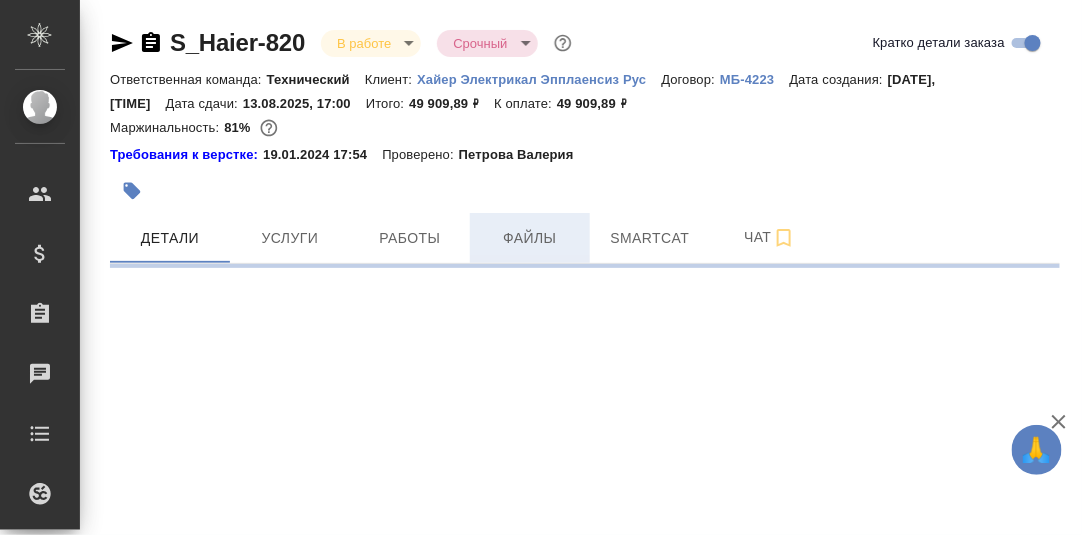 select on "RU" 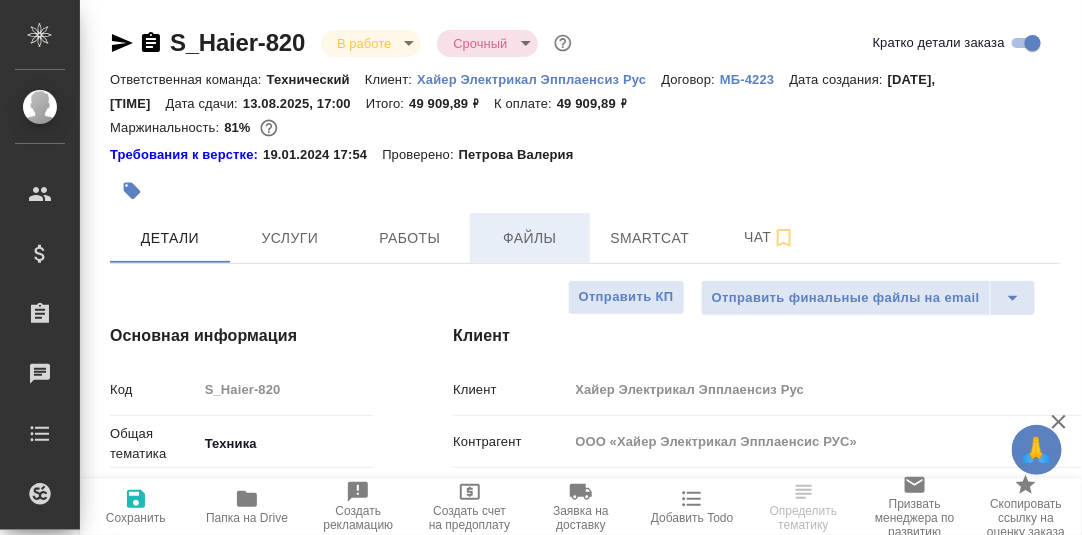type on "x" 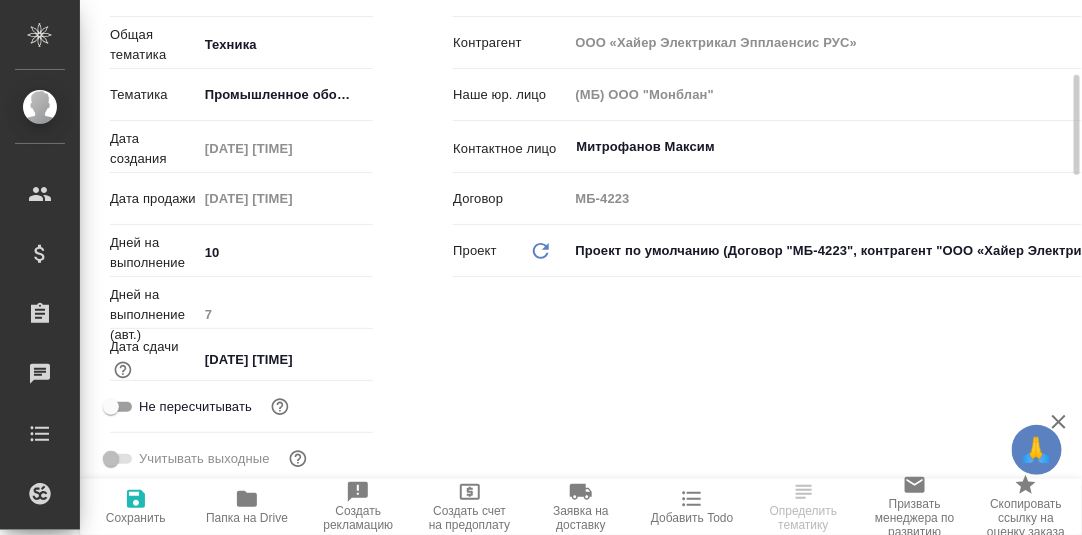 scroll, scrollTop: 0, scrollLeft: 0, axis: both 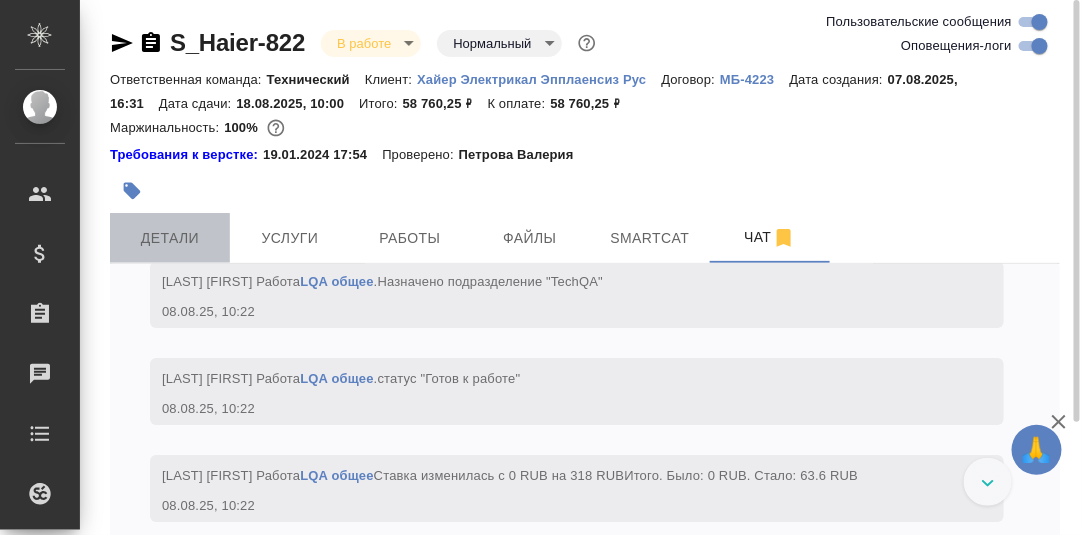 click on "Детали" at bounding box center [170, 238] 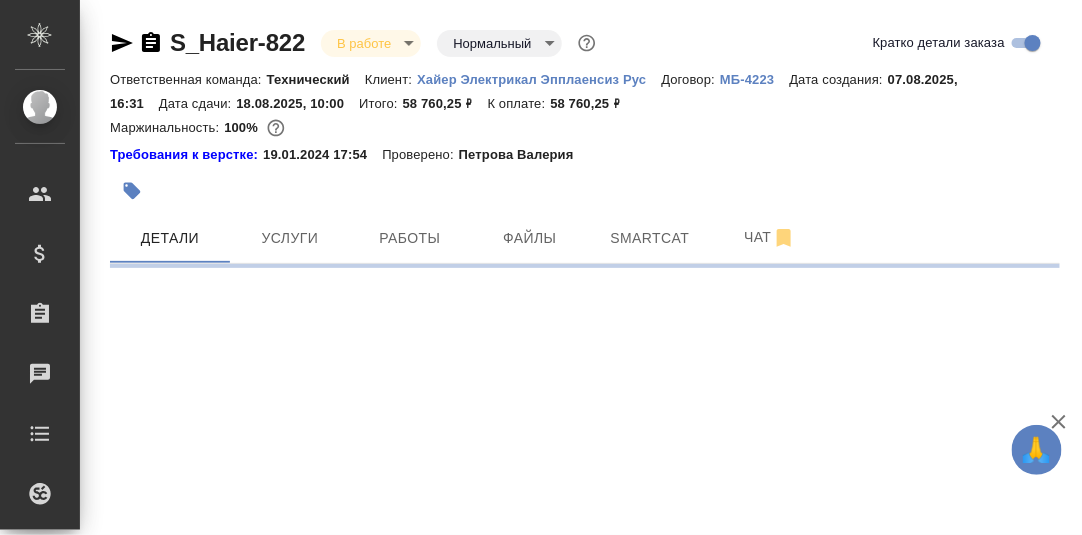 select on "RU" 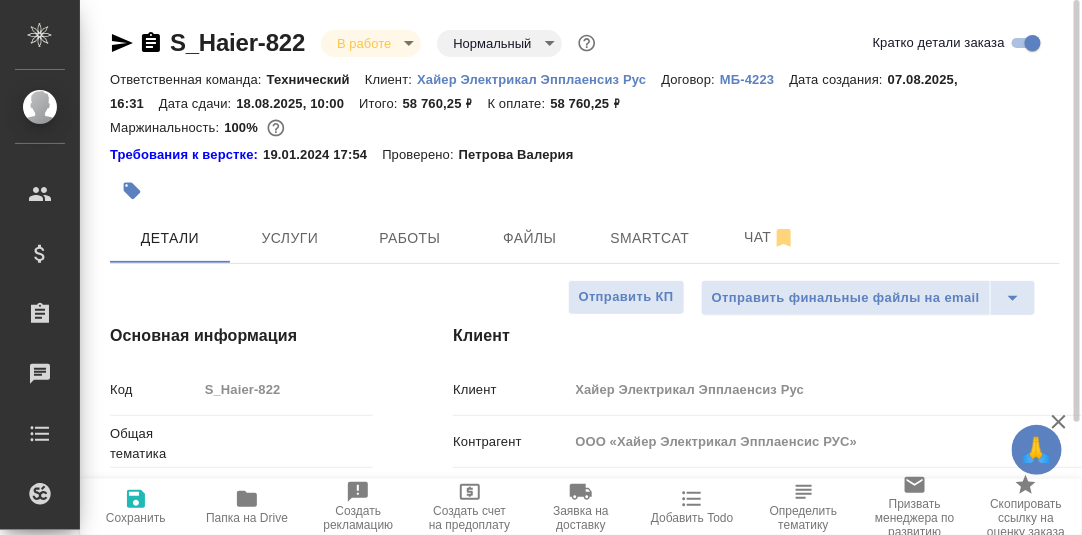 type on "x" 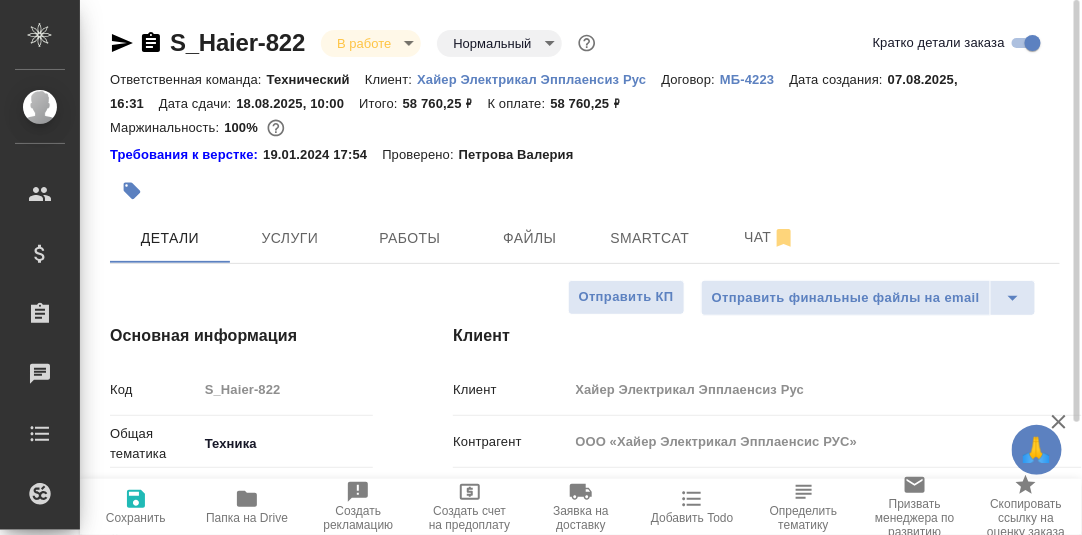 click 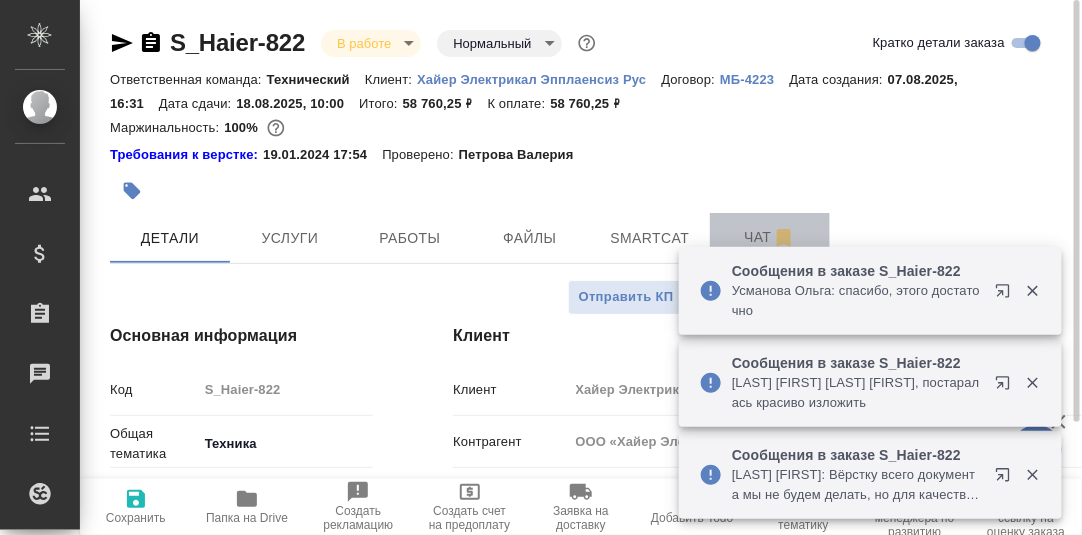 click on "Чат" at bounding box center (770, 237) 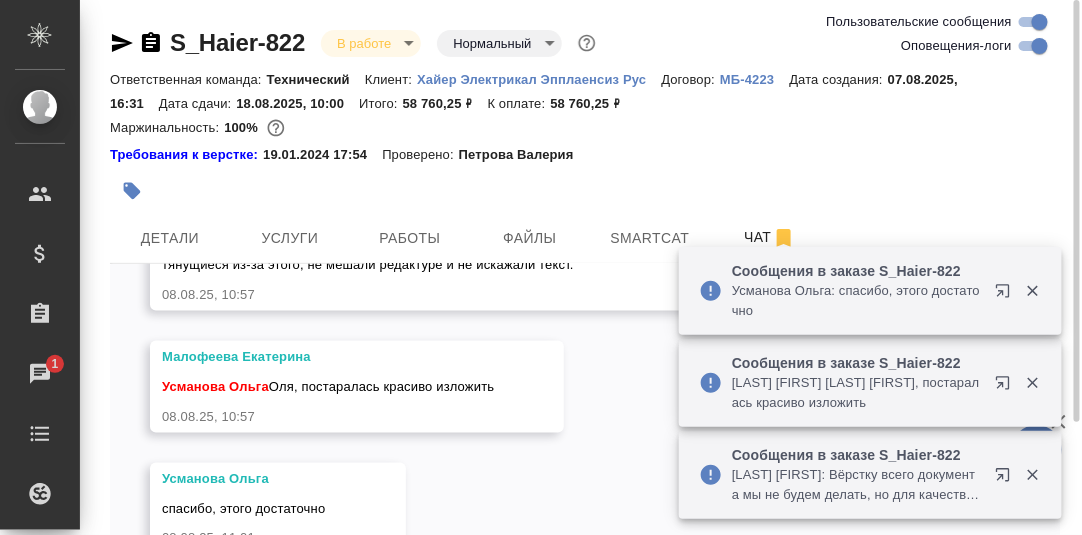 scroll, scrollTop: 10811, scrollLeft: 0, axis: vertical 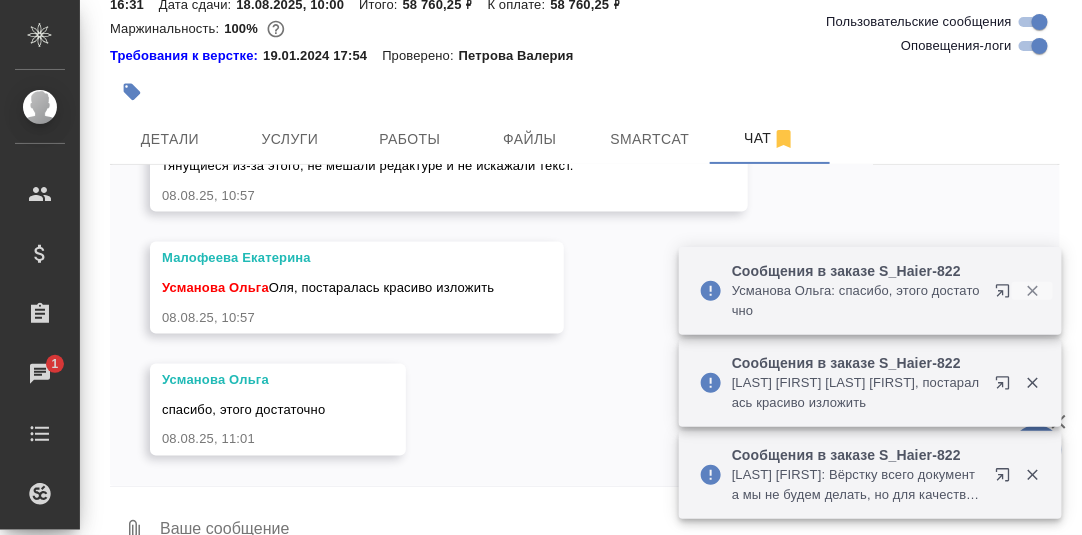 click 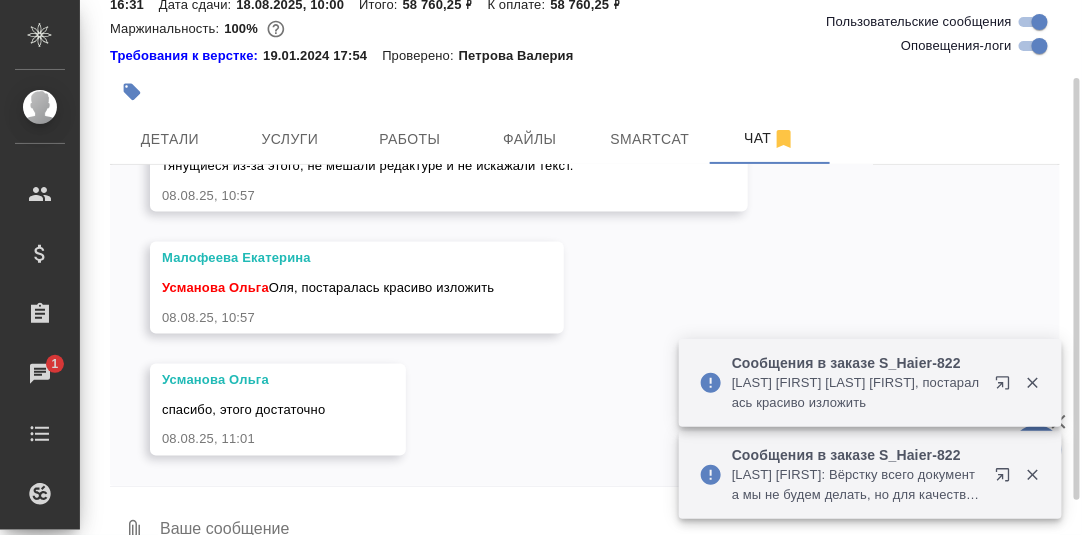 scroll, scrollTop: 0, scrollLeft: 0, axis: both 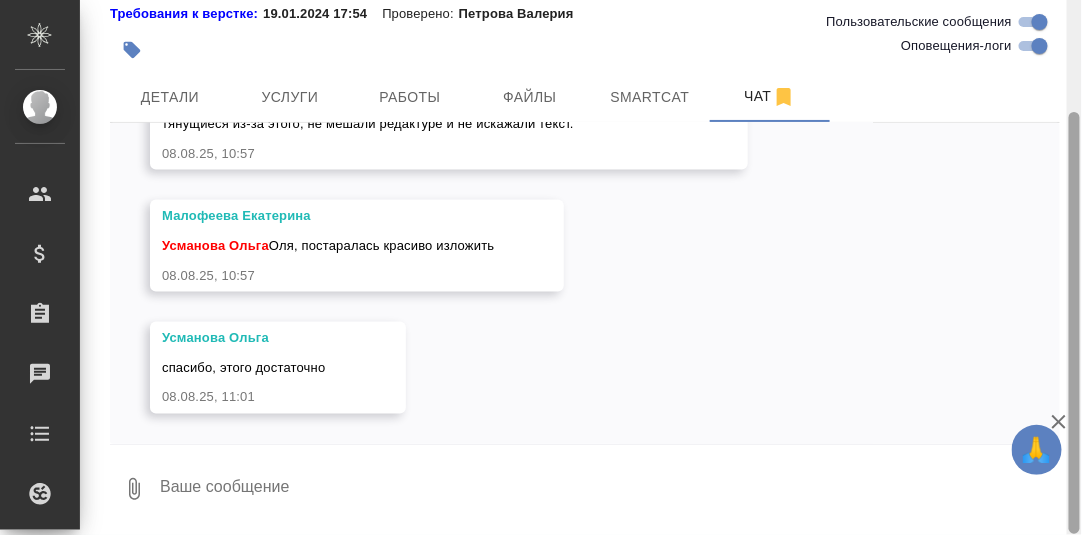 drag, startPoint x: 1072, startPoint y: 135, endPoint x: 1069, endPoint y: 288, distance: 153.0294 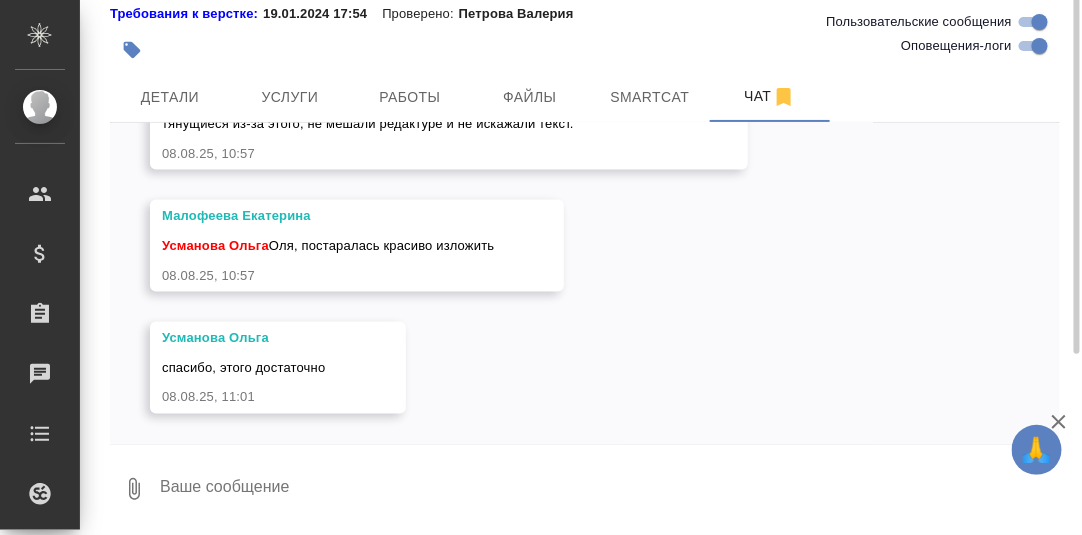 scroll, scrollTop: 0, scrollLeft: 0, axis: both 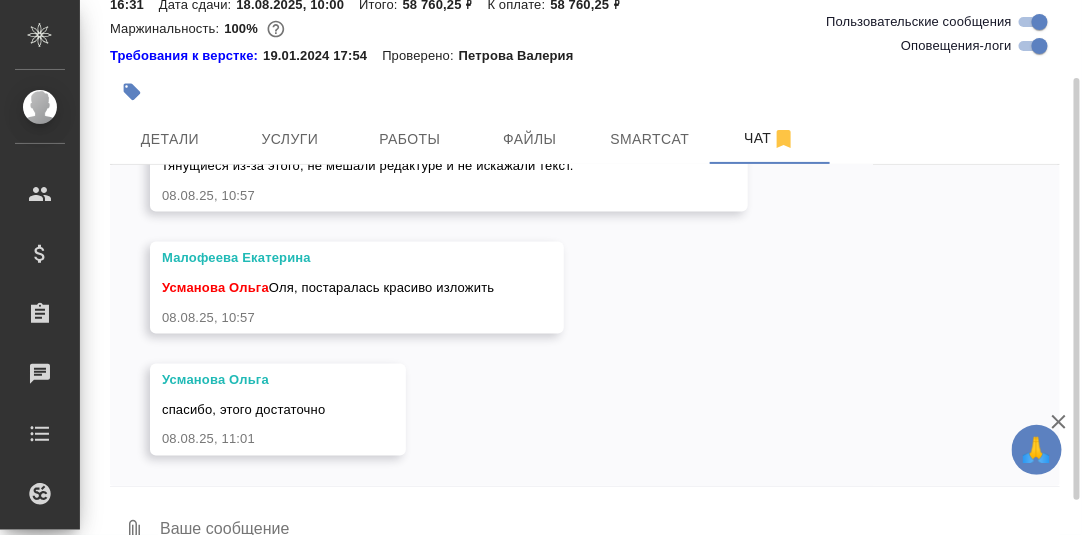click at bounding box center [609, 531] 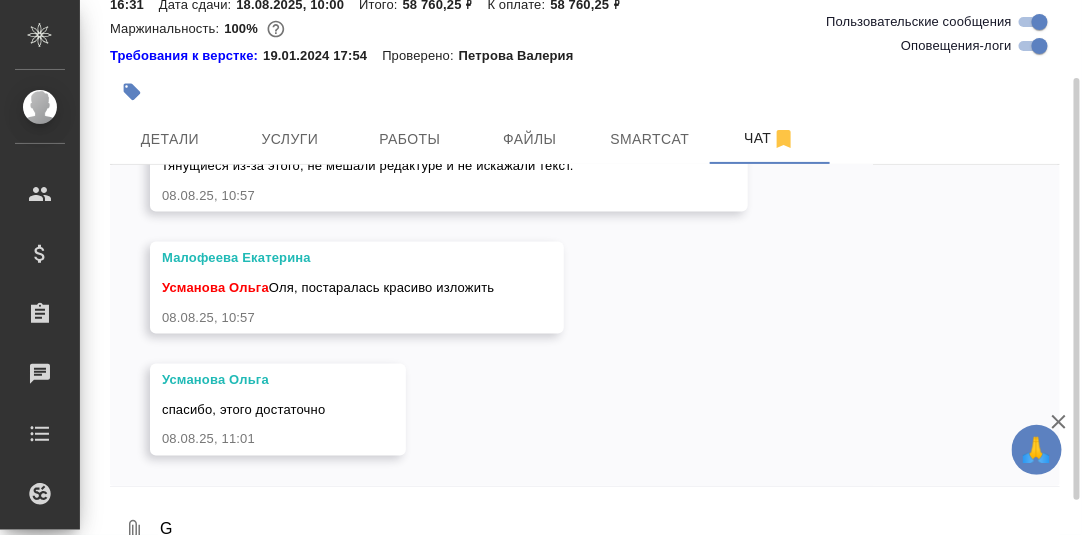 scroll, scrollTop: 102, scrollLeft: 0, axis: vertical 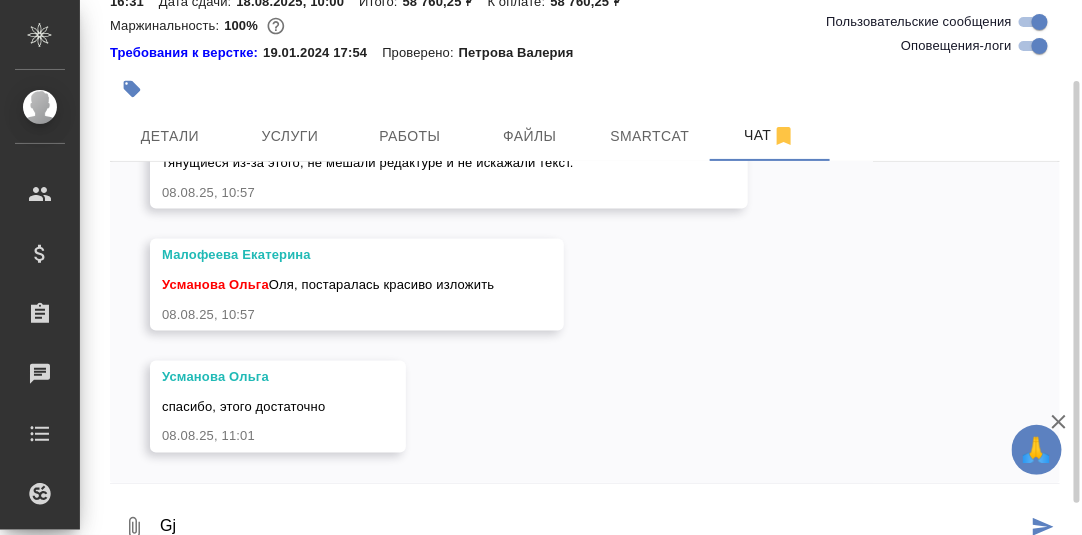 type on "G" 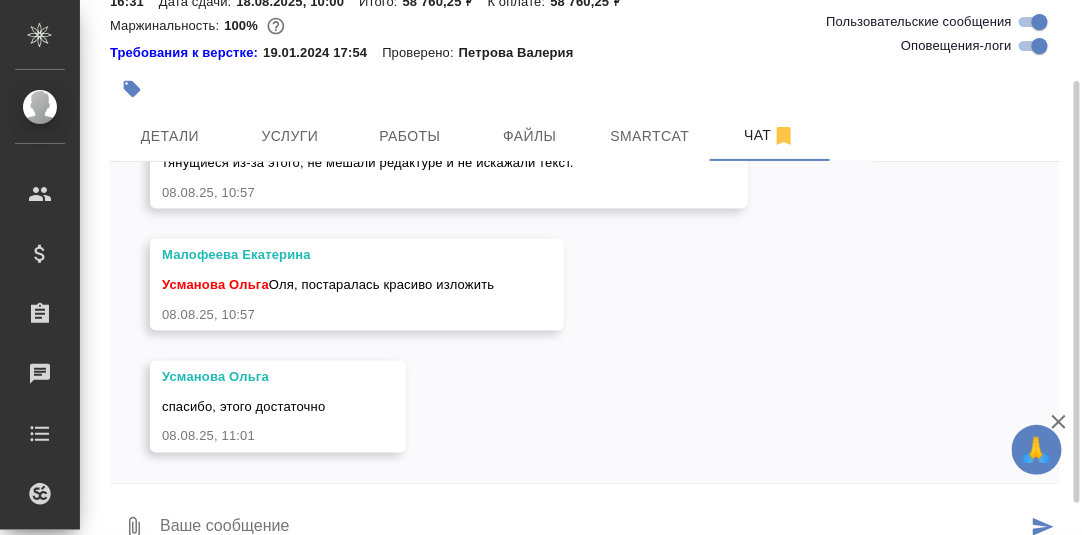 scroll, scrollTop: 102, scrollLeft: 0, axis: vertical 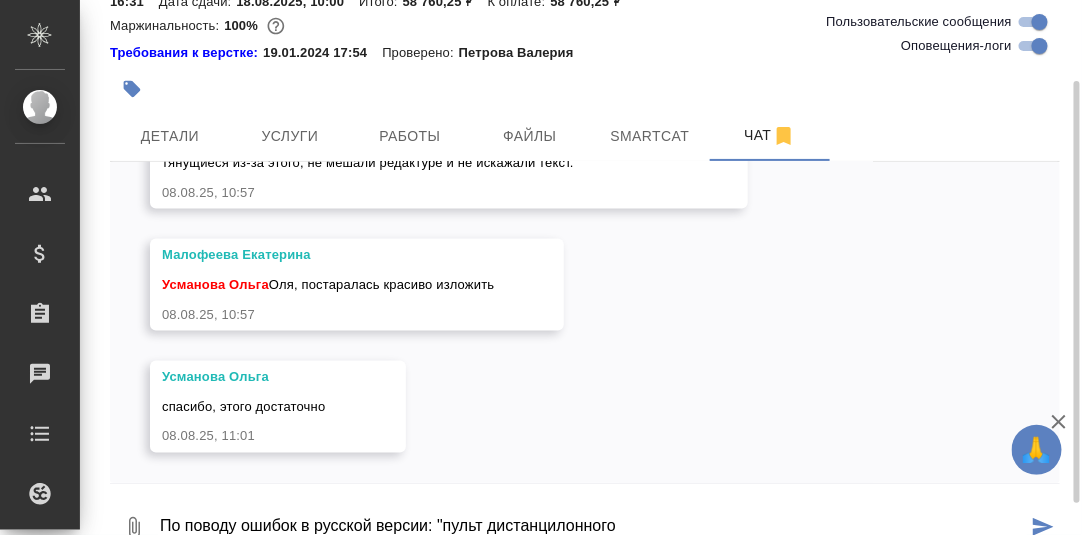 drag, startPoint x: 567, startPoint y: 522, endPoint x: 556, endPoint y: 525, distance: 11.401754 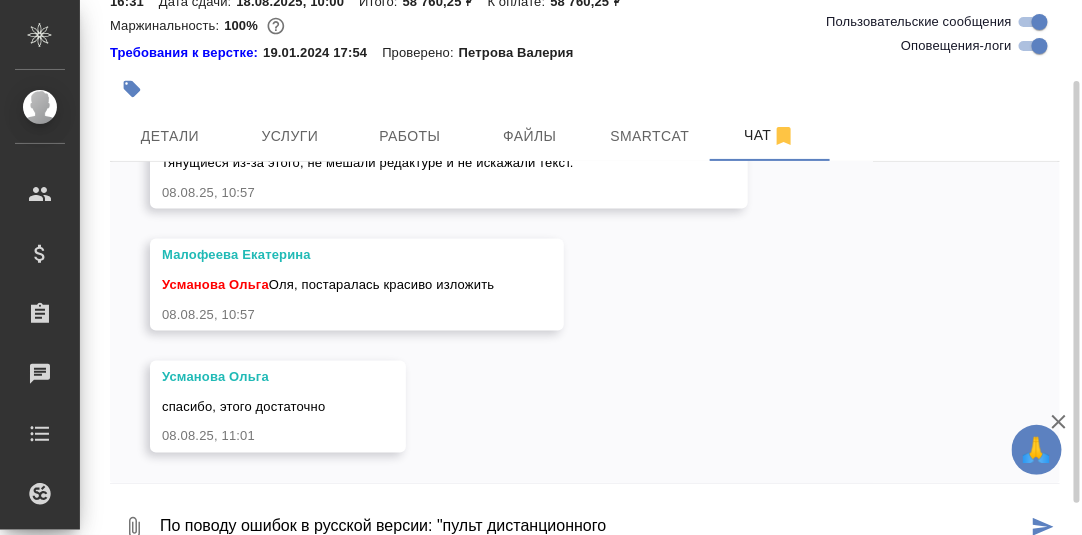 click on "По поводу ошибок в русской версии: "пульт дистанционного" at bounding box center [592, 528] 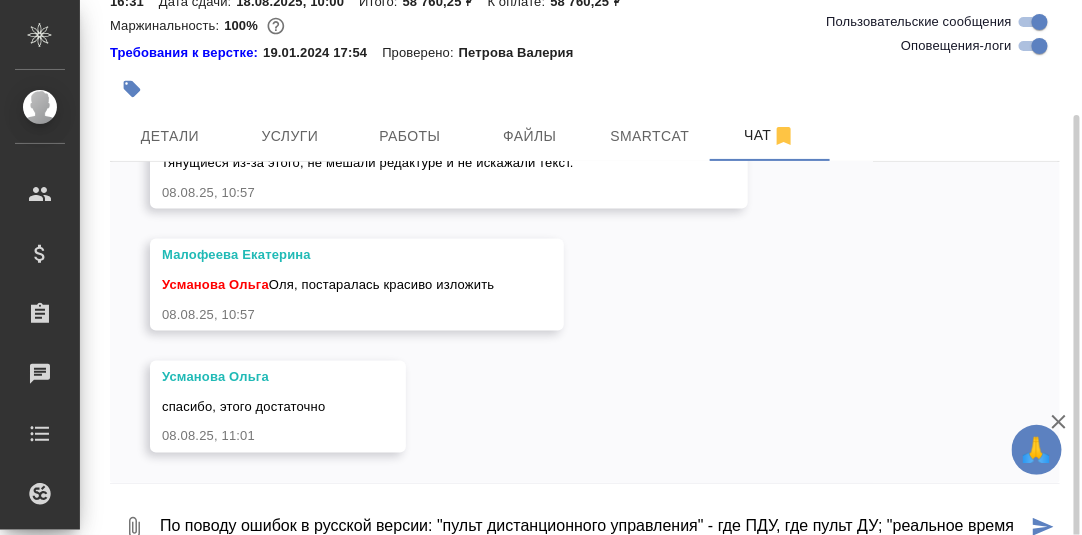 scroll, scrollTop: 121, scrollLeft: 0, axis: vertical 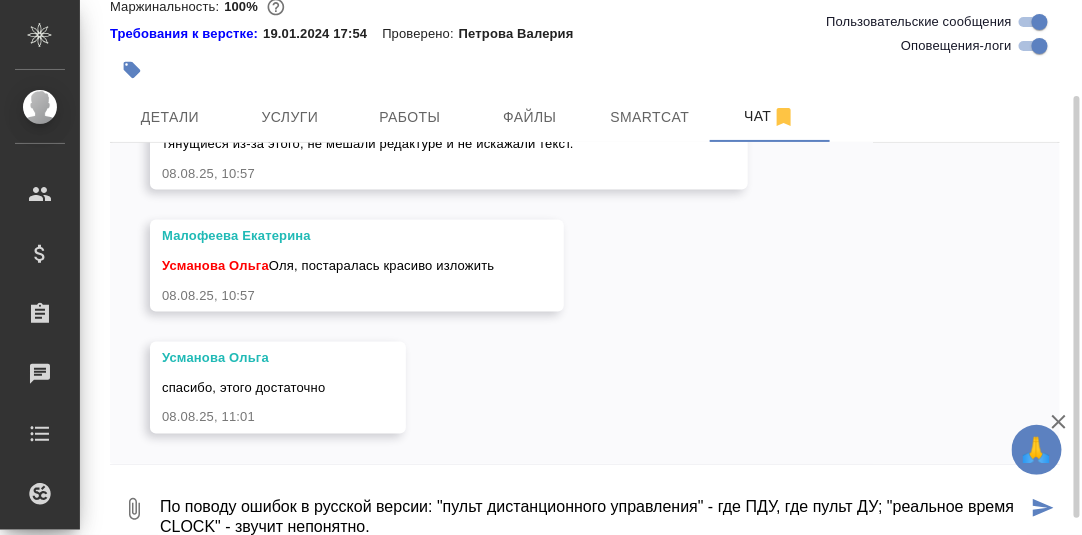 type on "По поводу ошибок в русской версии: "пульт дистанционного управления" - где ПДУ, где пульт ДУ; "реальное время CLOCK" - звучит непонятно." 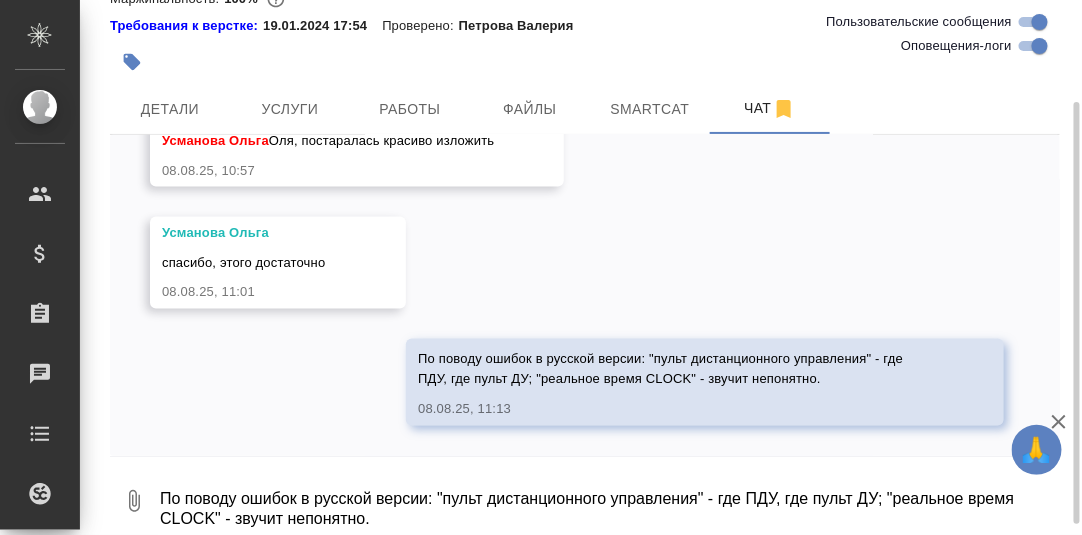scroll, scrollTop: 10928, scrollLeft: 0, axis: vertical 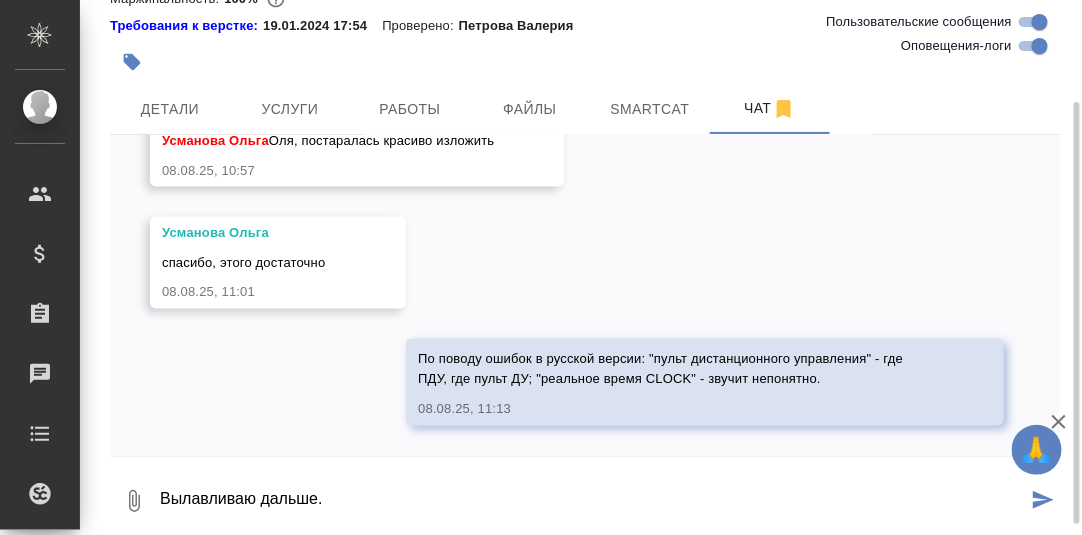 type on "Вылавливаю дальше." 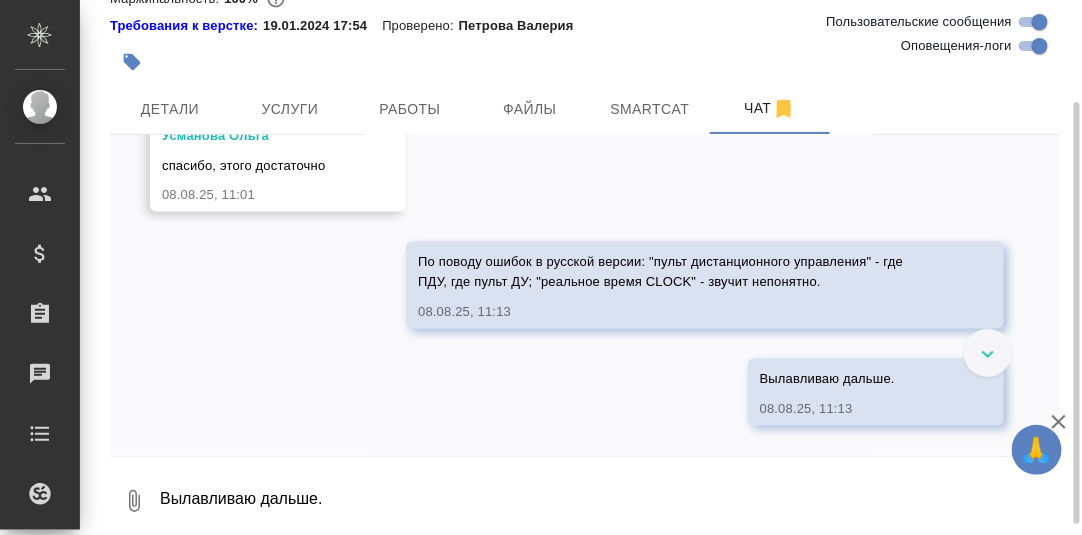 scroll, scrollTop: 11025, scrollLeft: 0, axis: vertical 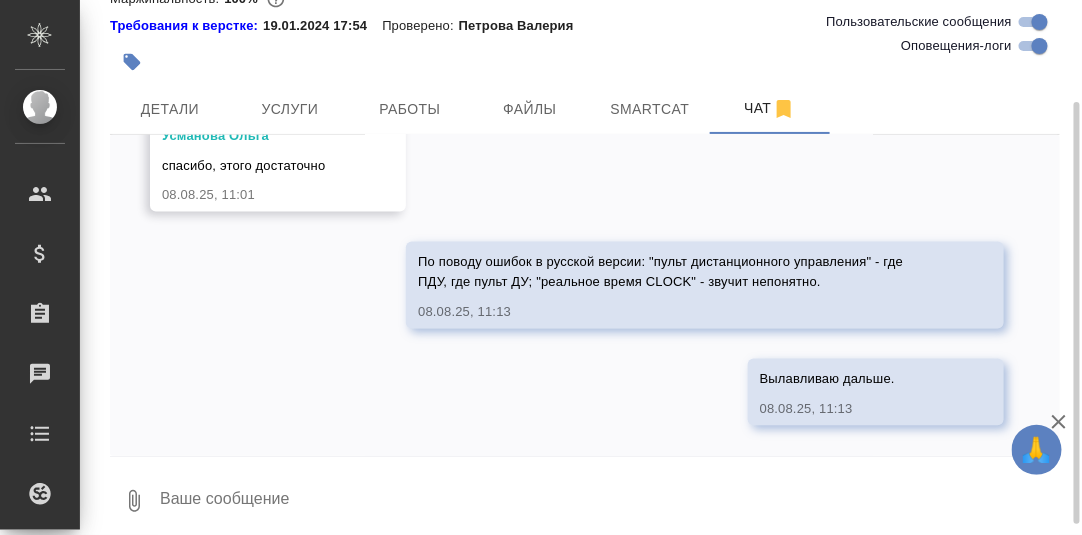 click at bounding box center (609, 501) 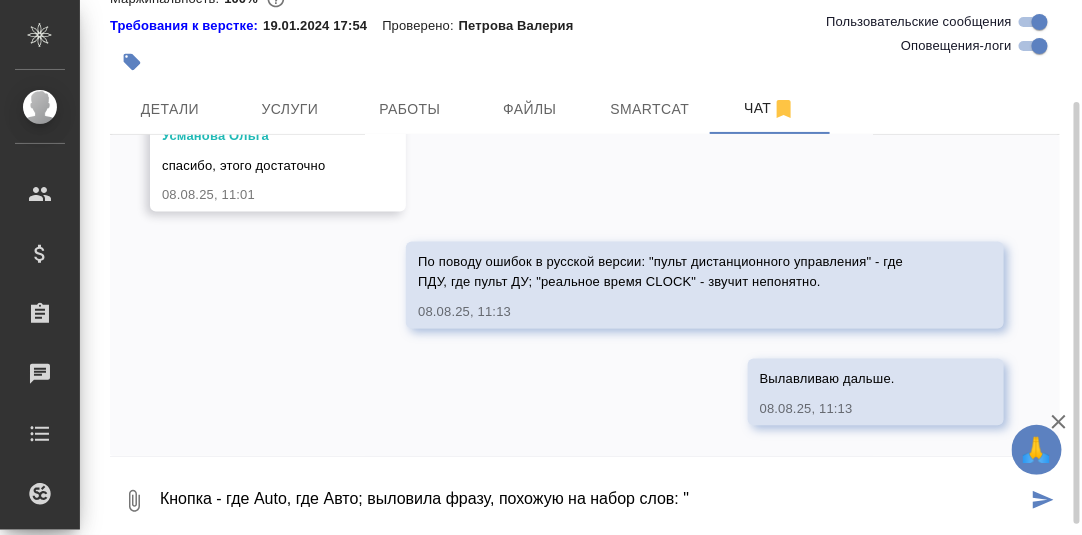 paste on "Нажмите кнопку ТУРБО/ТИХИЙ , yвы можете легко переключать режим «ТУРБО» и “ТИХИЙ” При каждом
нажатии пульт дистанционного управления будет осуществляться переключение как показано на картинке
ниже" 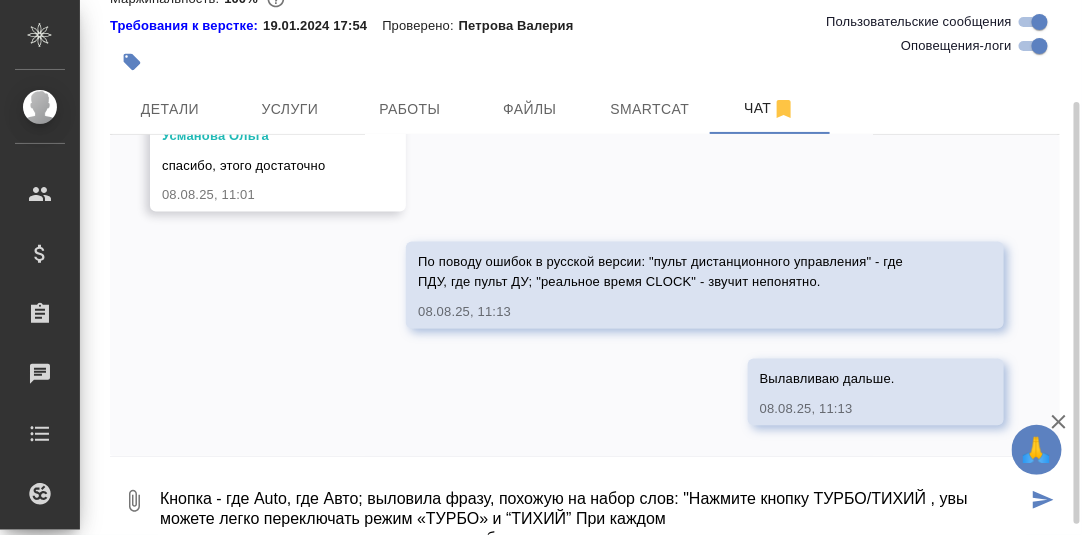 scroll, scrollTop: 32, scrollLeft: 0, axis: vertical 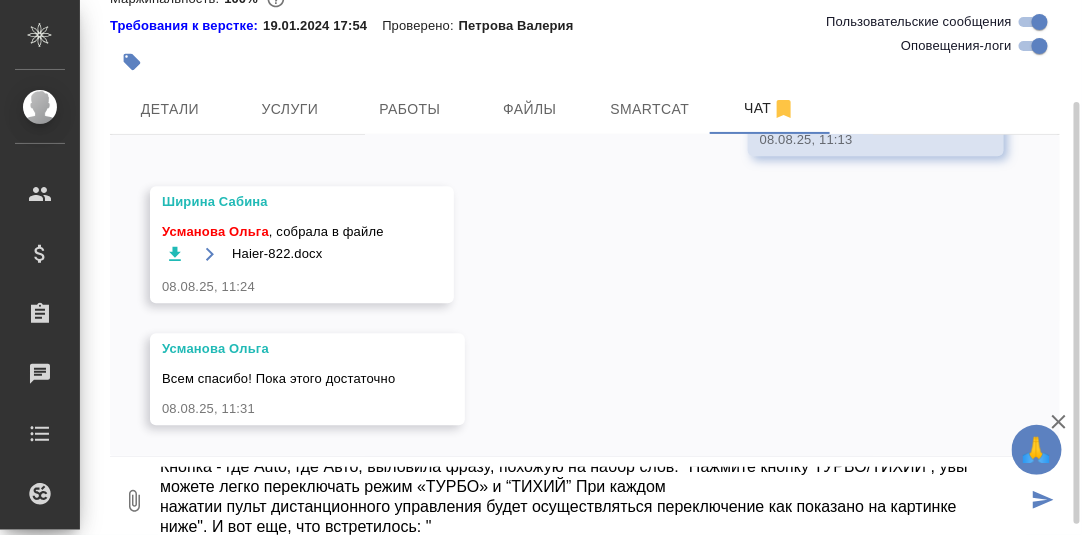 paste on "Итсвпеорлсьтзиуяя кроунлдеитцкиуо, ноетмрае.тьте на стене месторасположение стенного отверстия
кондиционер" 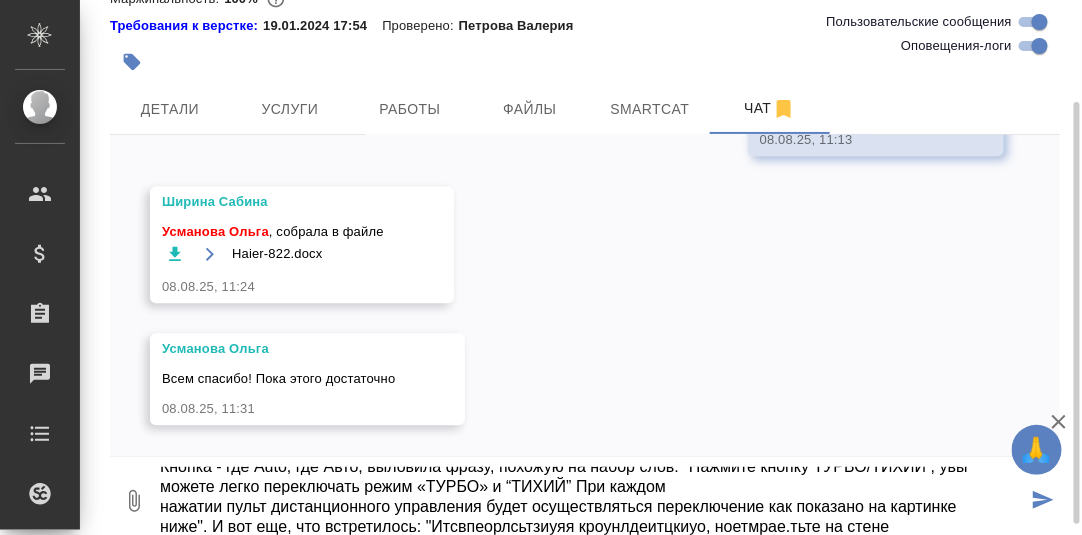 scroll, scrollTop: 72, scrollLeft: 0, axis: vertical 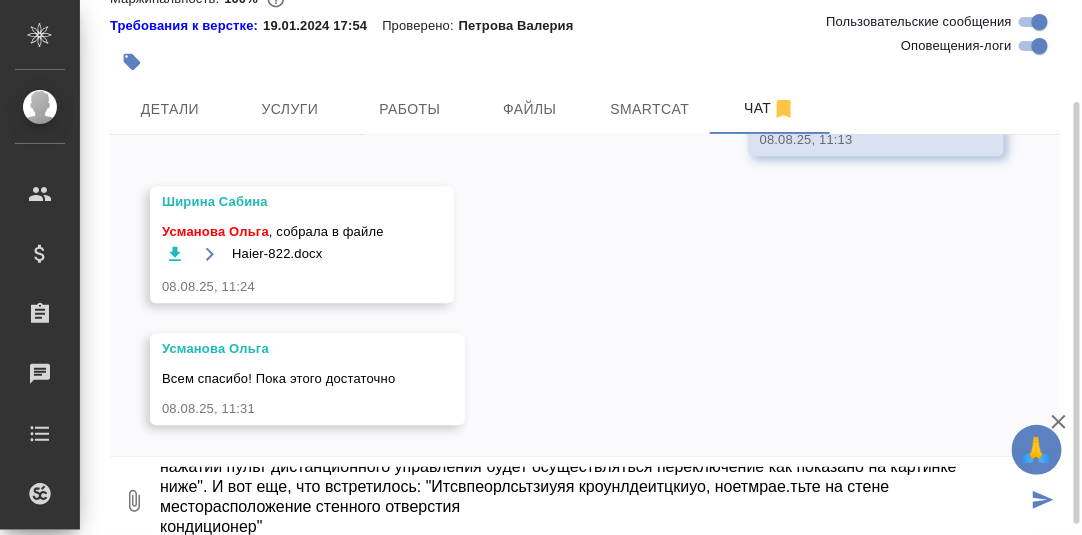 type on "Кнопка - где Auto, где Авто; выловила фразу, похожую на набор слов: "Нажмите кнопку ТУРБО/ТИХИЙ , yвы можете легко переключать режим «ТУРБО» и “ТИХИЙ” При каждом
нажатии пульт дистанционного управления будет осуществляться переключение как показано на картинке
ниже". И вот еще, что встретилось: "Итсвпеорлсьтзиуяя кроунлдеитцкиуо, ноетмрае.тьте на стене месторасположение стенного отверстия
кондиционер"" 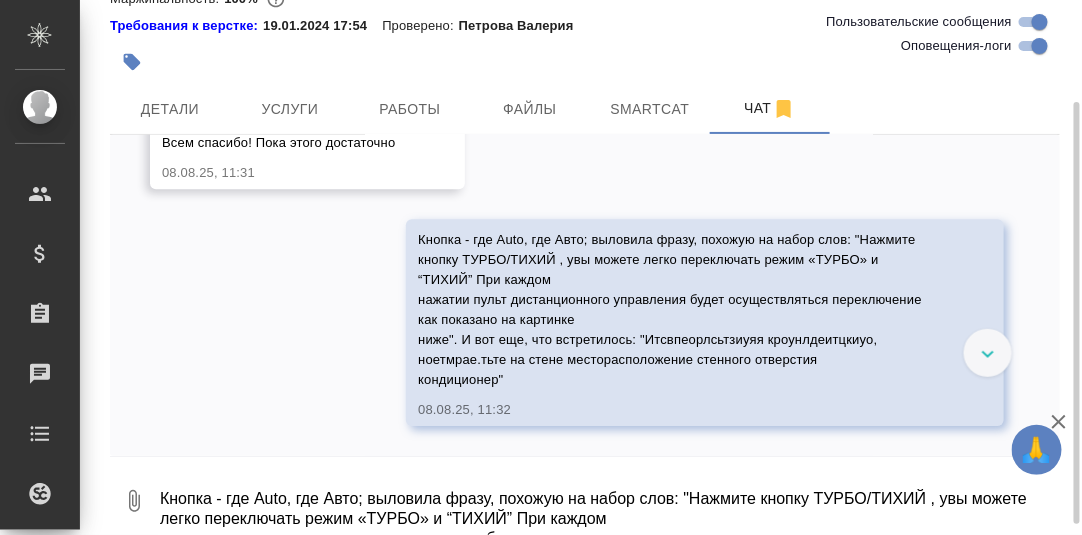 scroll, scrollTop: 11530, scrollLeft: 0, axis: vertical 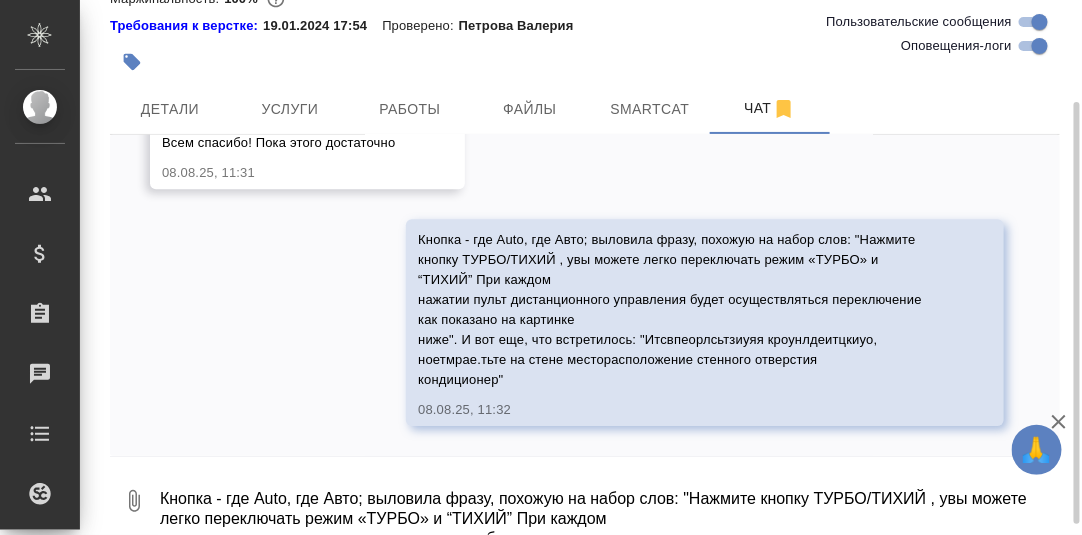 type 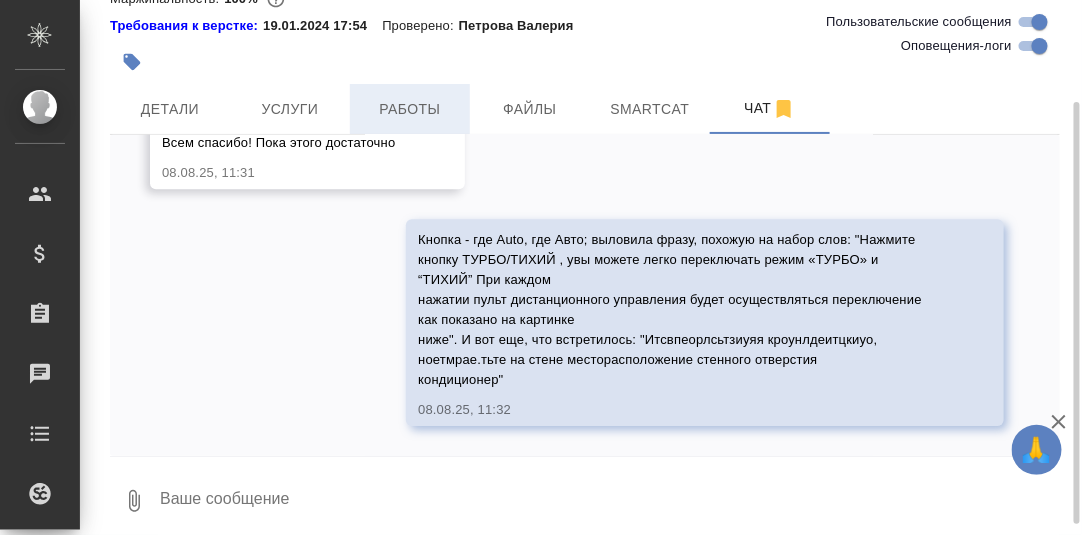 scroll, scrollTop: 0, scrollLeft: 0, axis: both 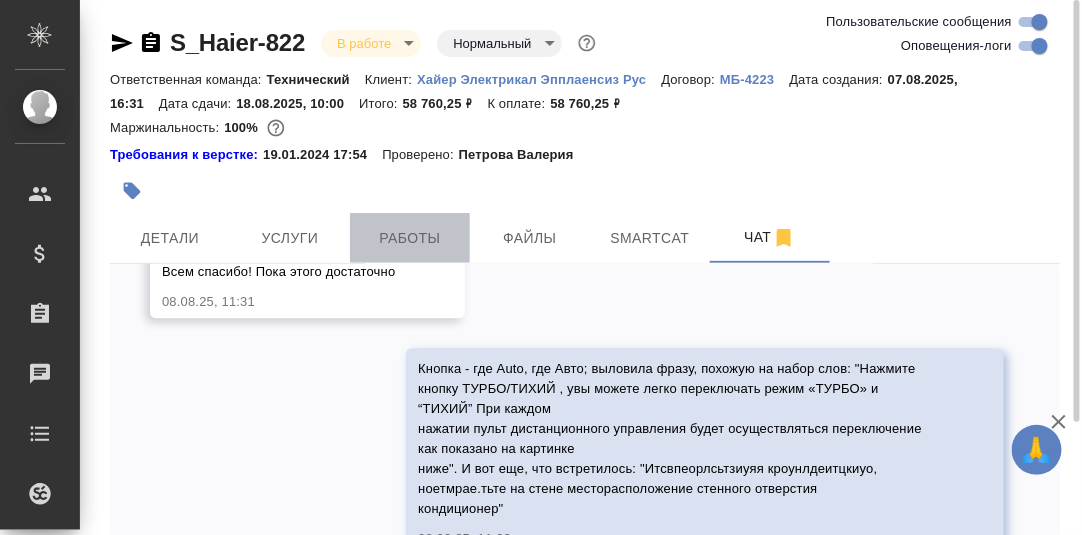 click on "Работы" at bounding box center [410, 238] 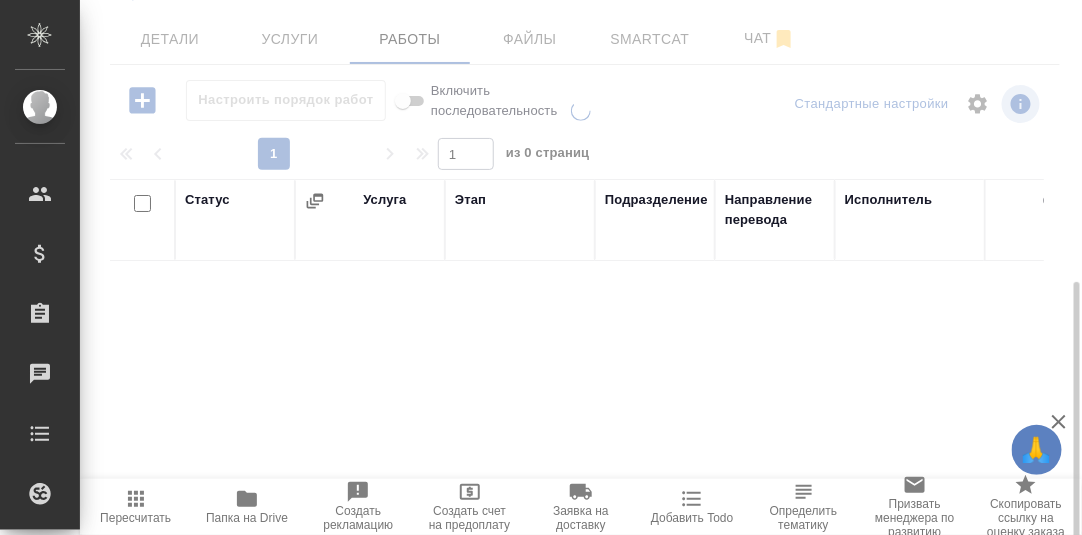 scroll, scrollTop: 299, scrollLeft: 0, axis: vertical 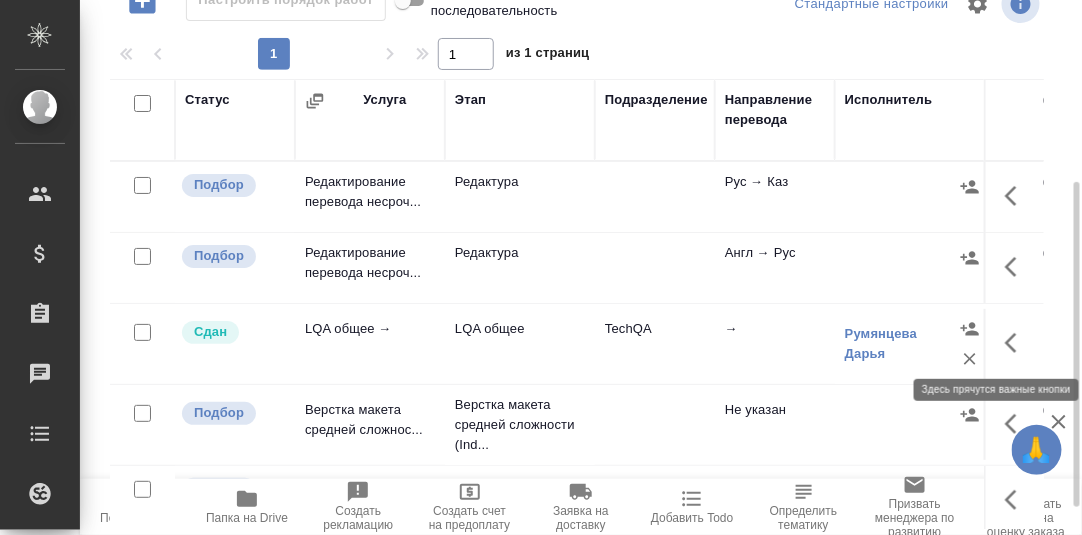 click 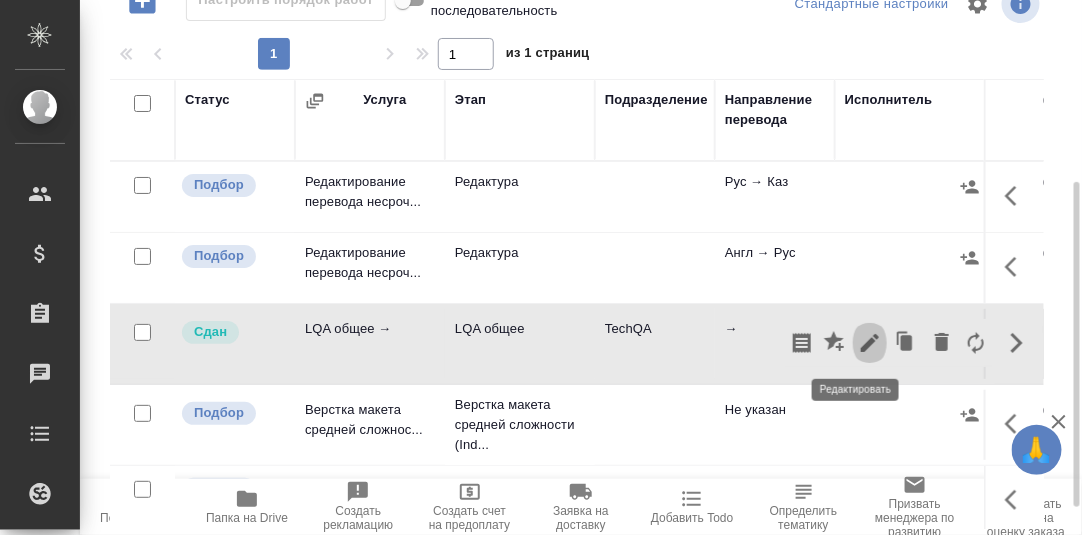 click 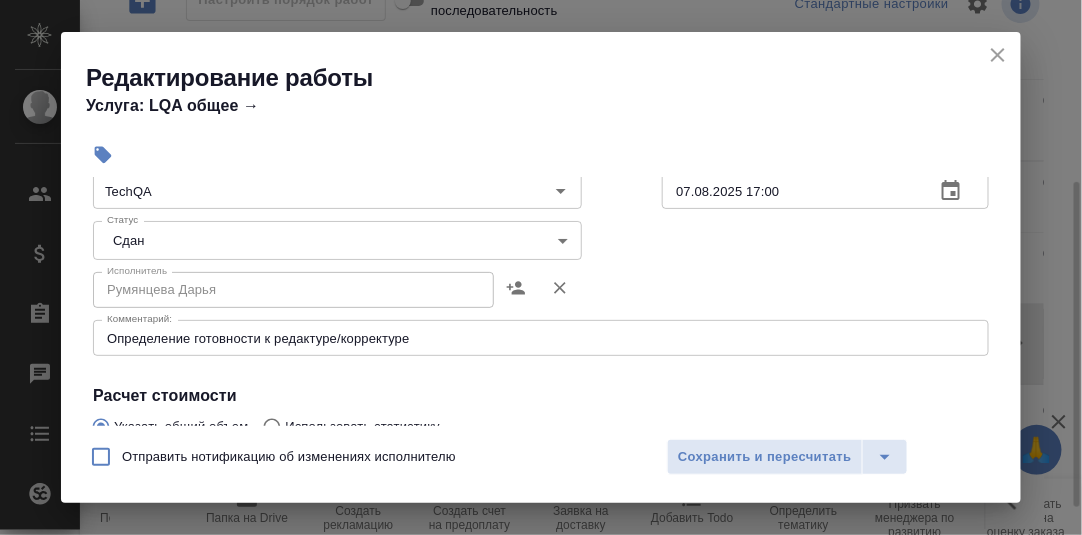 scroll, scrollTop: 300, scrollLeft: 0, axis: vertical 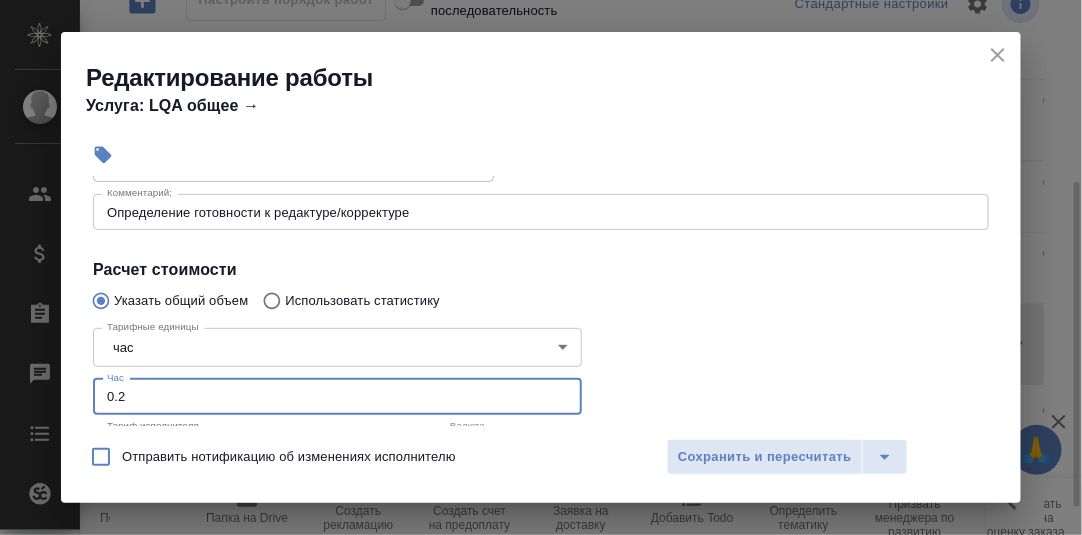 drag, startPoint x: 131, startPoint y: 396, endPoint x: 119, endPoint y: 396, distance: 12 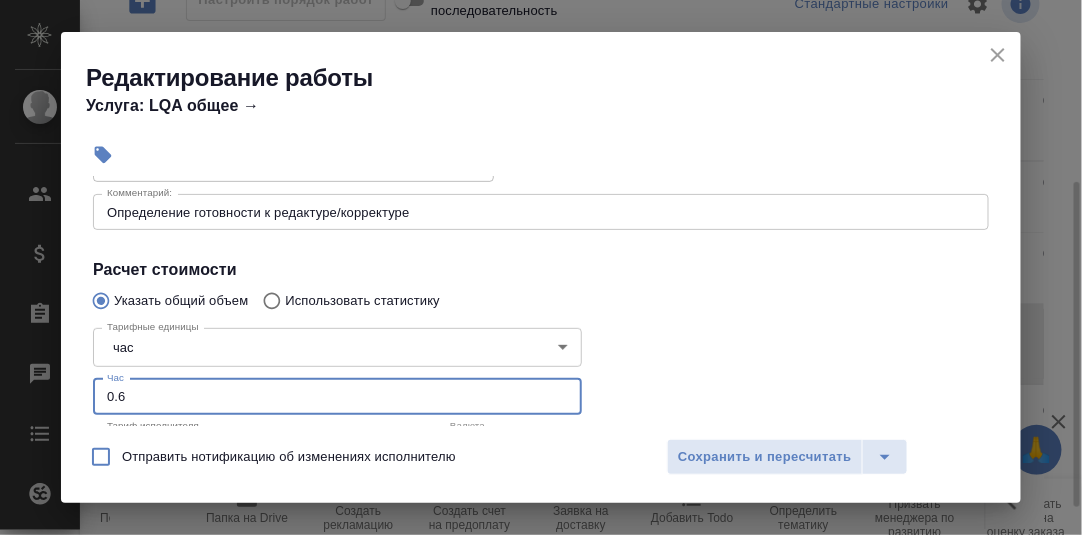 scroll, scrollTop: 400, scrollLeft: 0, axis: vertical 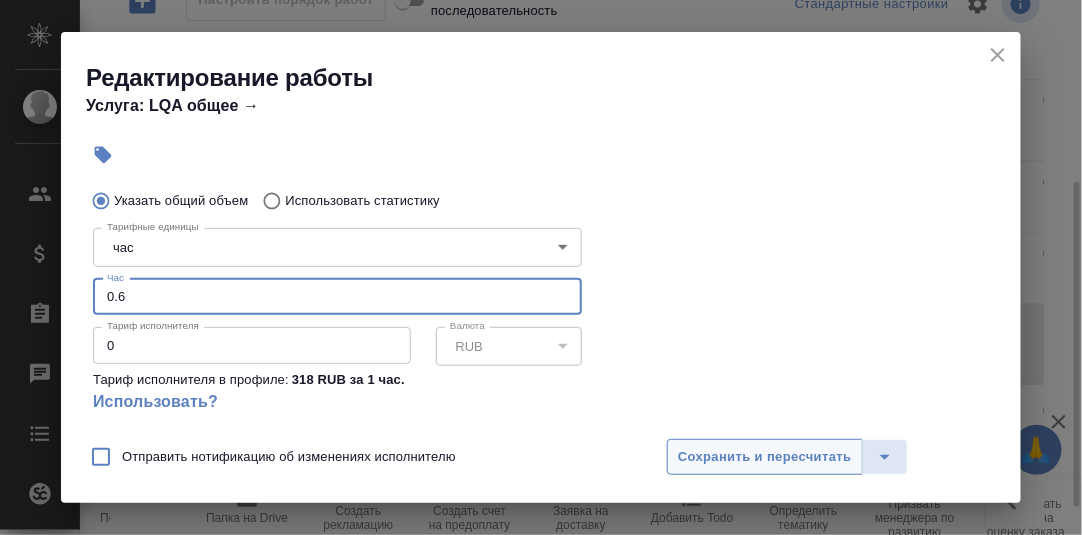 type on "0.6" 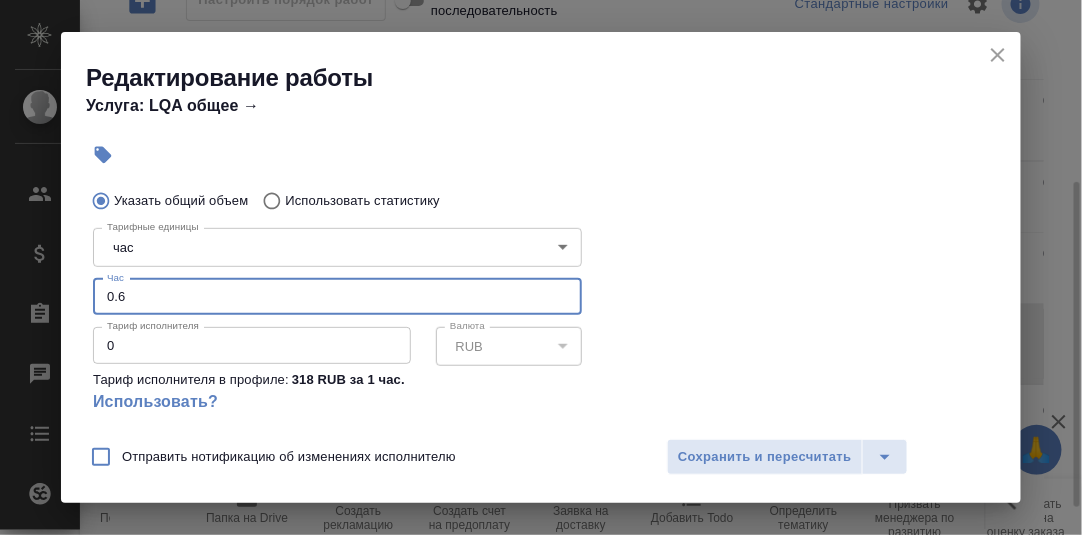 drag, startPoint x: 753, startPoint y: 446, endPoint x: 818, endPoint y: 424, distance: 68.622154 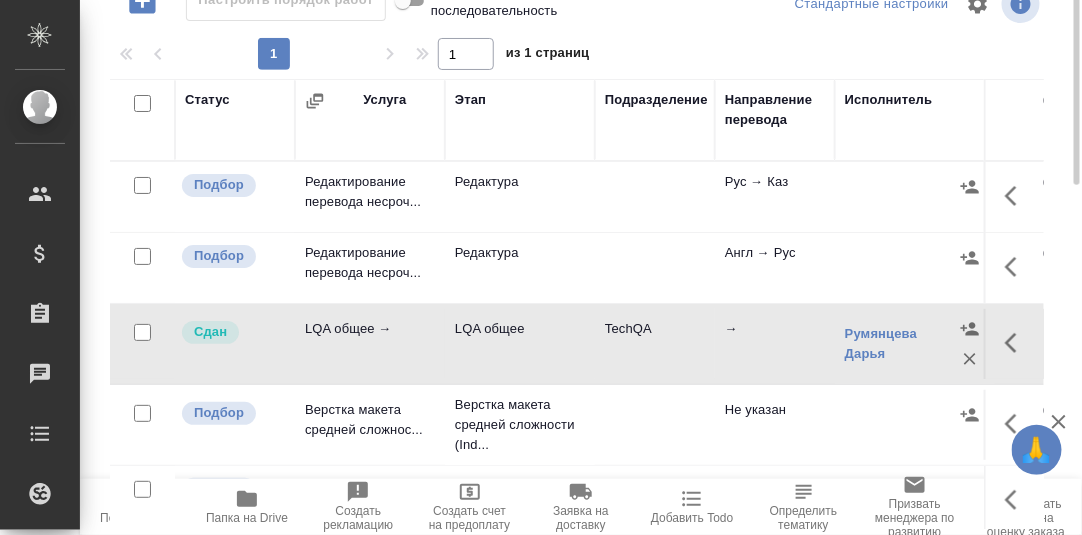 scroll, scrollTop: 0, scrollLeft: 0, axis: both 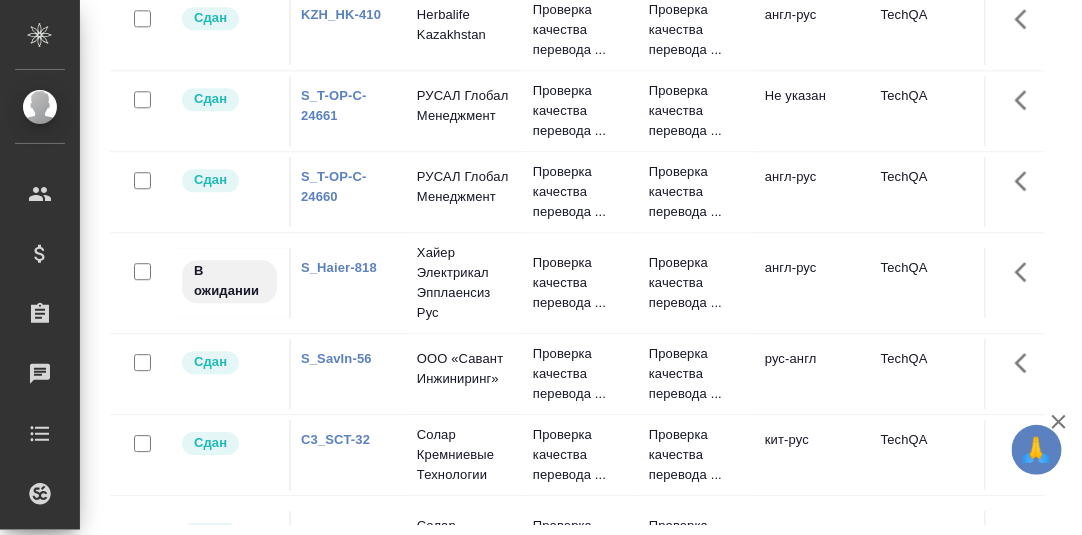 click on "S_Haier-818" at bounding box center [339, 268] 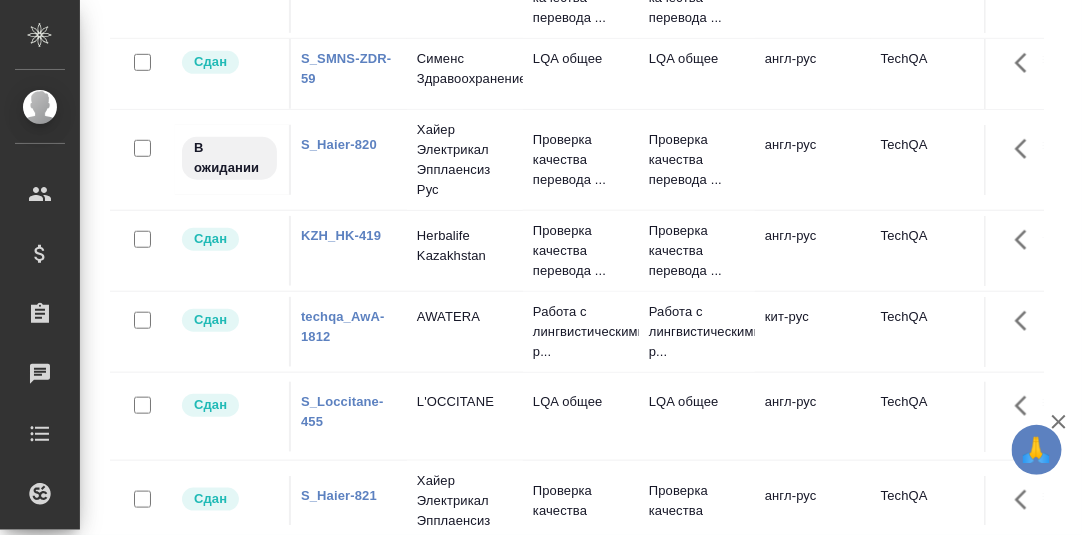scroll, scrollTop: 0, scrollLeft: 0, axis: both 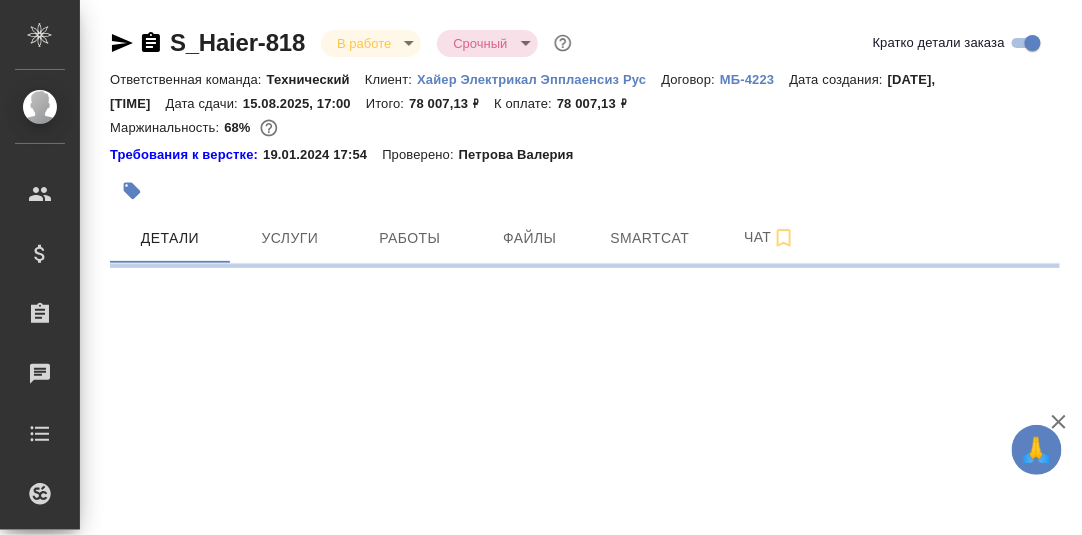 select on "RU" 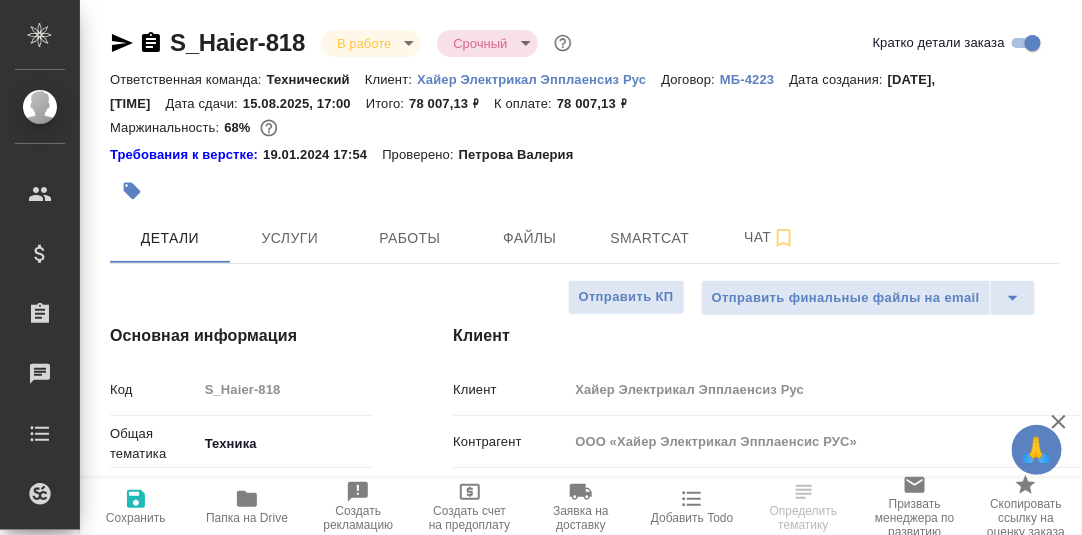 type on "x" 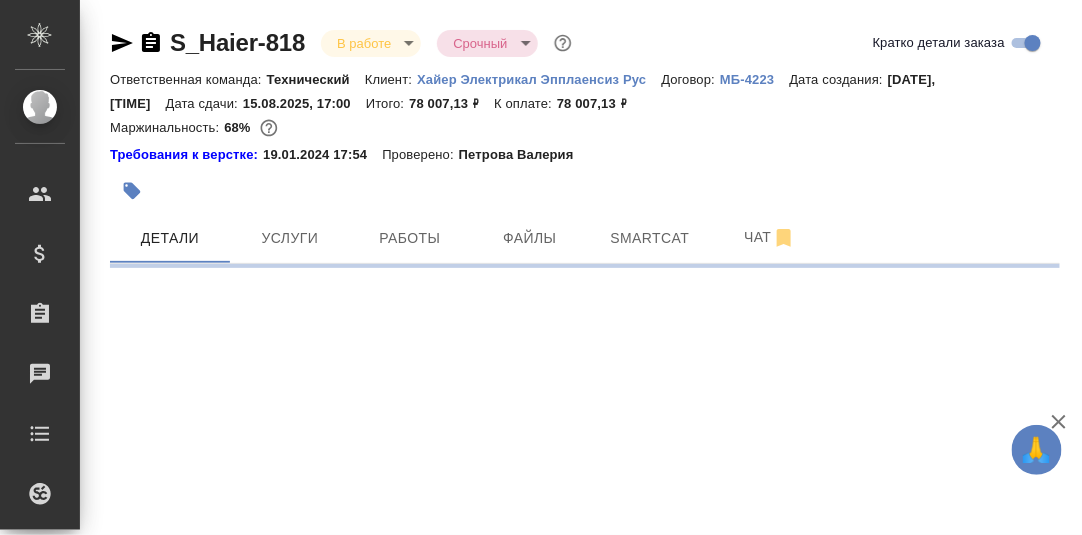 select on "RU" 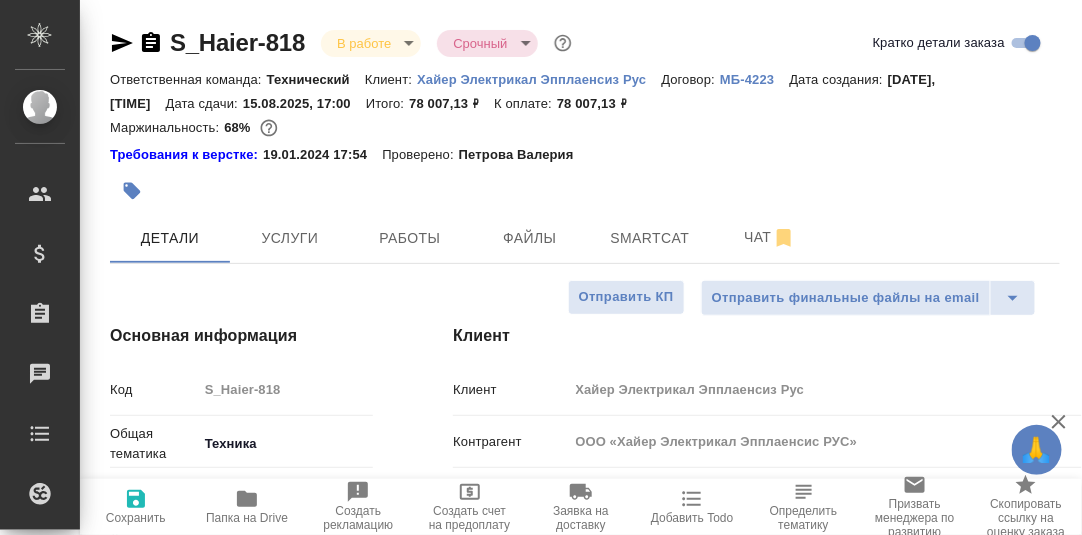 type on "x" 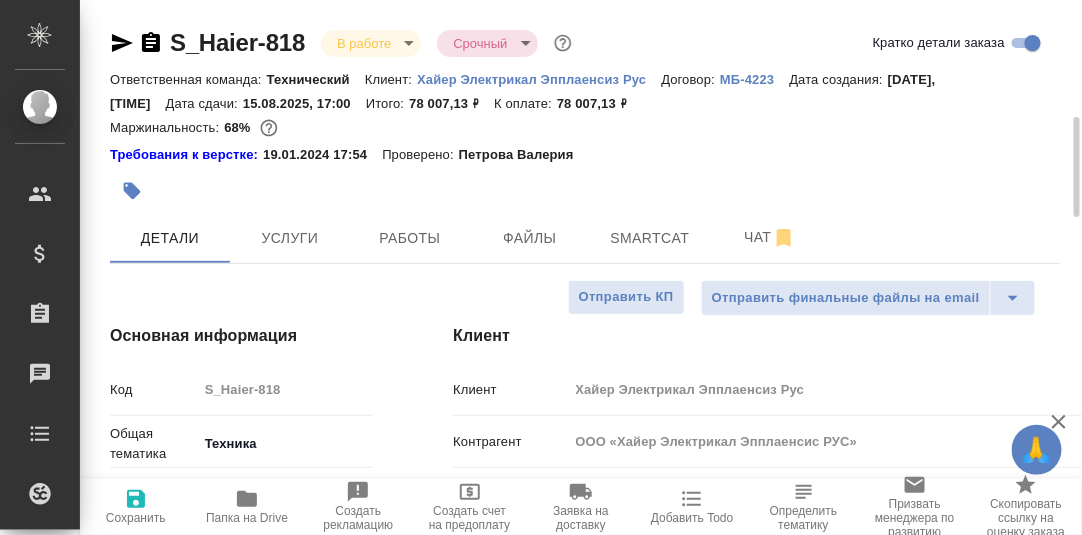 scroll, scrollTop: 99, scrollLeft: 0, axis: vertical 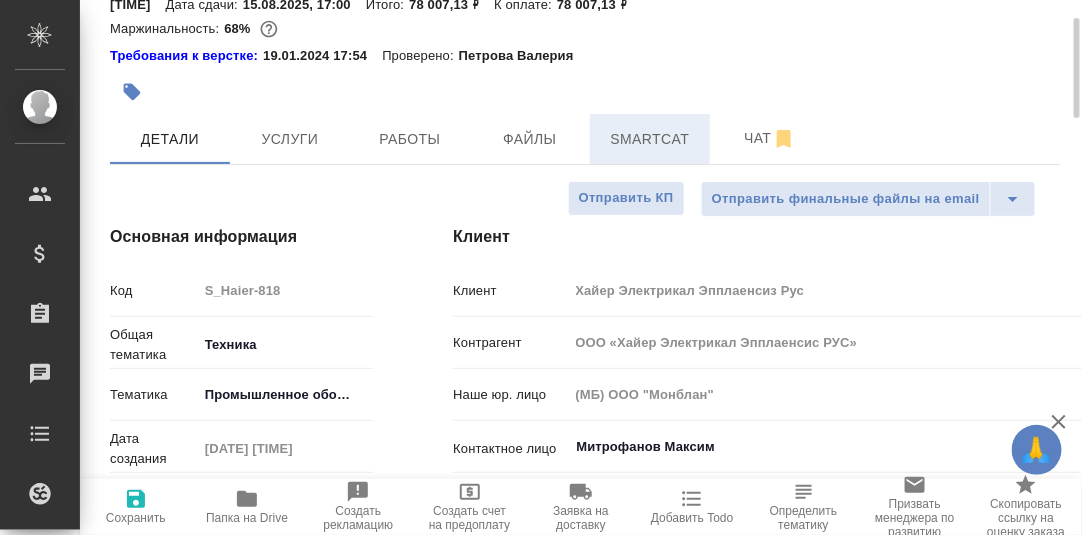 click on "Smartcat" at bounding box center (650, 139) 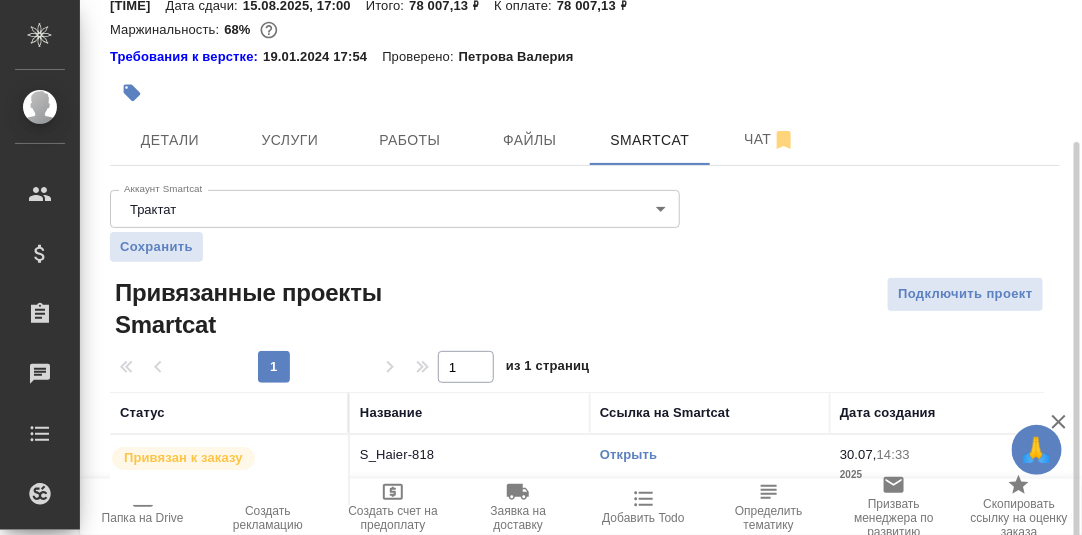 scroll, scrollTop: 133, scrollLeft: 0, axis: vertical 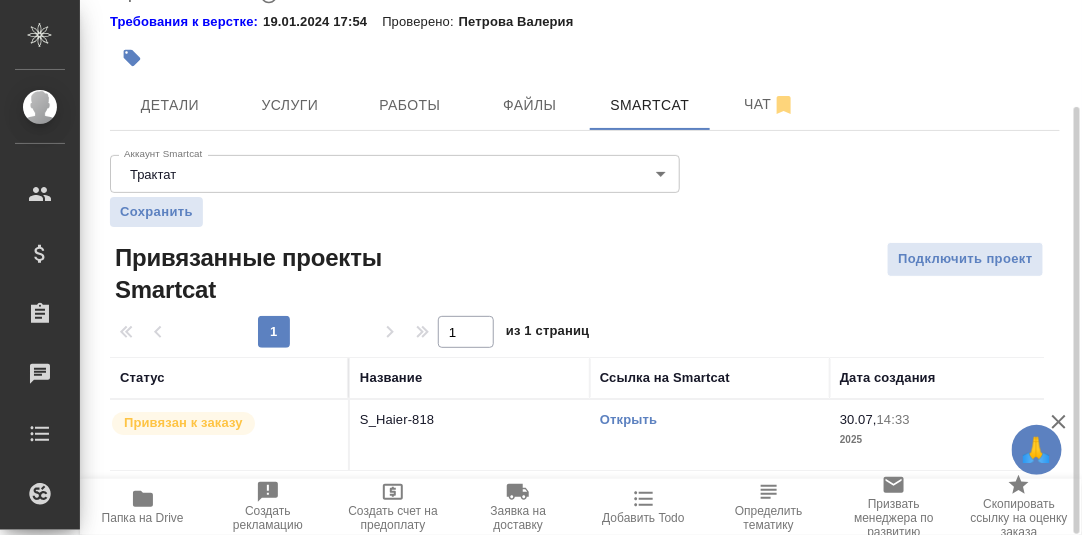 click on "Открыть" at bounding box center [628, 419] 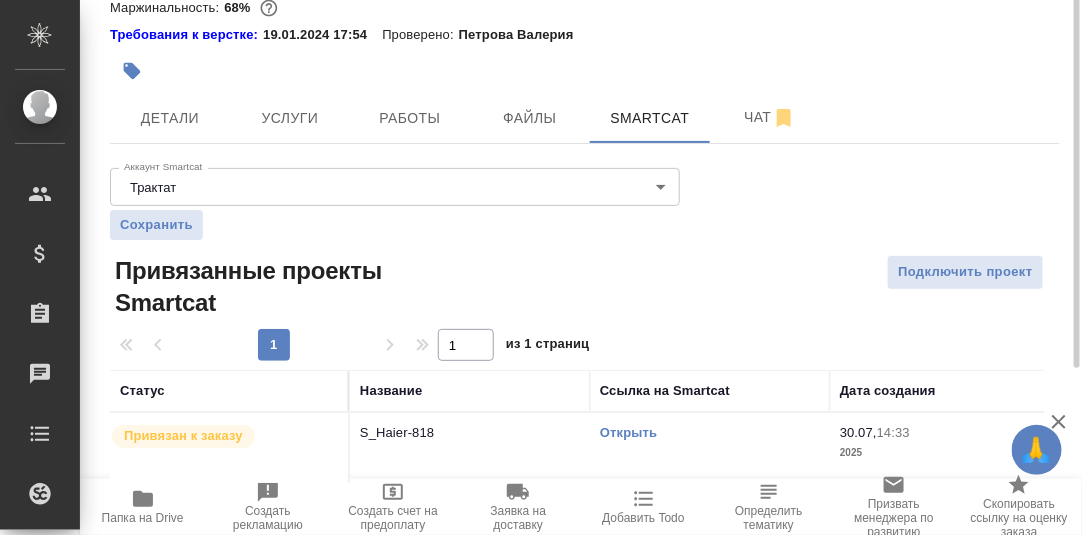 scroll, scrollTop: 0, scrollLeft: 0, axis: both 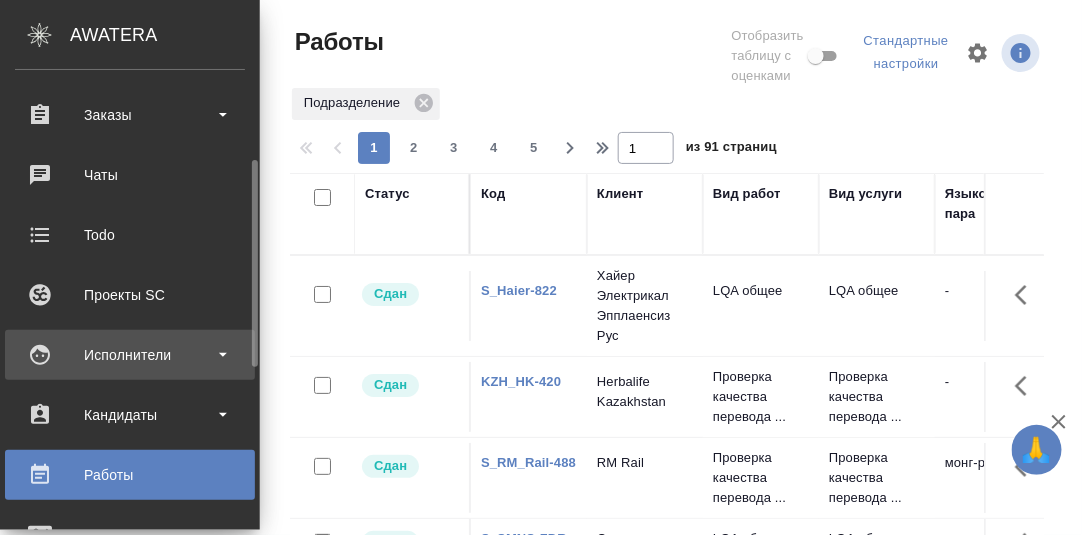 click on "Исполнители" at bounding box center (130, 355) 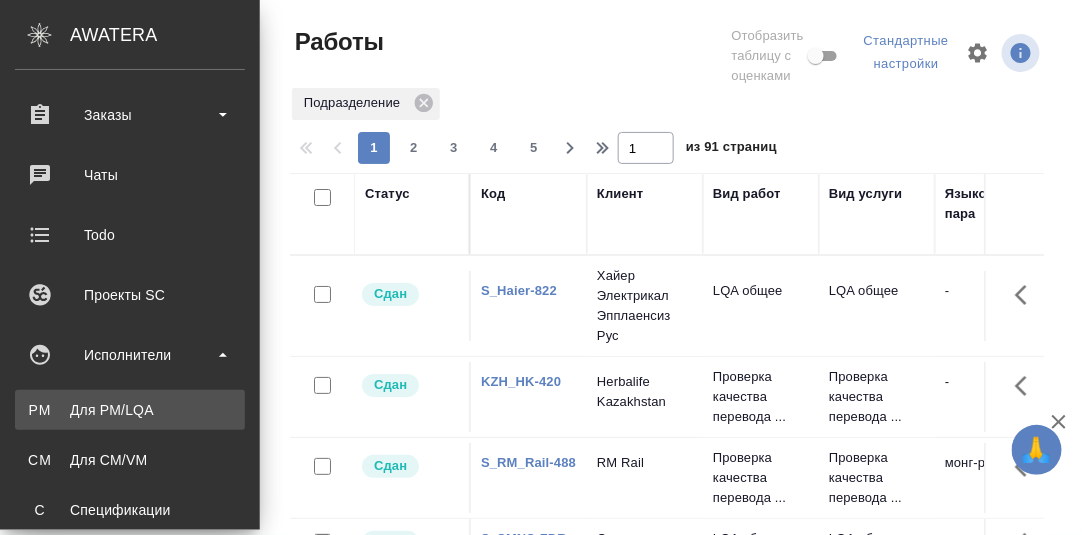 click on "Для PM/LQA" at bounding box center (130, 410) 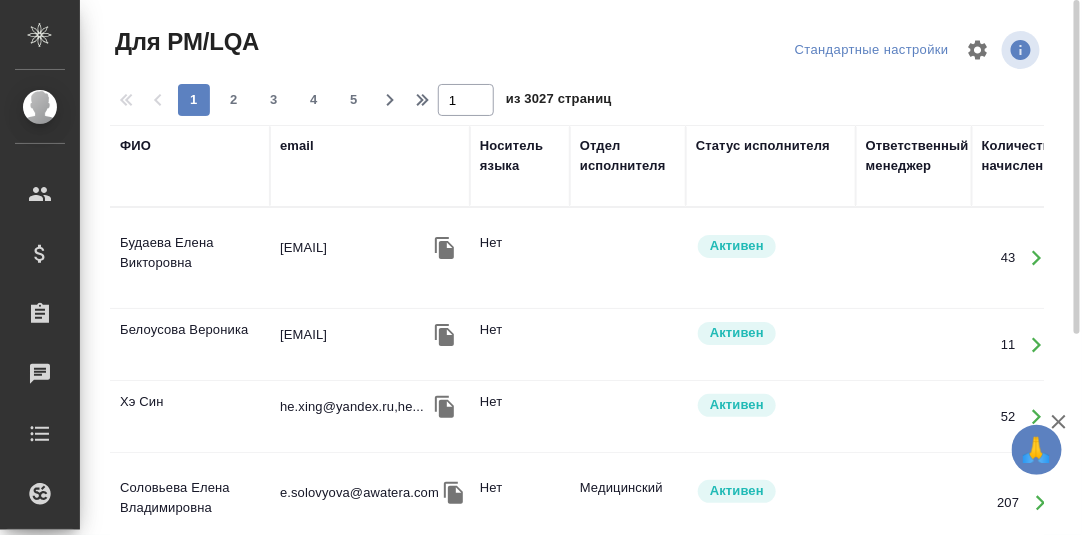 click on "ФИО" at bounding box center (135, 146) 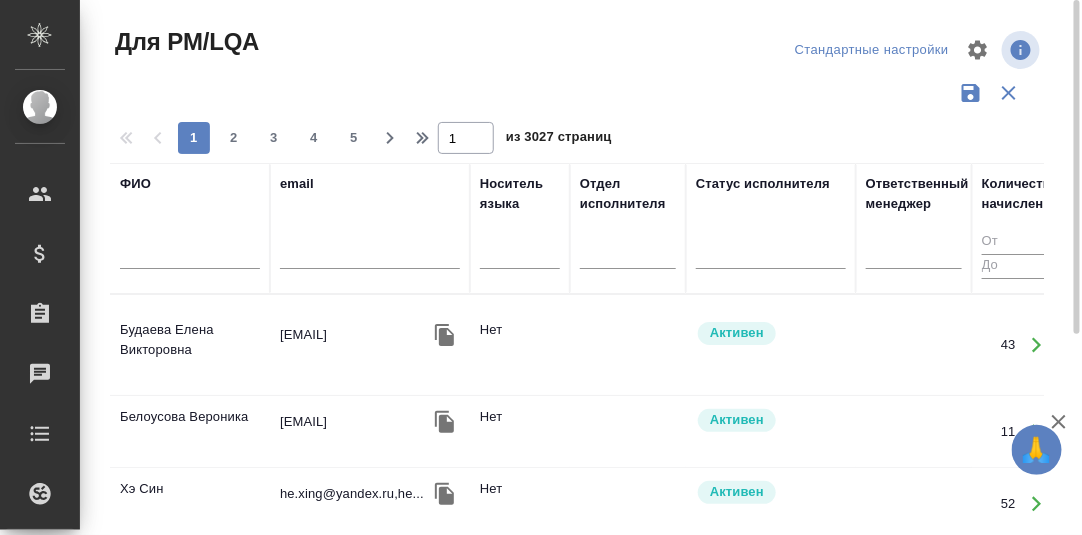 click at bounding box center [190, 256] 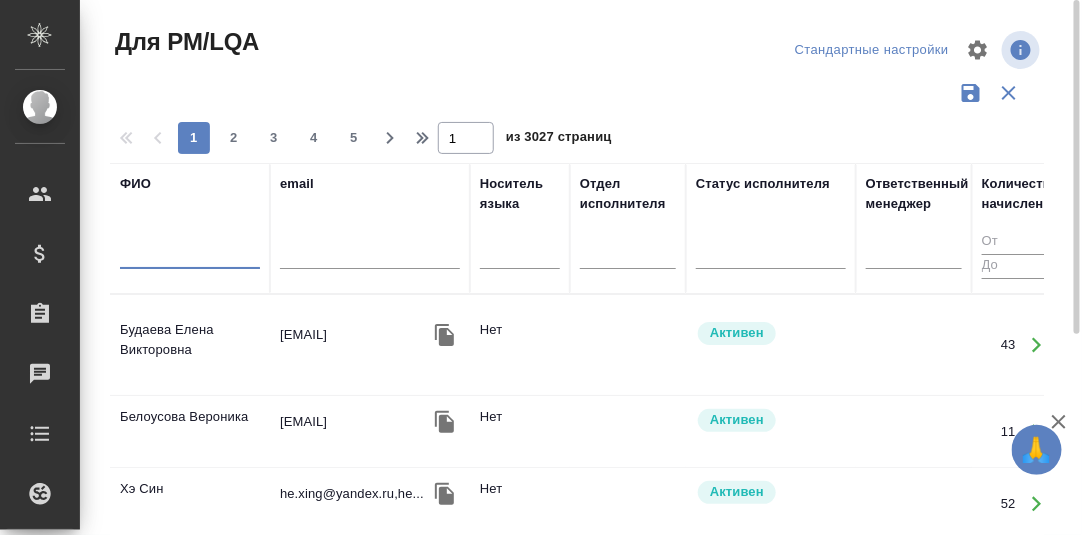 paste on "Обрезчиков Николай" 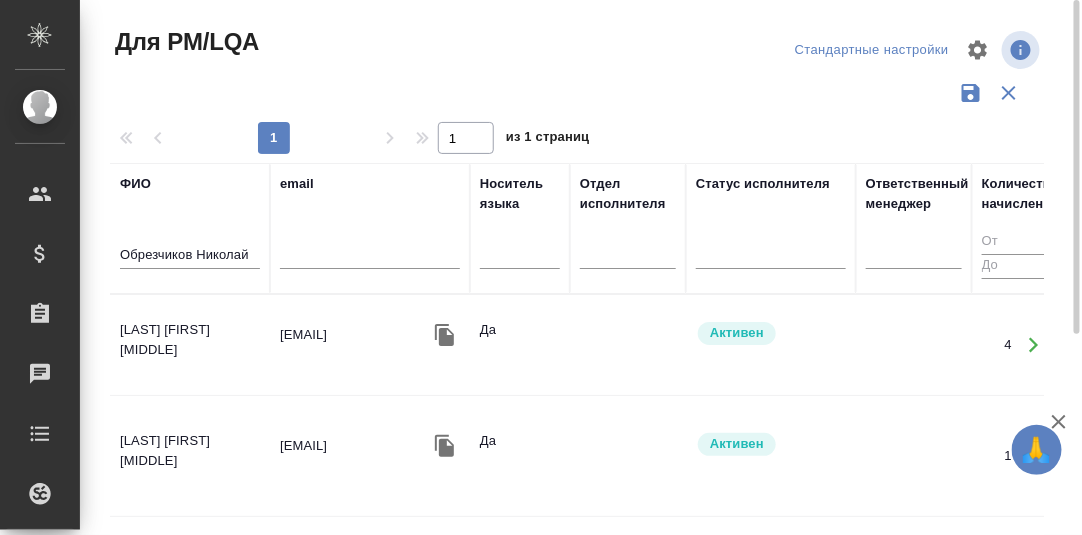 click on "[LAST] [FIRST] [PATRONYMIC]" at bounding box center (190, 345) 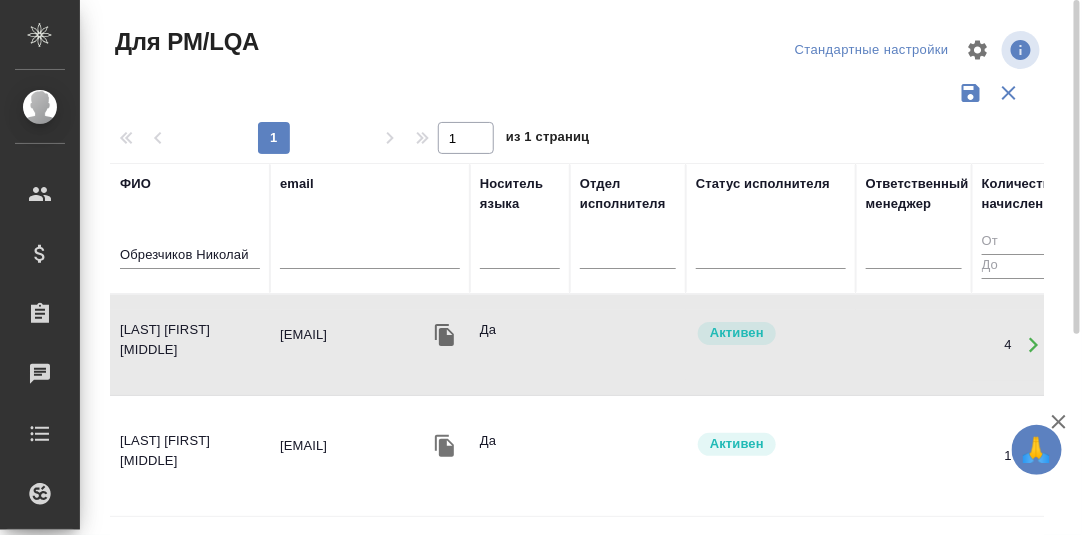click on "[LAST] [FIRST] [PATRONYMIC]" at bounding box center (190, 345) 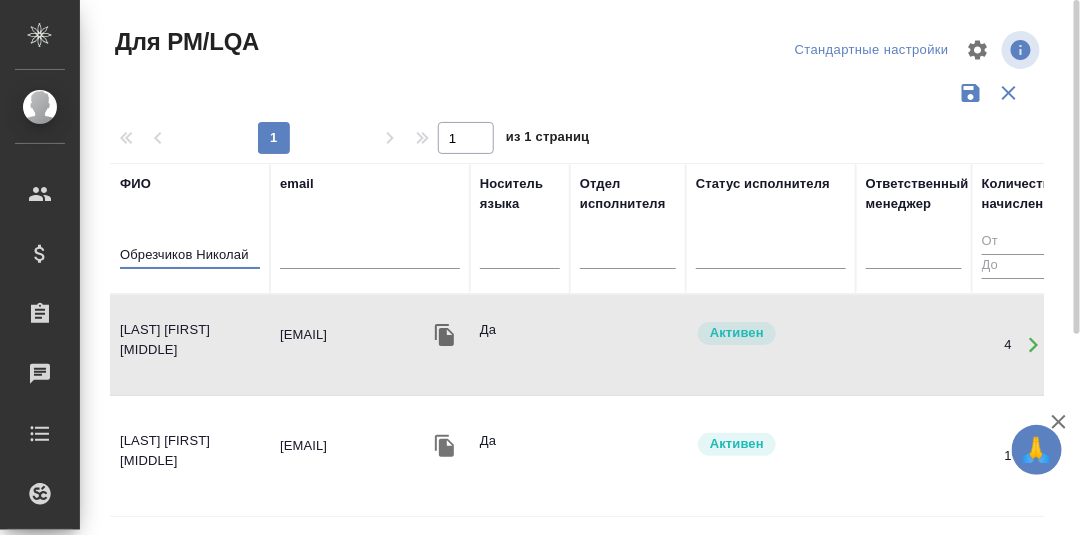 drag, startPoint x: 251, startPoint y: 258, endPoint x: 98, endPoint y: 258, distance: 153 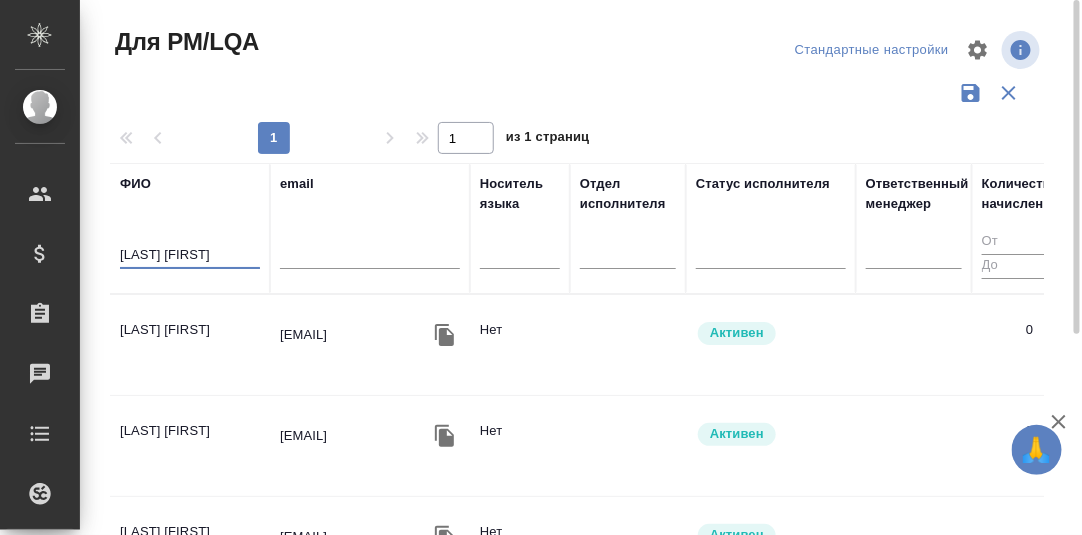 type on "Арсентьев Никита" 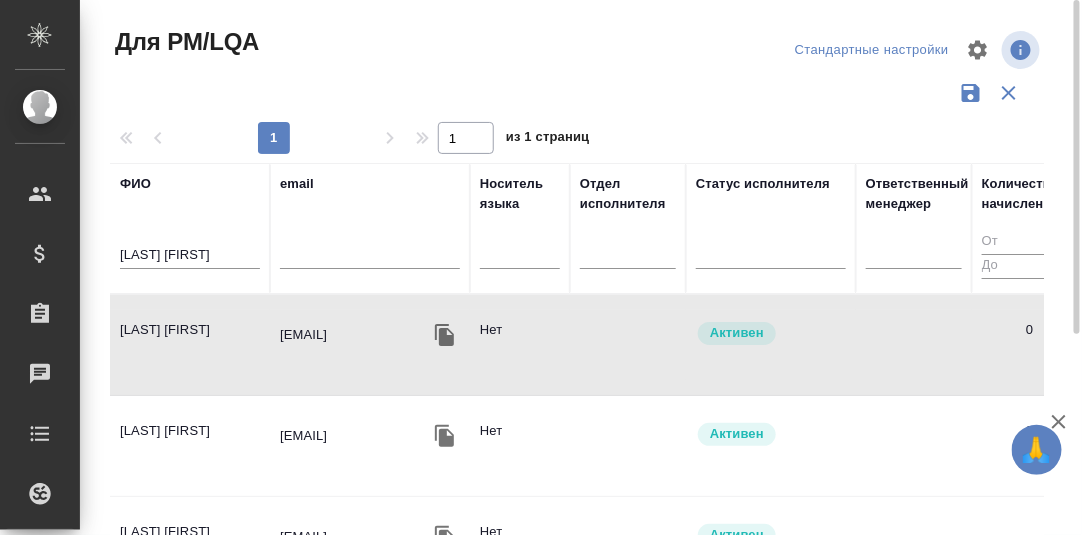 click on "[LAST] [FIRST]" at bounding box center (190, 345) 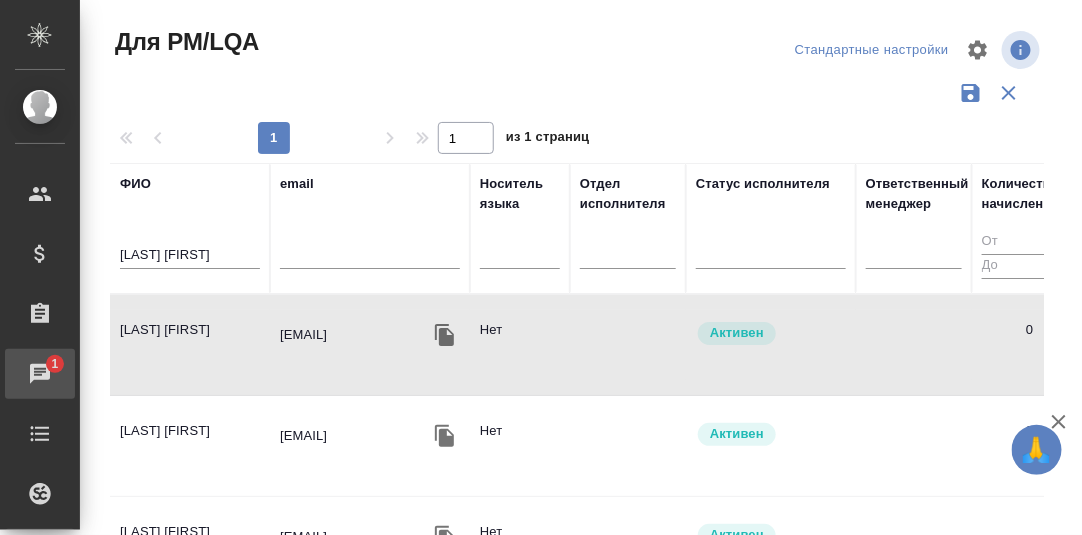 click on "Чаты" at bounding box center [15, 374] 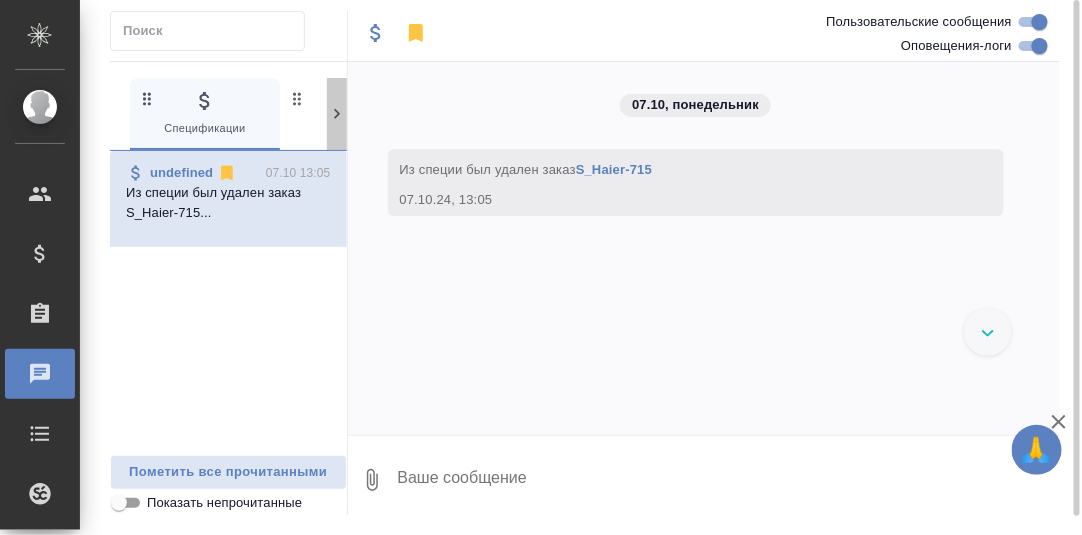drag, startPoint x: 333, startPoint y: 110, endPoint x: 311, endPoint y: 120, distance: 24.166092 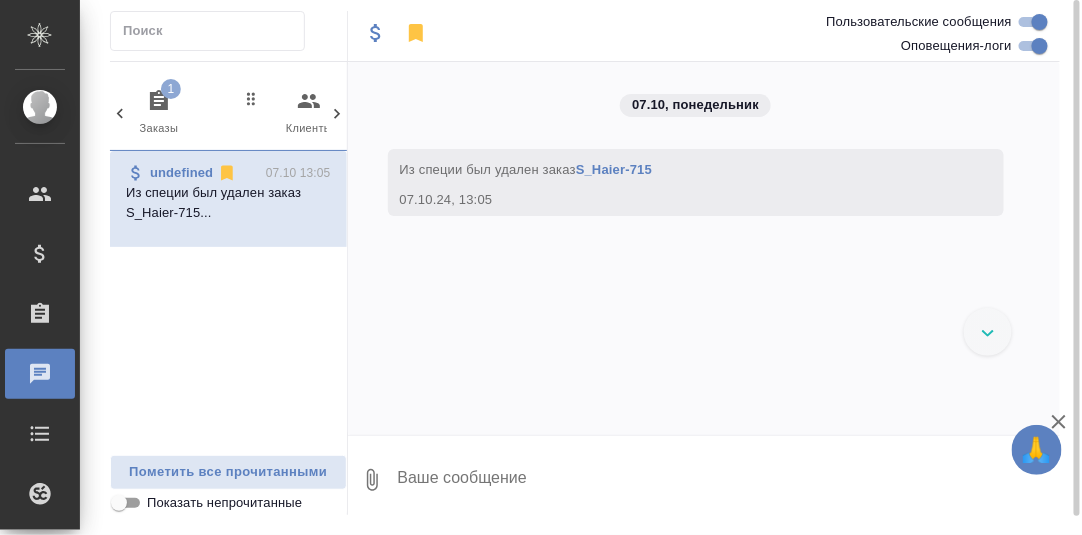 click 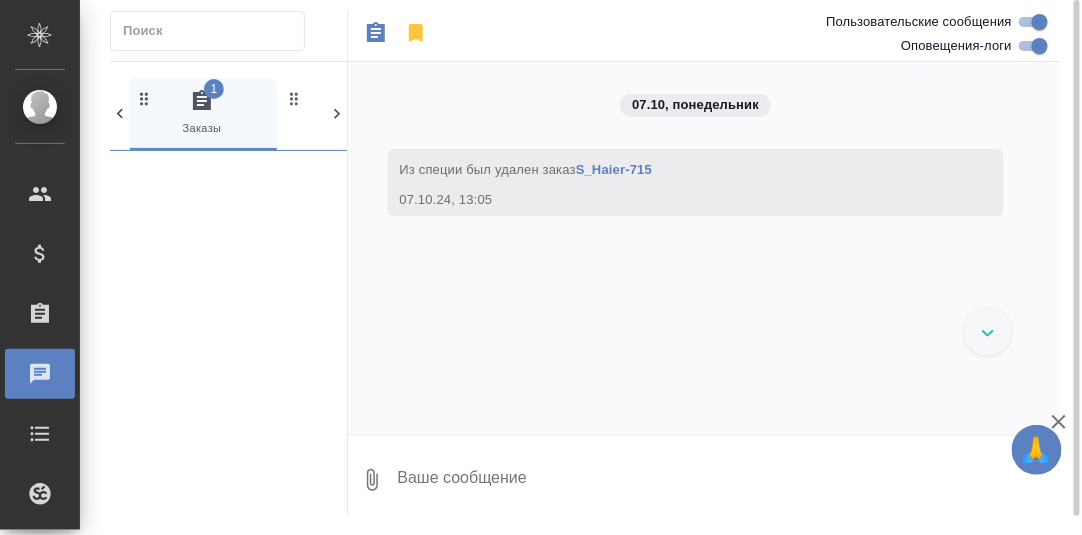 scroll, scrollTop: 0, scrollLeft: 149, axis: horizontal 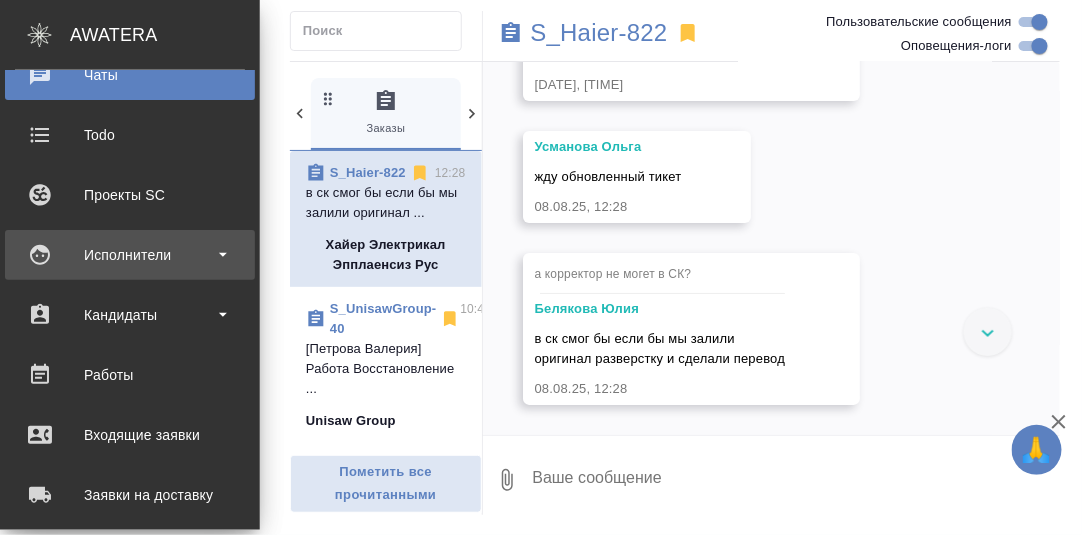 click on "Исполнители" at bounding box center [130, 255] 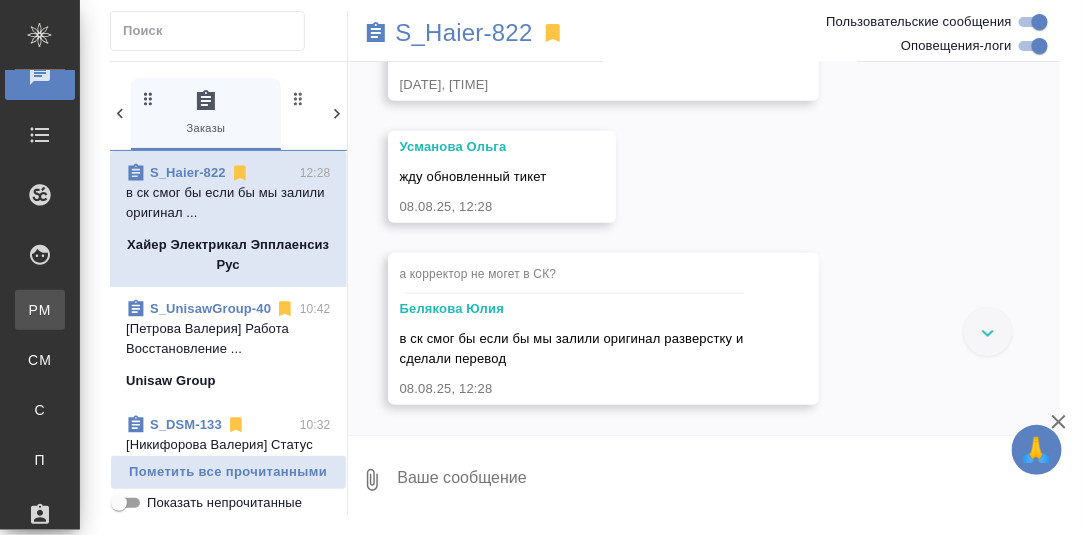 click on "Для PM/LQA" at bounding box center (15, 310) 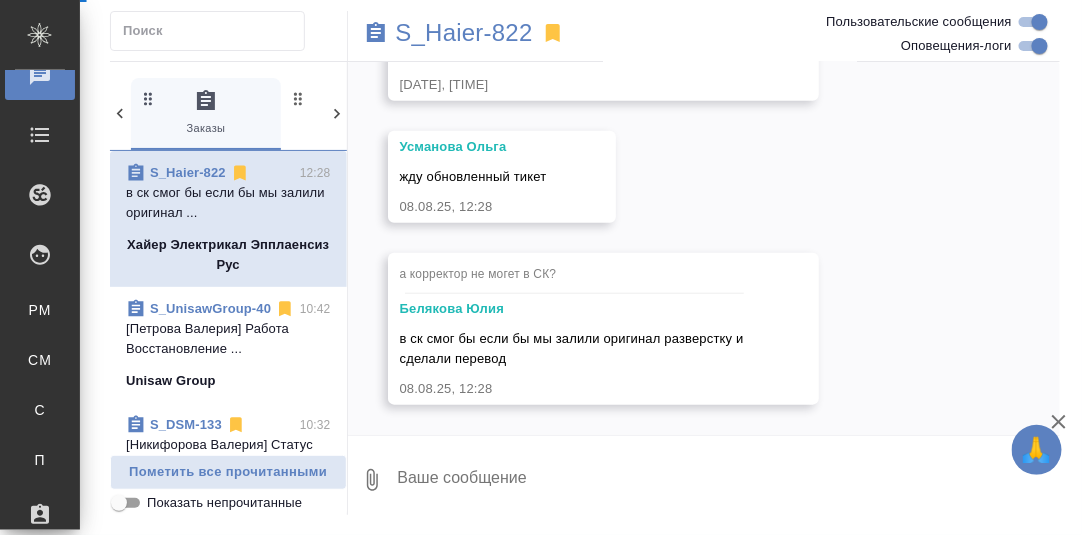 scroll, scrollTop: 16366, scrollLeft: 0, axis: vertical 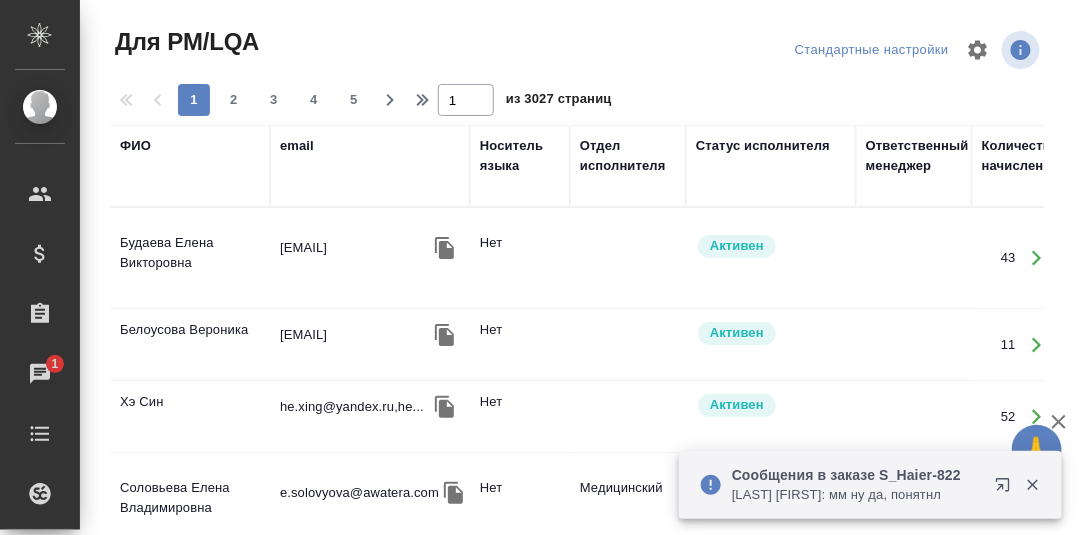 drag, startPoint x: 127, startPoint y: 147, endPoint x: 141, endPoint y: 208, distance: 62.58594 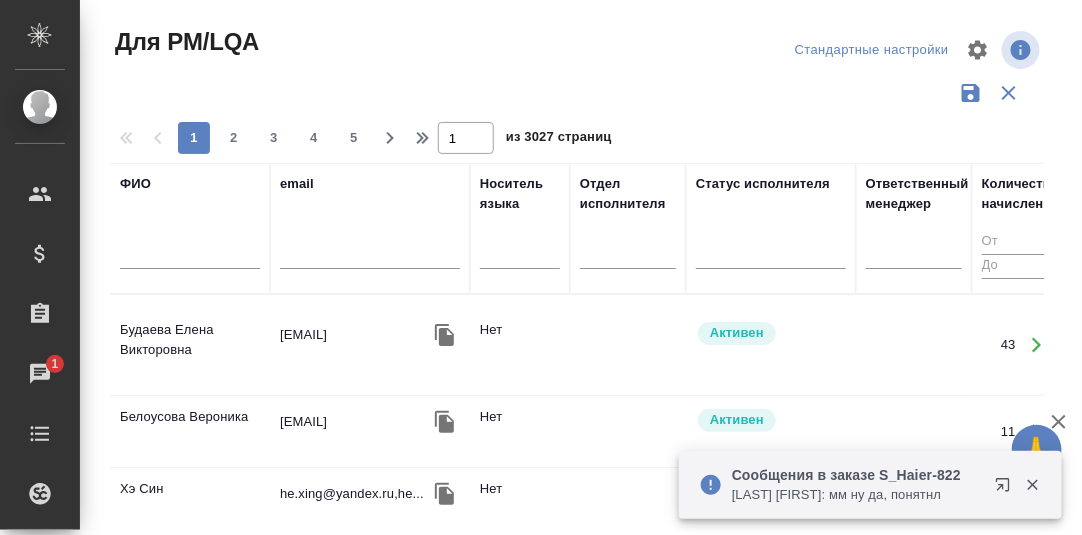 click at bounding box center [190, 256] 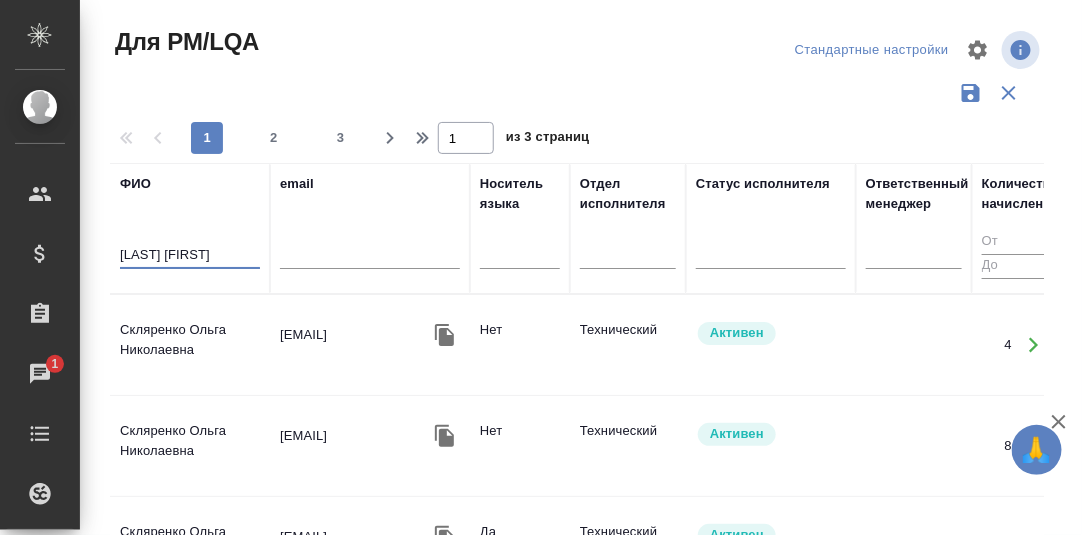 click on "Скляренко Ольга Николаевна" at bounding box center (190, 345) 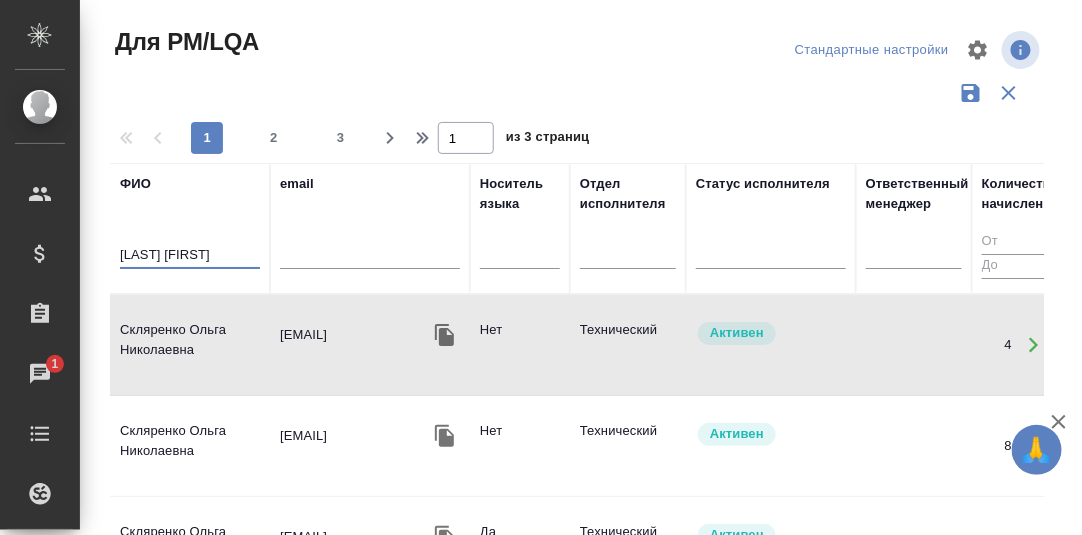 drag, startPoint x: 207, startPoint y: 258, endPoint x: 99, endPoint y: 257, distance: 108.00463 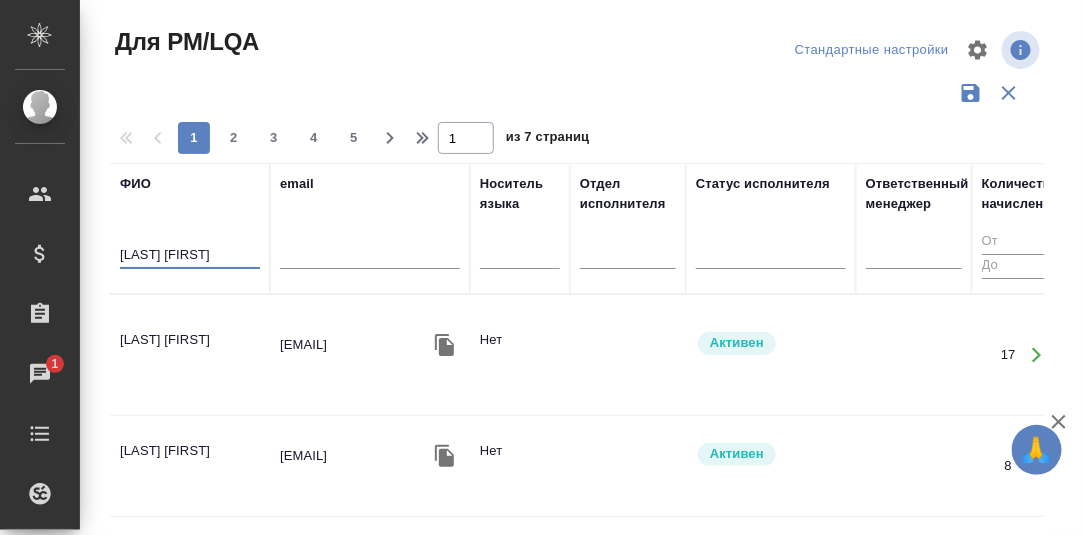 click on "Типаев Мансур" at bounding box center (190, 355) 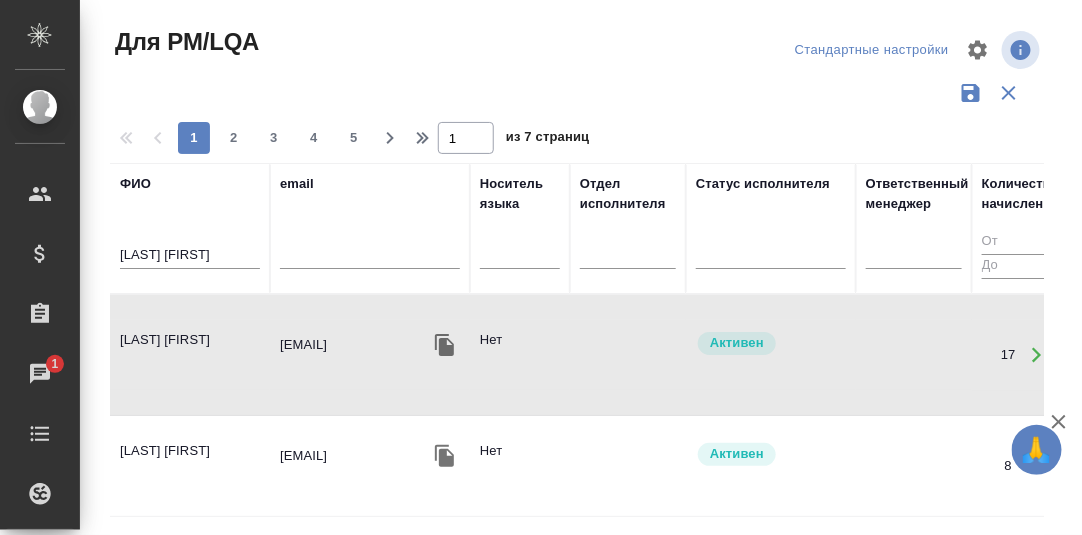 click on "Типаев Мансур" at bounding box center (190, 355) 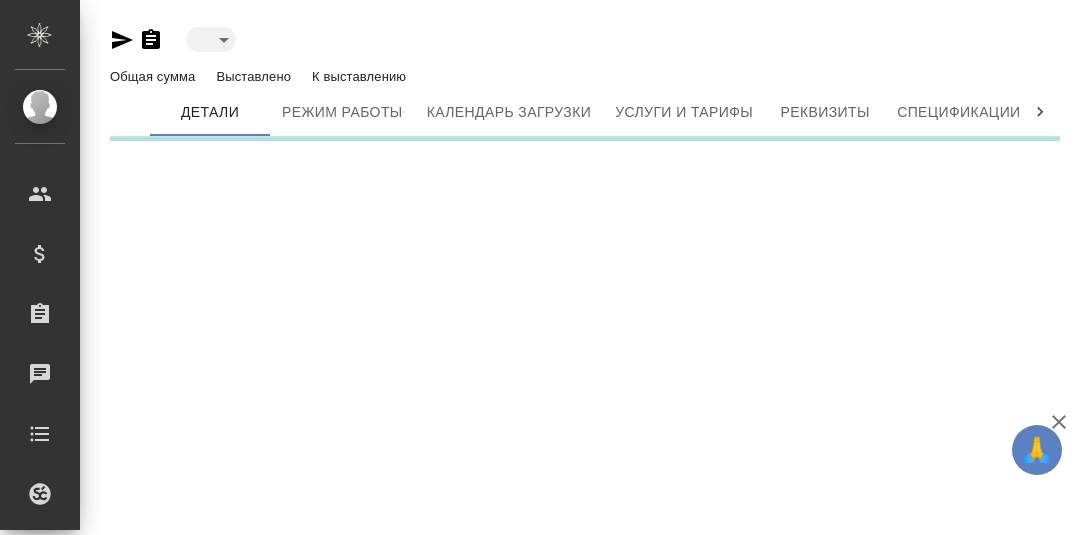 scroll, scrollTop: 0, scrollLeft: 0, axis: both 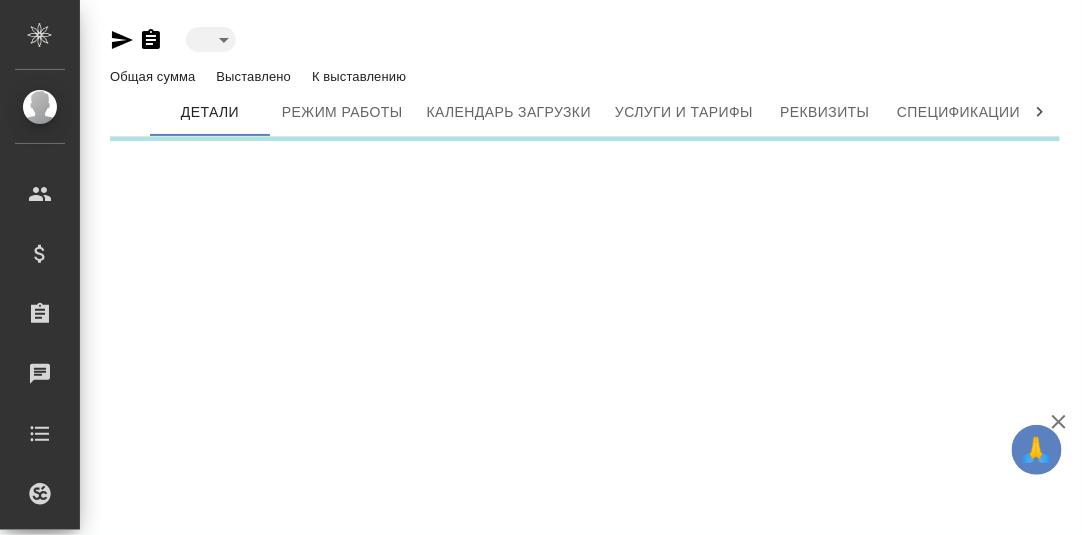 type on "active" 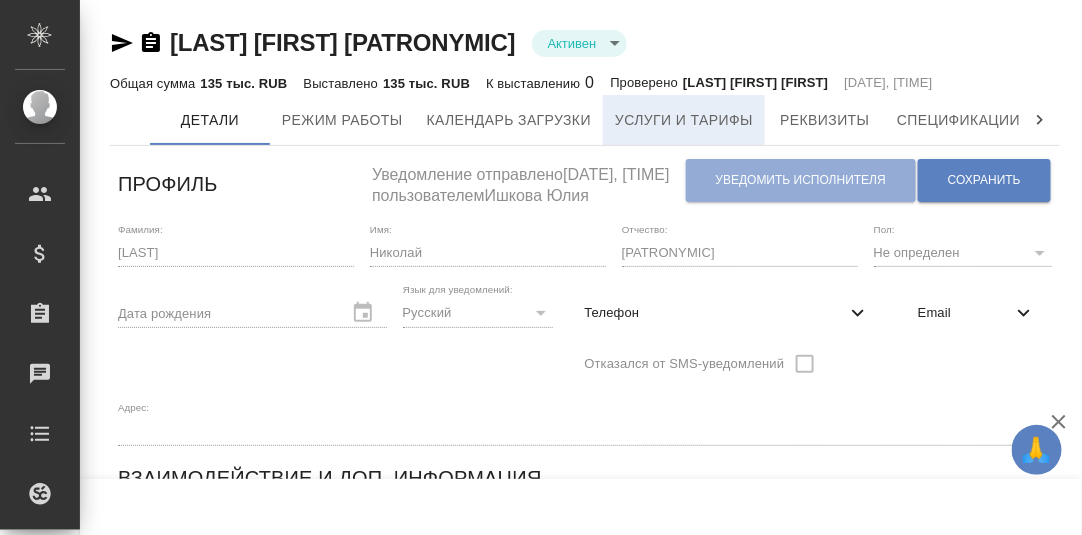click on "Услуги и тарифы" at bounding box center [684, 120] 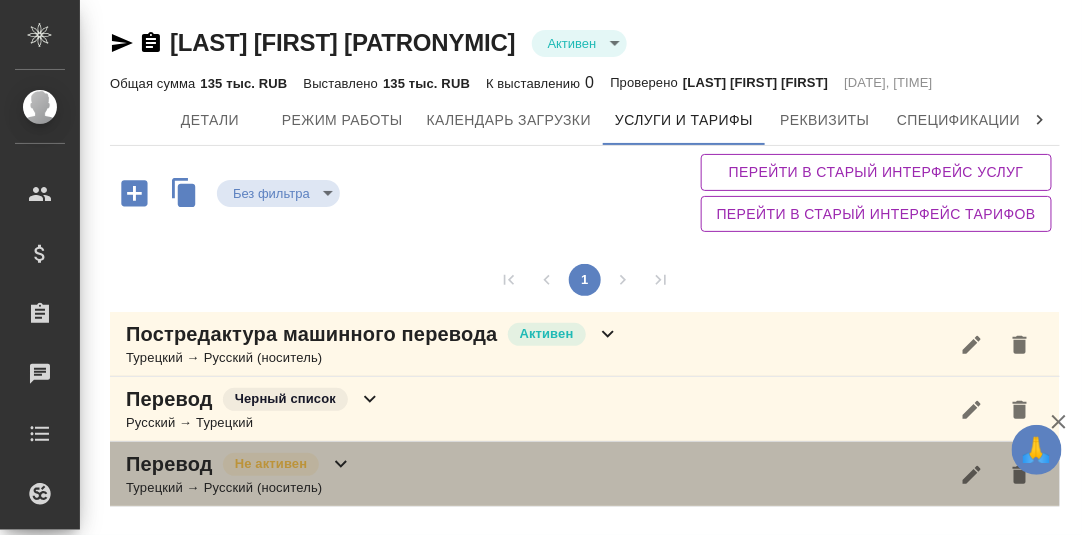 click 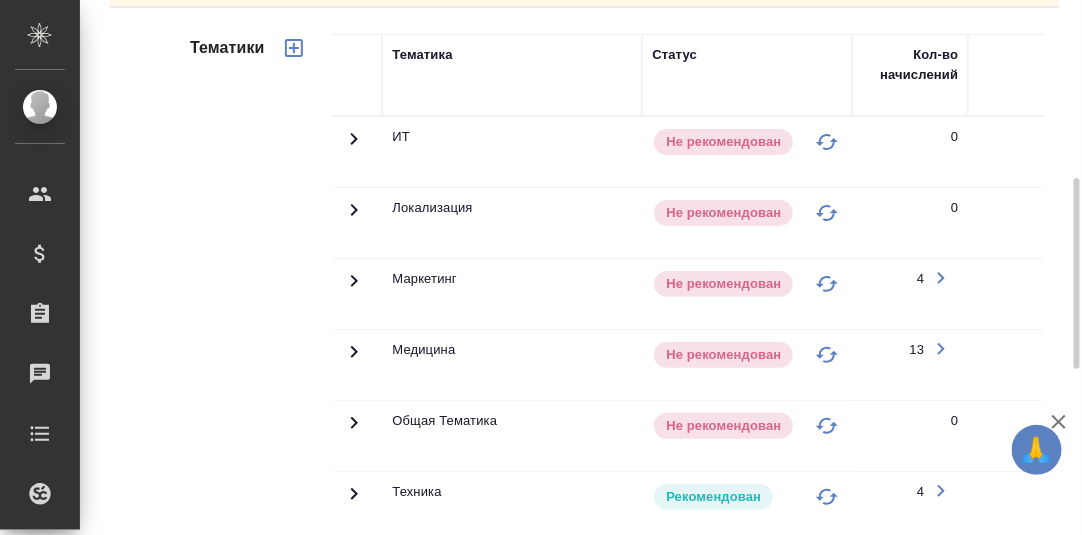 scroll, scrollTop: 599, scrollLeft: 0, axis: vertical 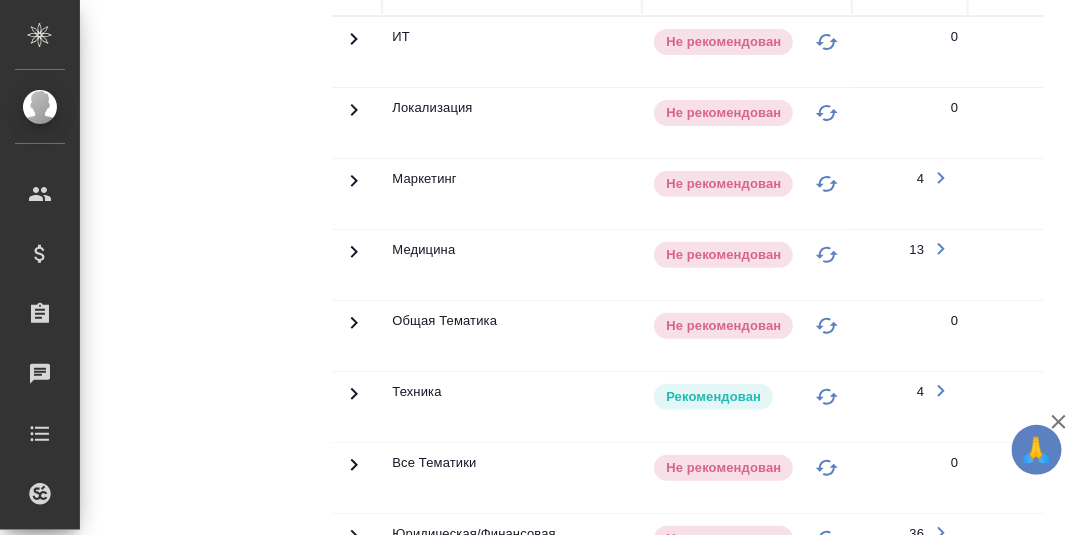 click 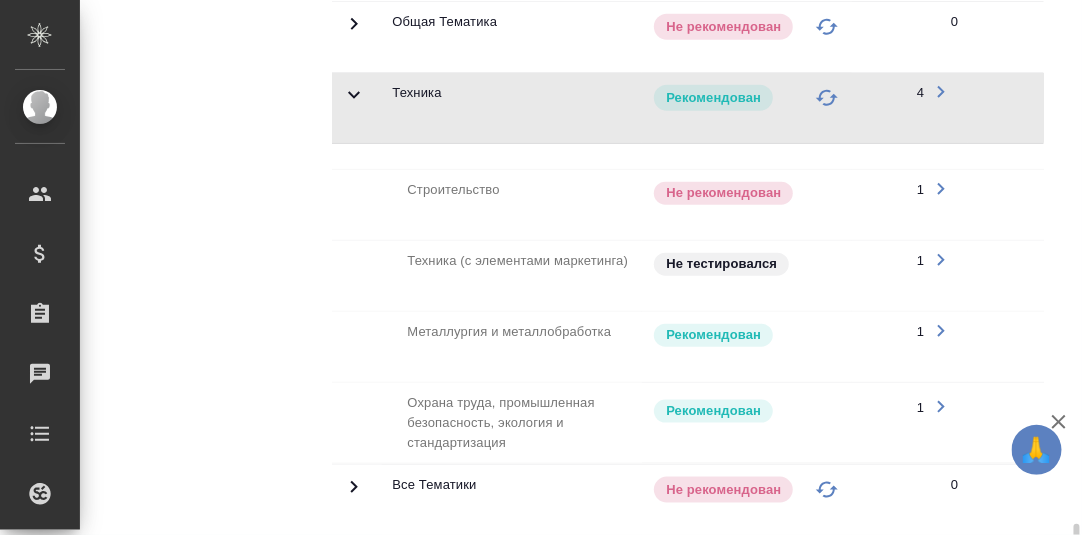 scroll, scrollTop: 1098, scrollLeft: 0, axis: vertical 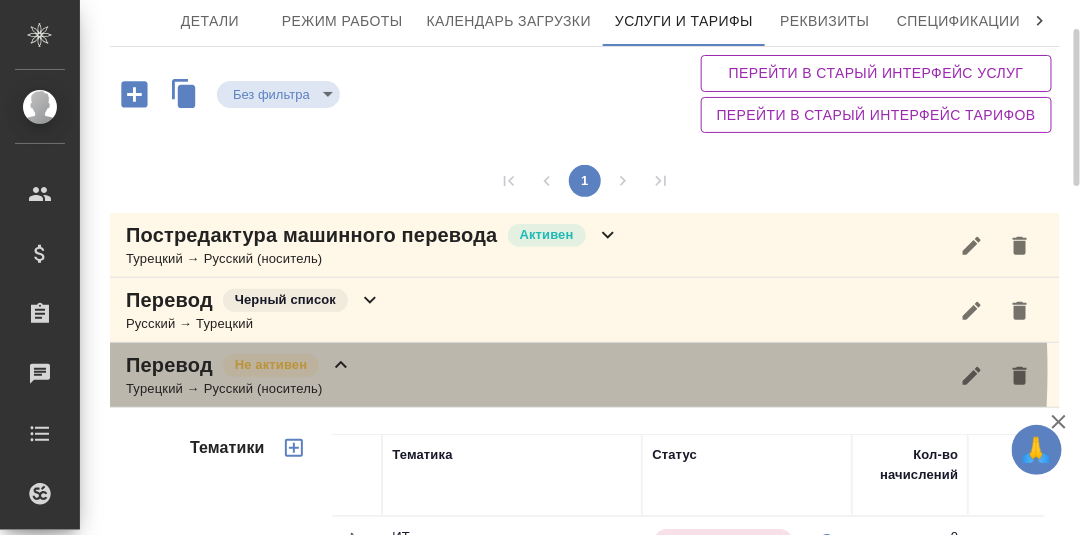 click 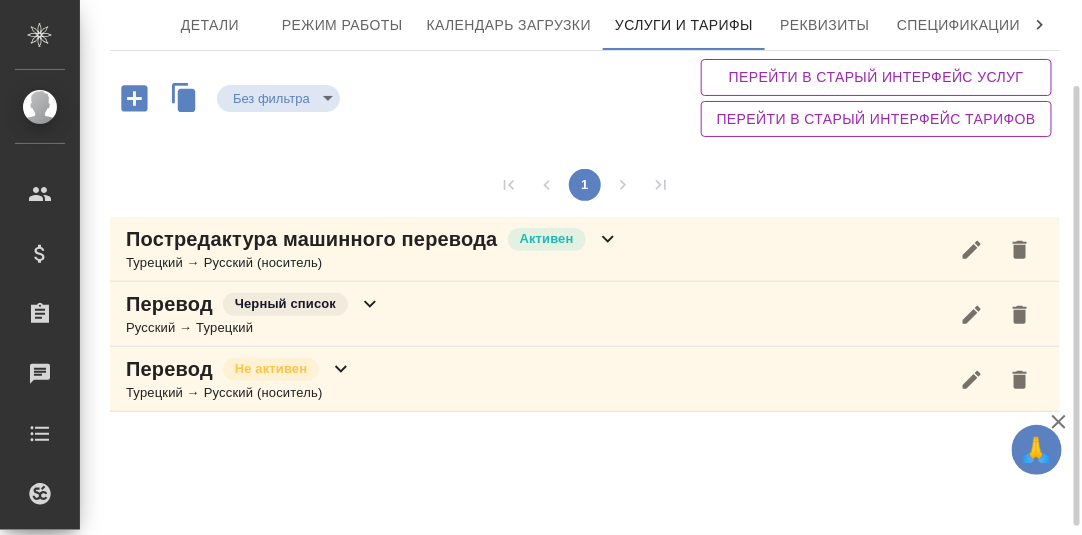 click 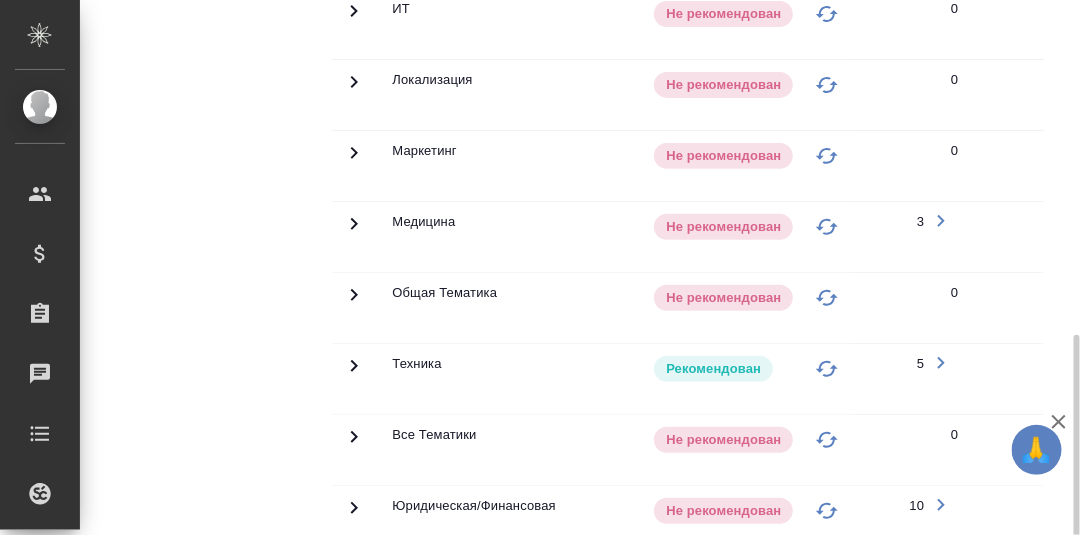 scroll, scrollTop: 597, scrollLeft: 0, axis: vertical 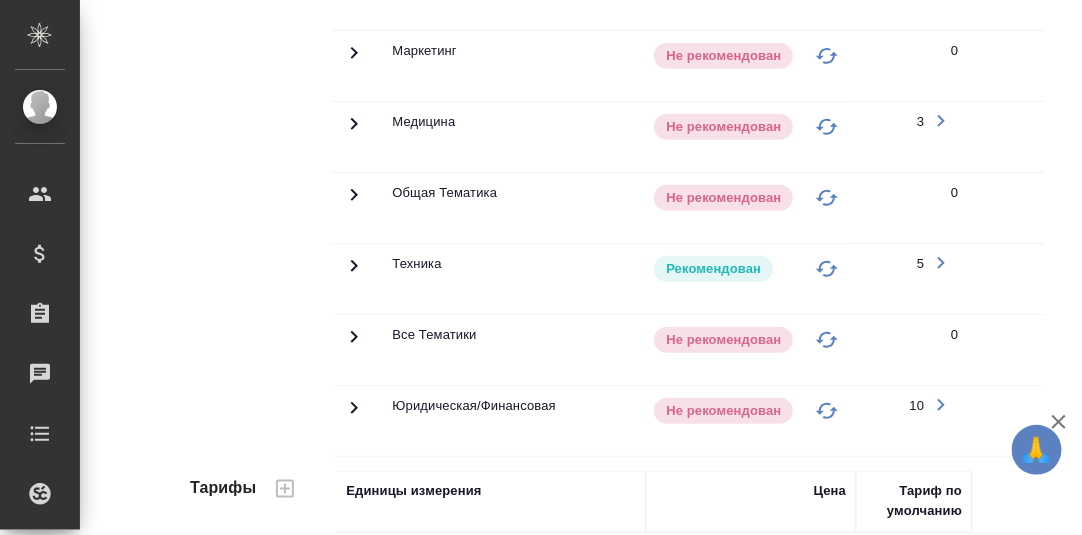 click 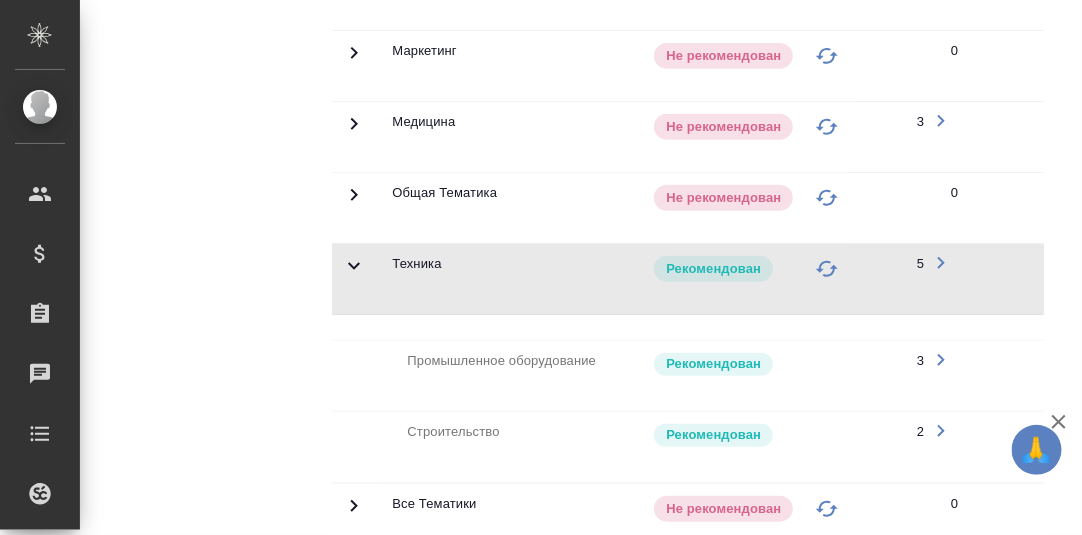 scroll, scrollTop: 797, scrollLeft: 0, axis: vertical 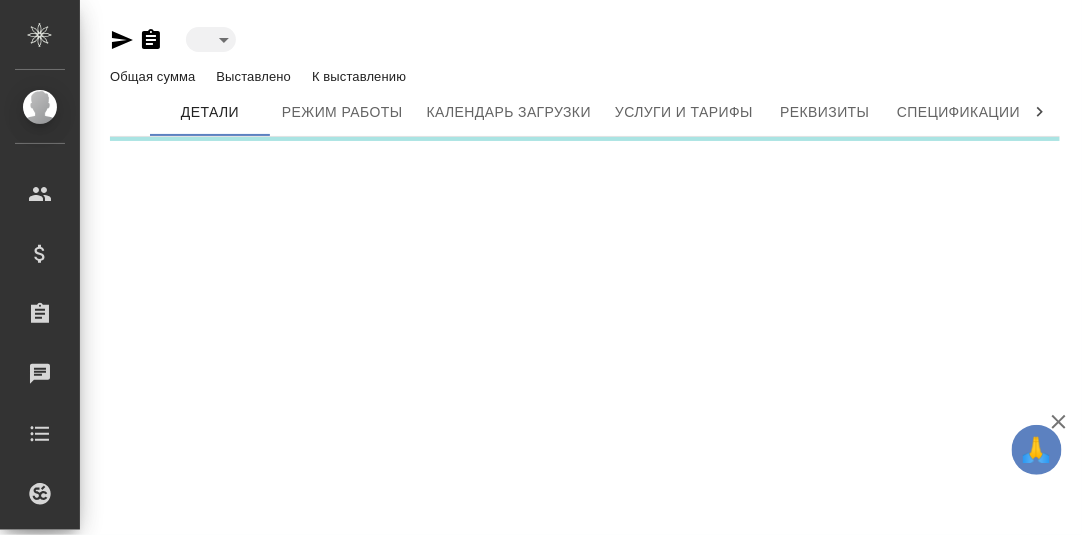 type on "active" 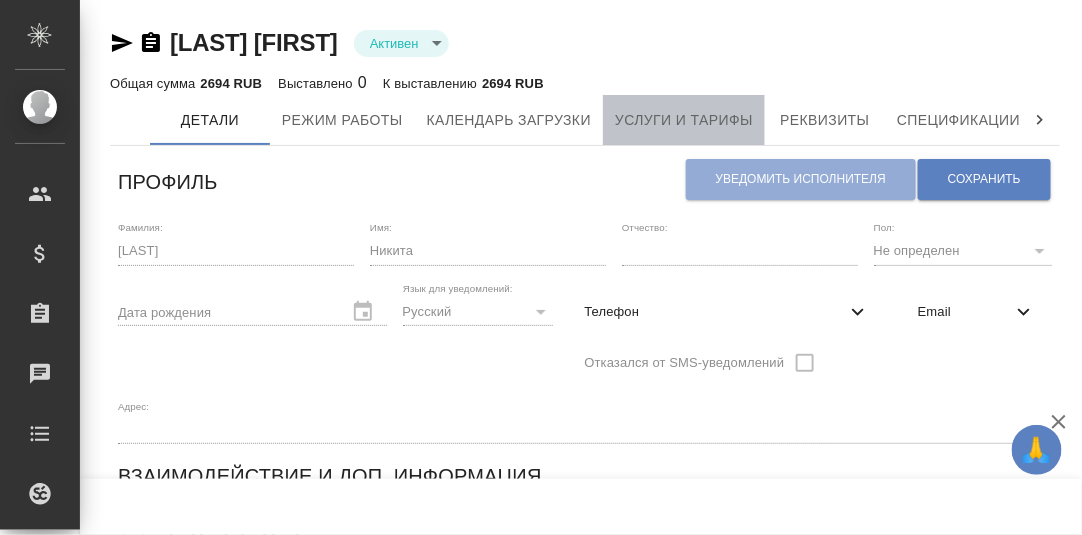 drag, startPoint x: 689, startPoint y: 120, endPoint x: 698, endPoint y: 181, distance: 61.66036 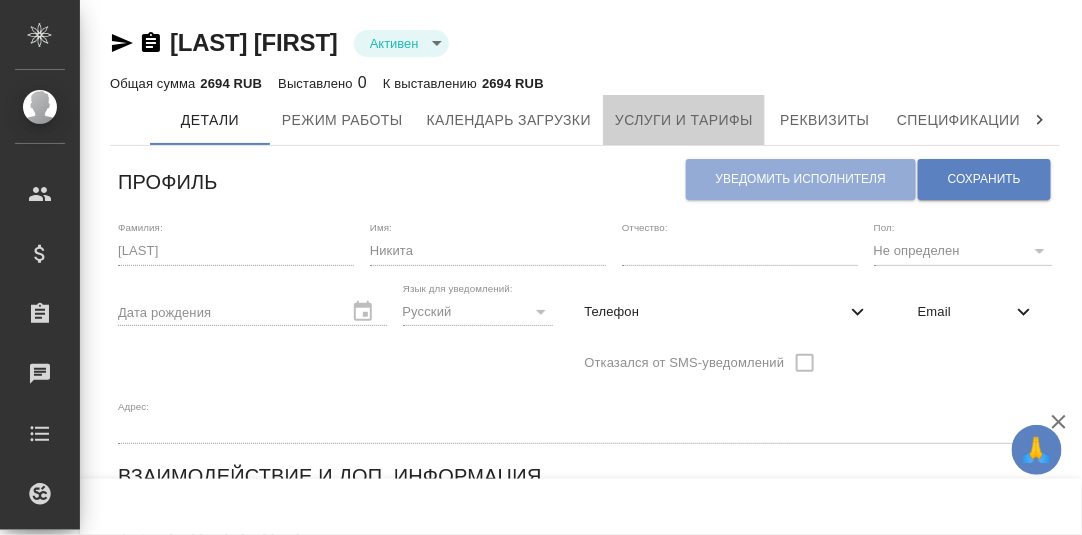 click on "Услуги и тарифы" at bounding box center (684, 120) 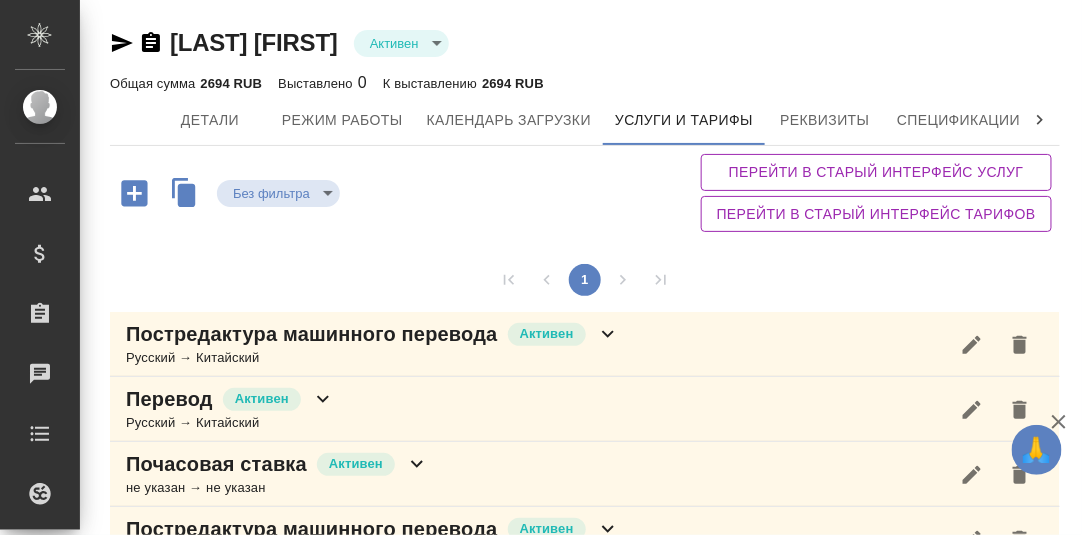 scroll, scrollTop: 116, scrollLeft: 0, axis: vertical 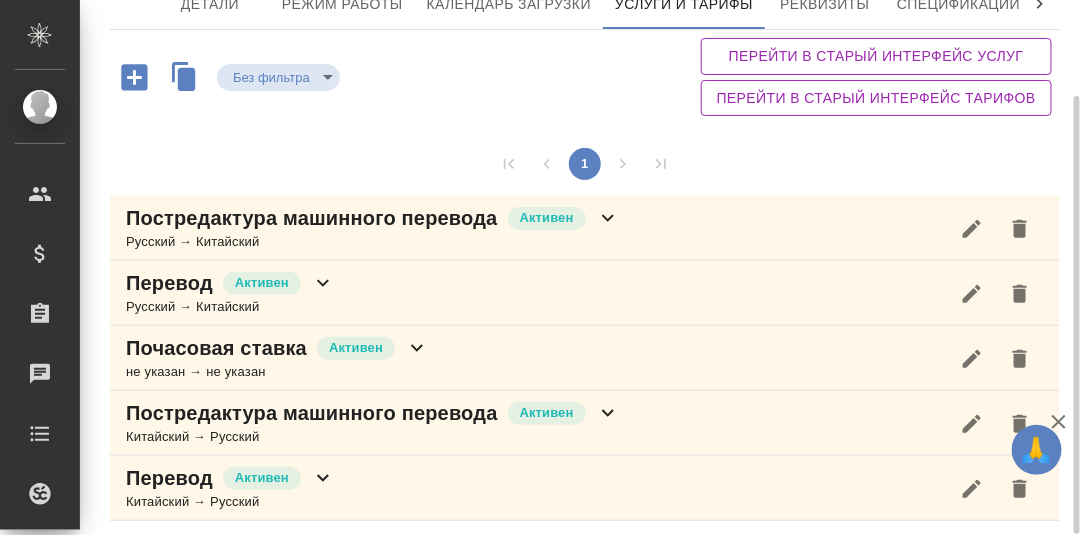 click 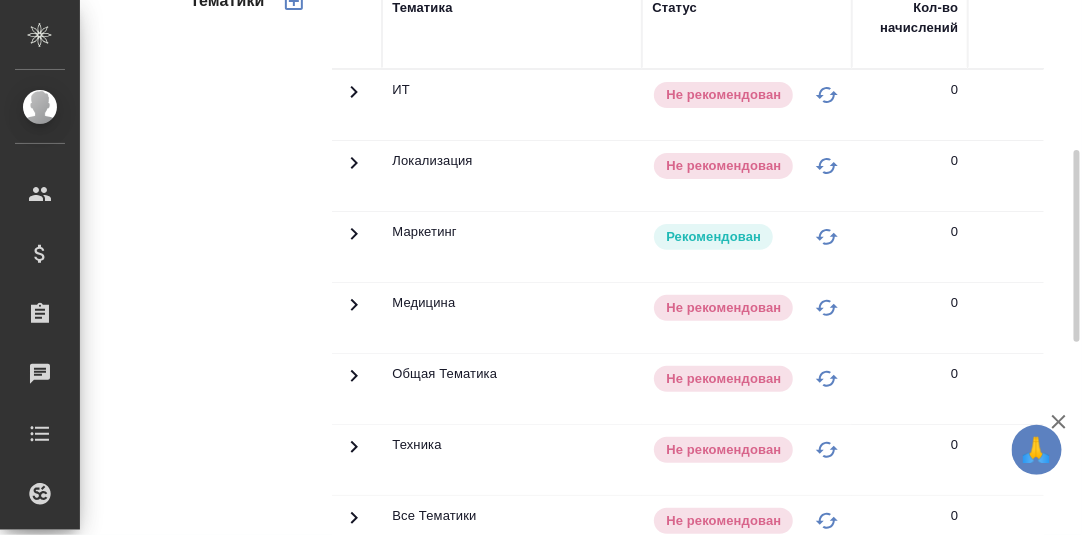 scroll, scrollTop: 116, scrollLeft: 0, axis: vertical 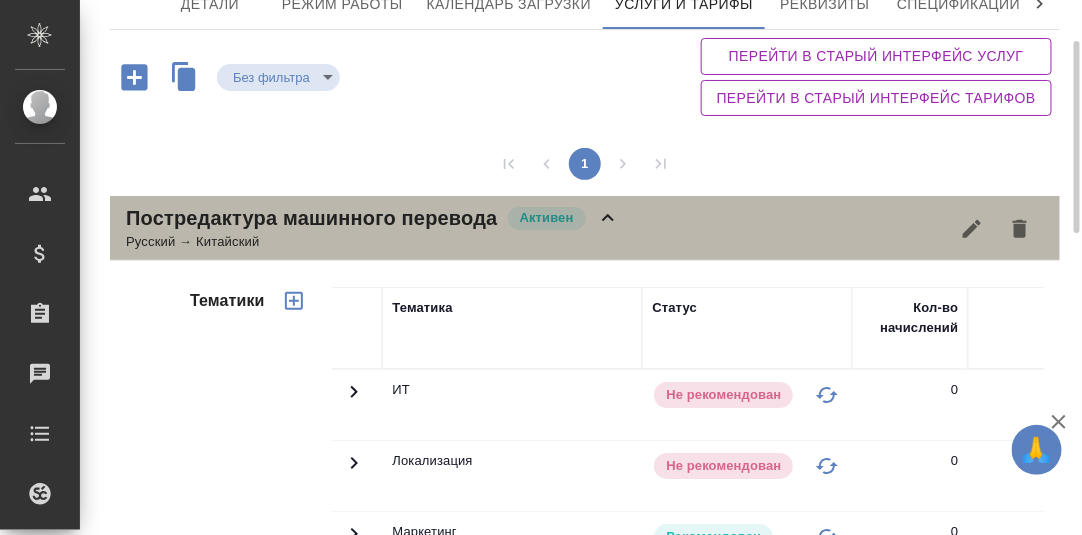 drag, startPoint x: 608, startPoint y: 217, endPoint x: 599, endPoint y: 234, distance: 19.235384 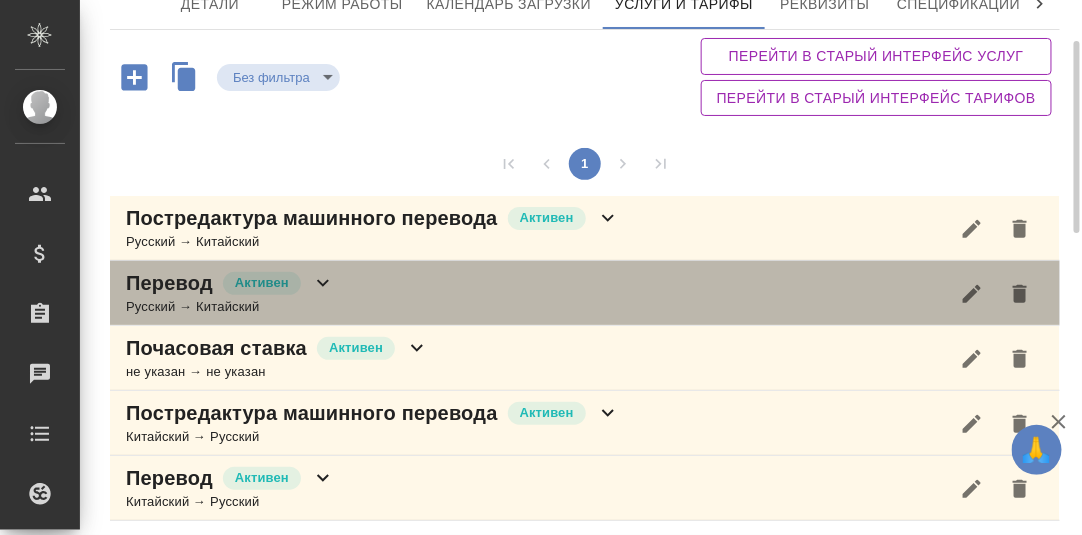 click 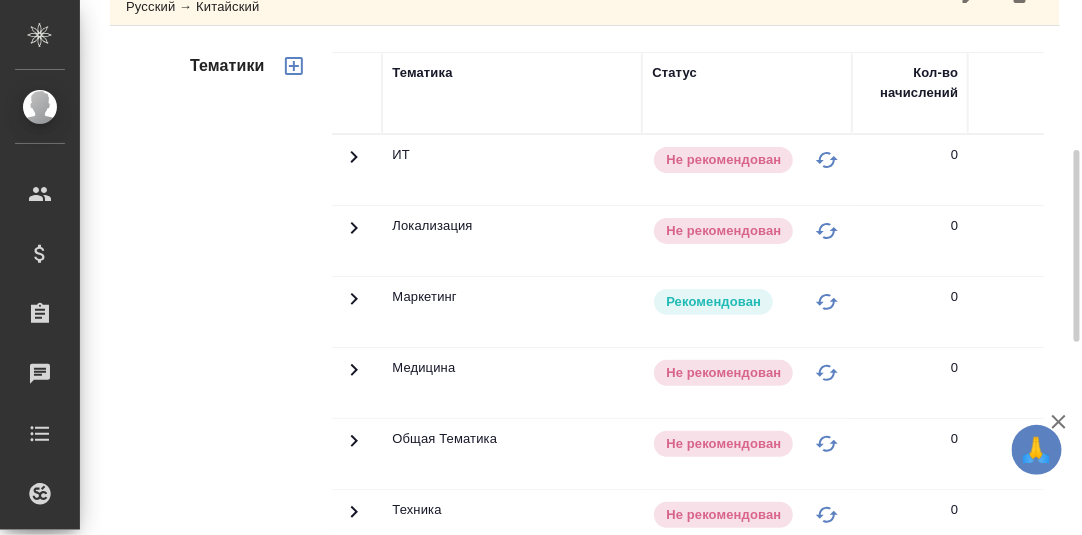 scroll, scrollTop: 216, scrollLeft: 0, axis: vertical 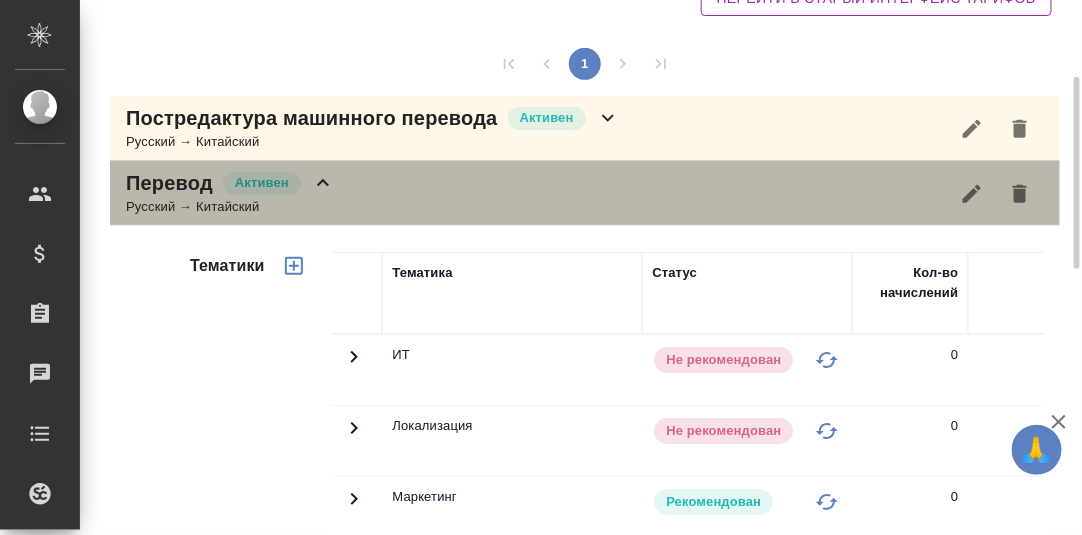 click 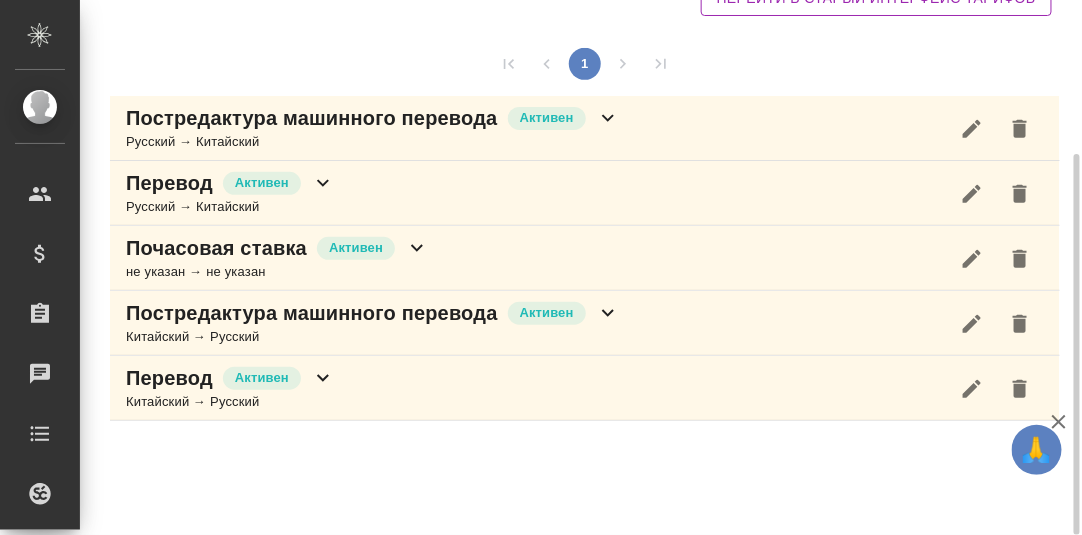 scroll, scrollTop: 216, scrollLeft: 0, axis: vertical 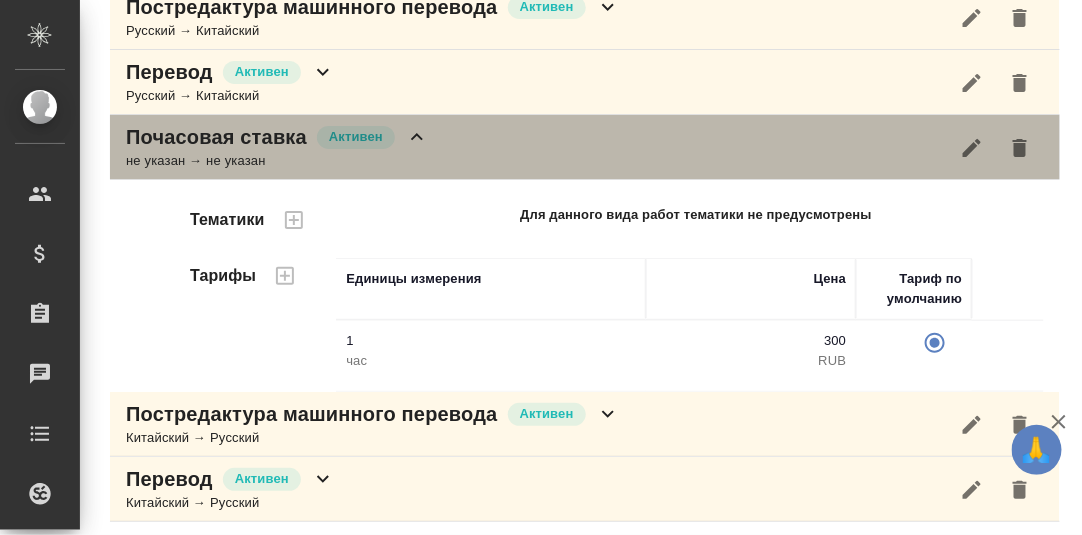 click 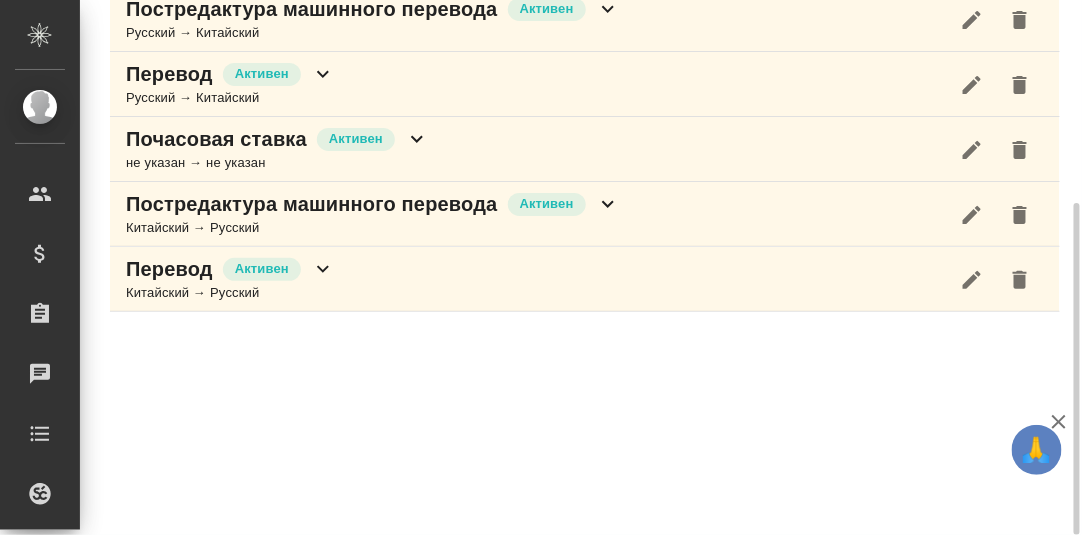 click 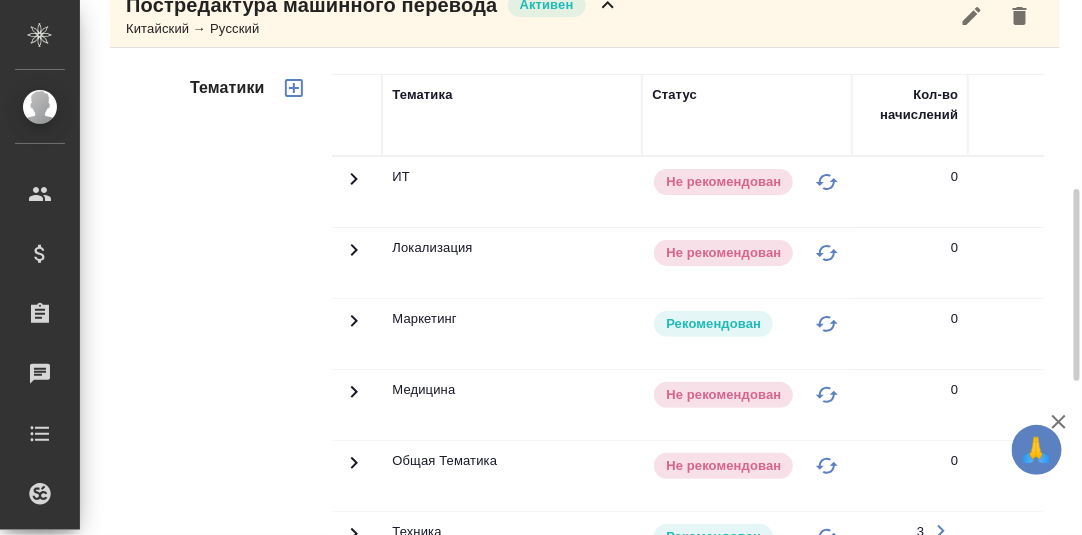 scroll, scrollTop: 724, scrollLeft: 0, axis: vertical 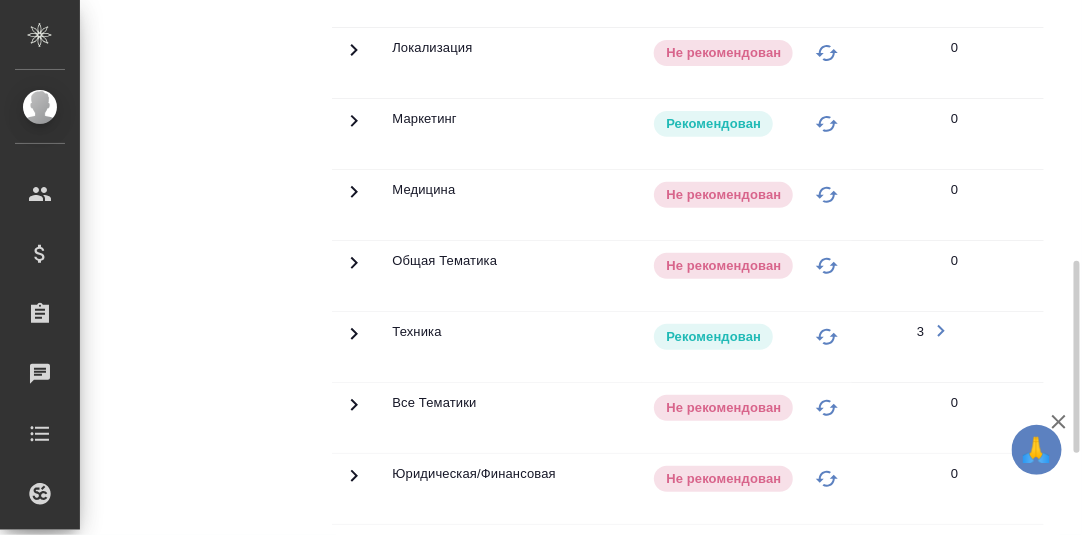 click 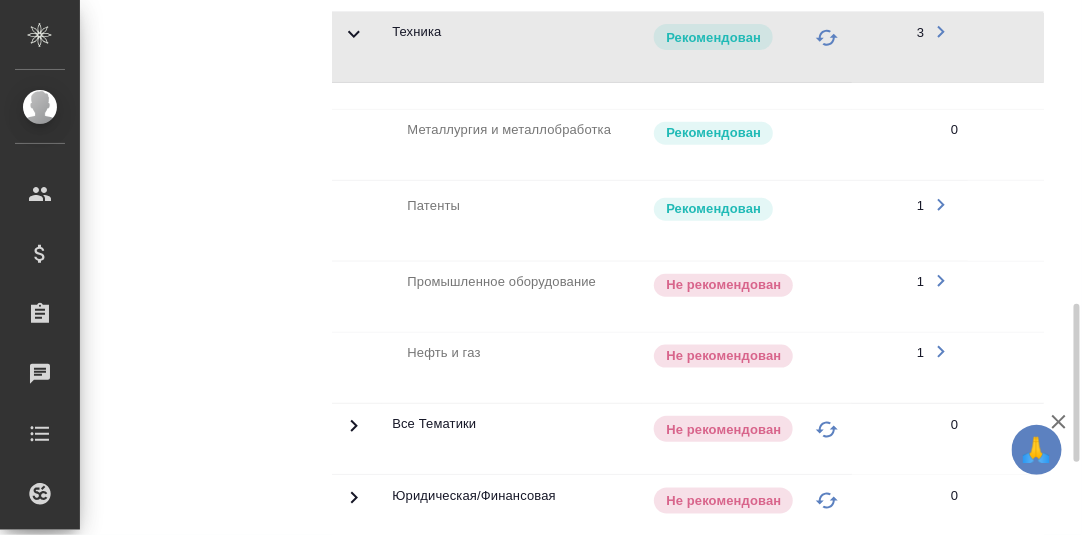 scroll, scrollTop: 1268, scrollLeft: 0, axis: vertical 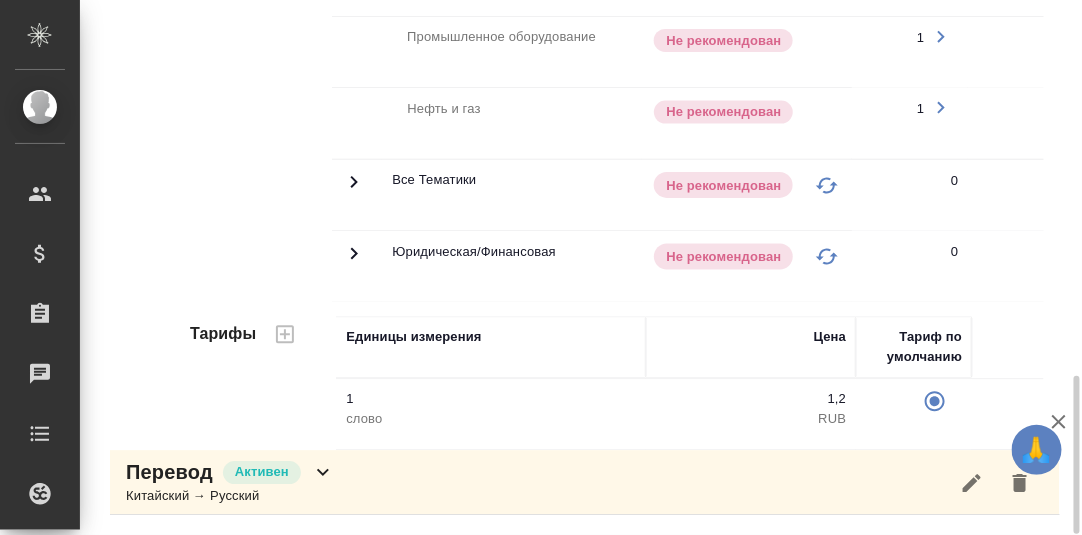 click 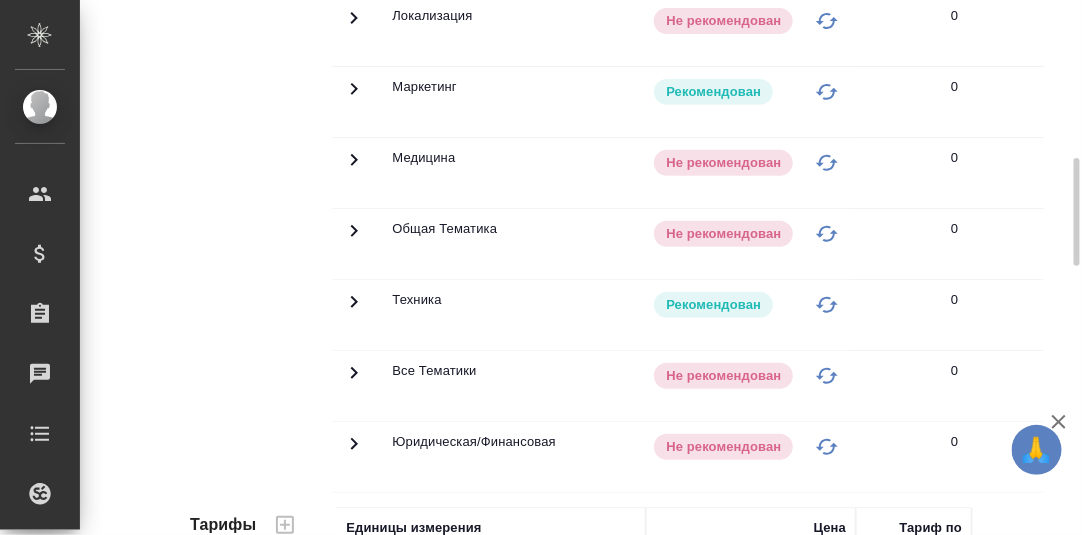 scroll, scrollTop: 1368, scrollLeft: 0, axis: vertical 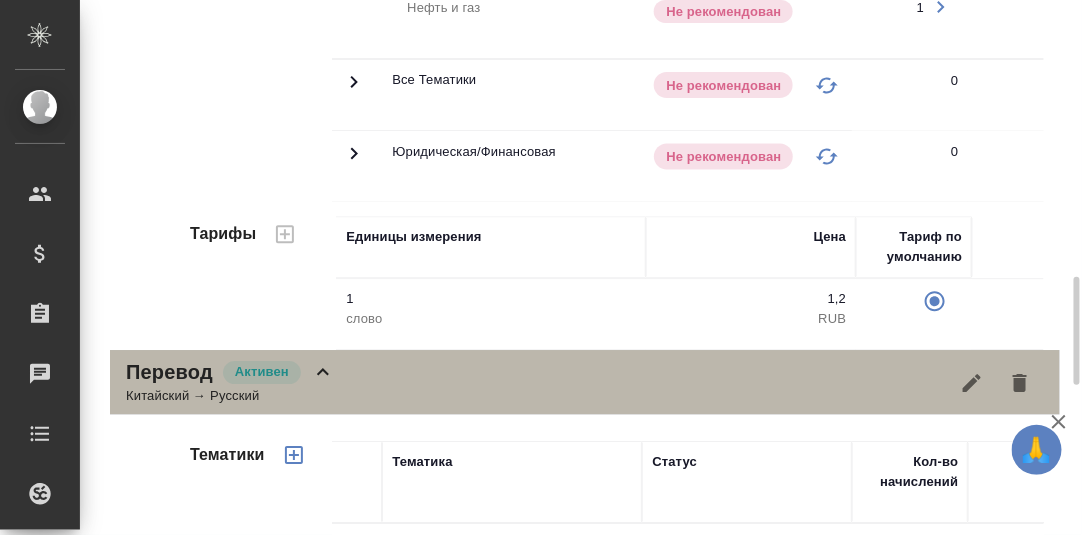 click 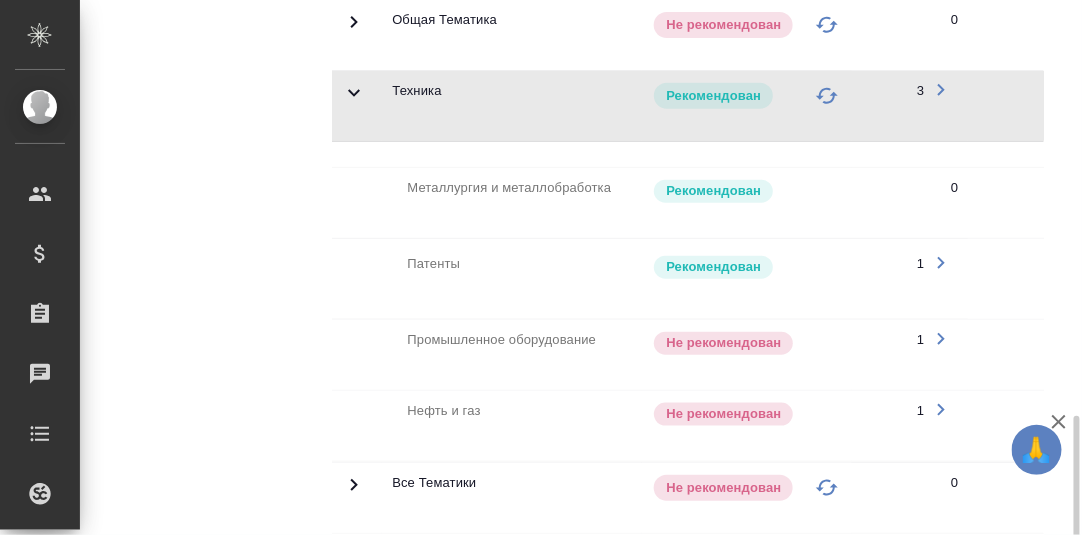 scroll, scrollTop: 1065, scrollLeft: 0, axis: vertical 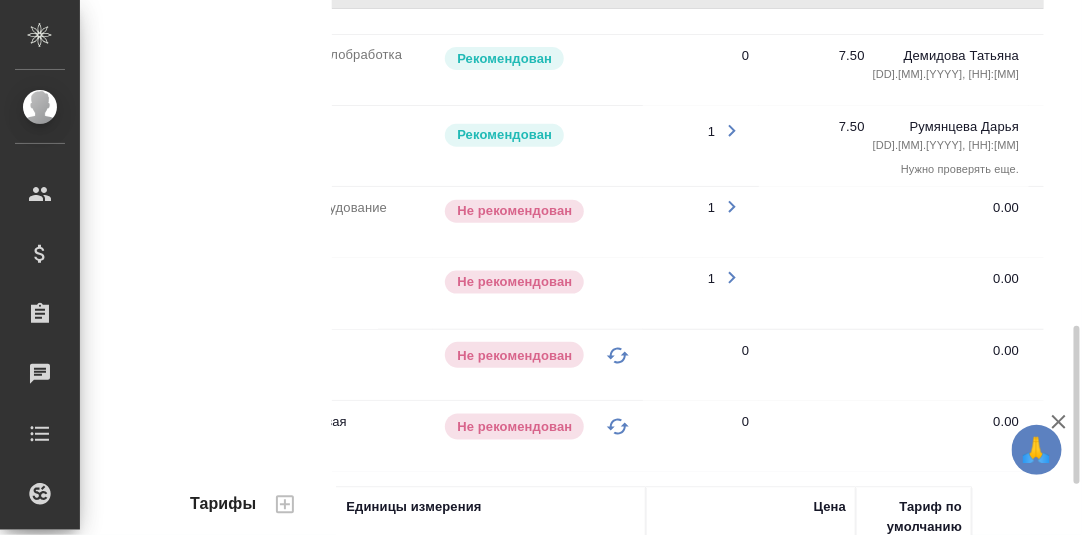 click 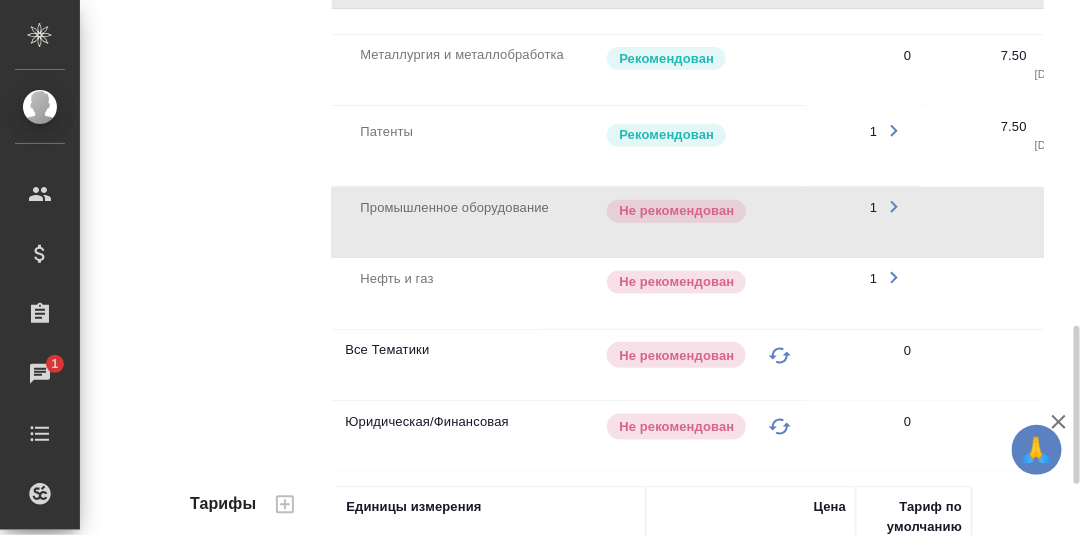 scroll, scrollTop: 0, scrollLeft: 0, axis: both 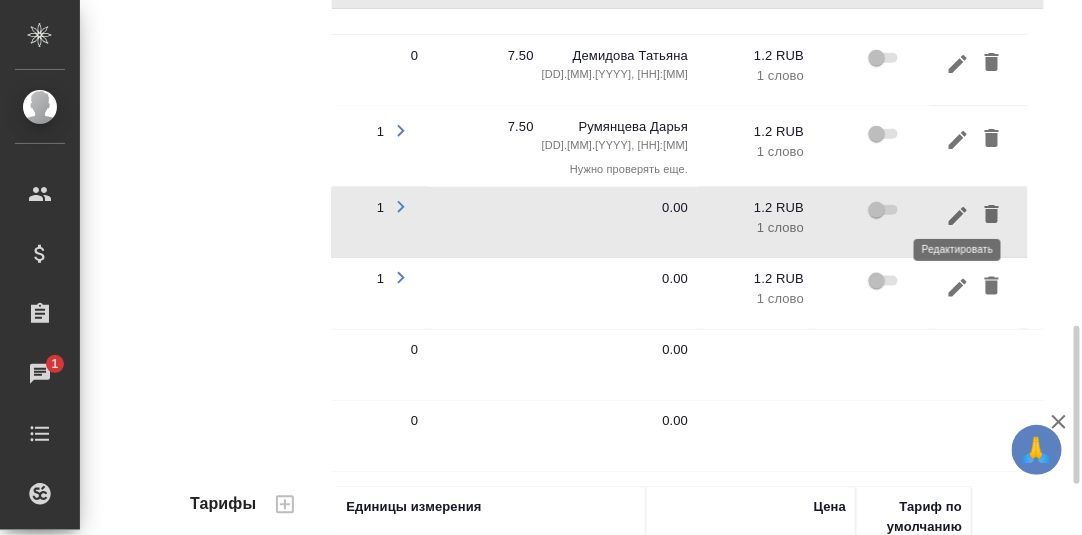 click 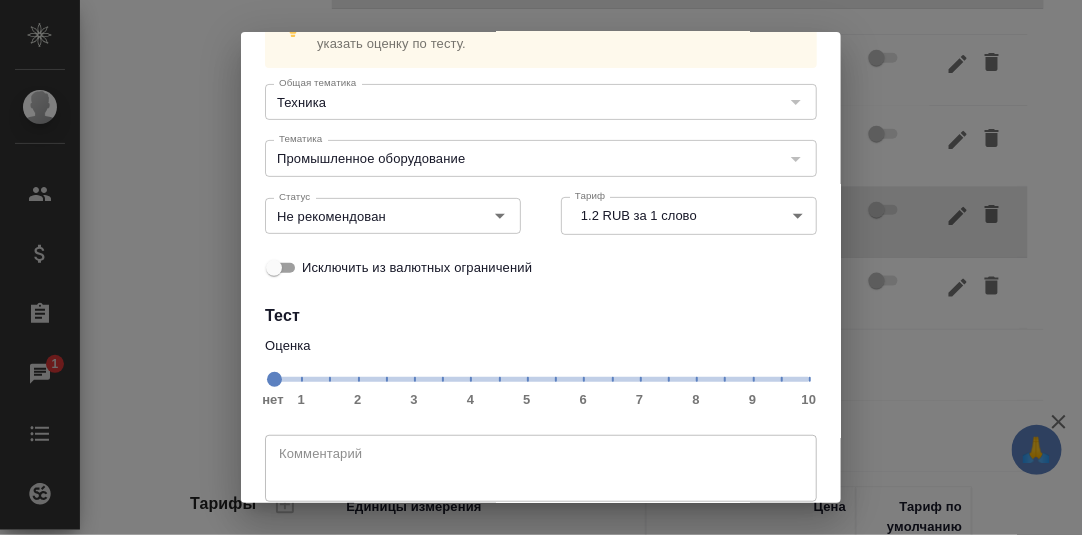 scroll, scrollTop: 183, scrollLeft: 0, axis: vertical 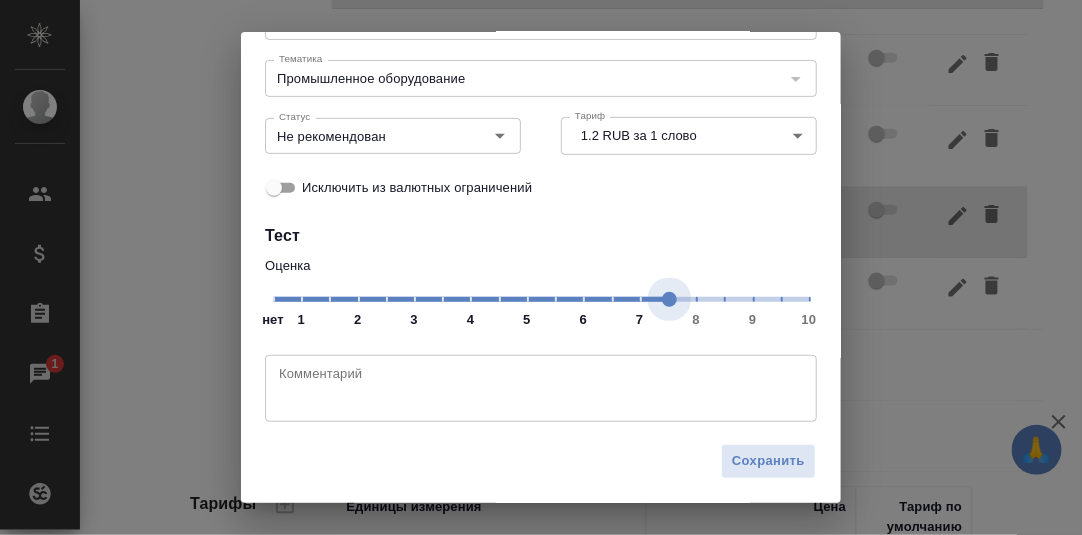 click on "нет 1 2 3 4 5 6 7 8 9 10" at bounding box center [541, 298] 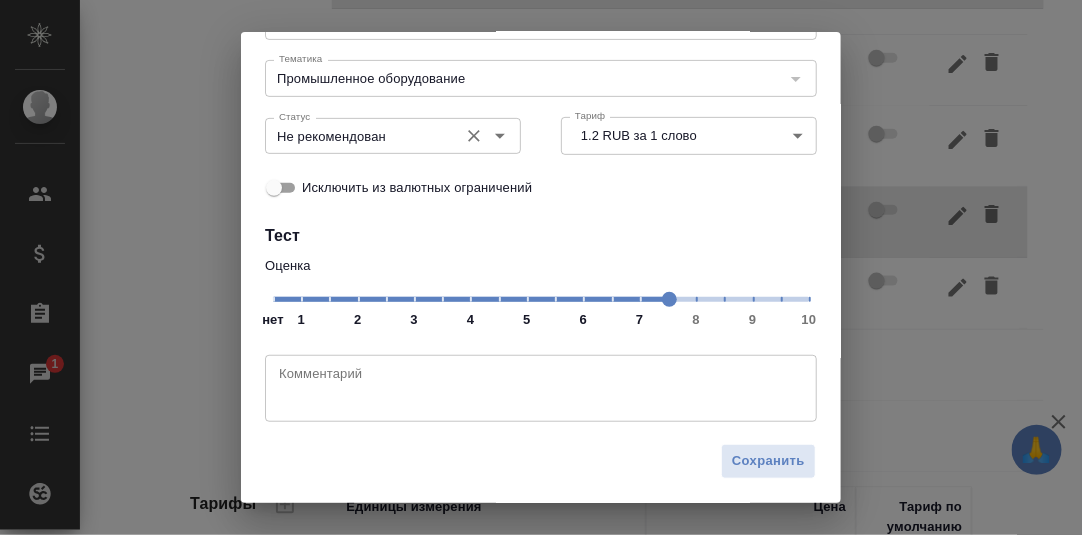 click 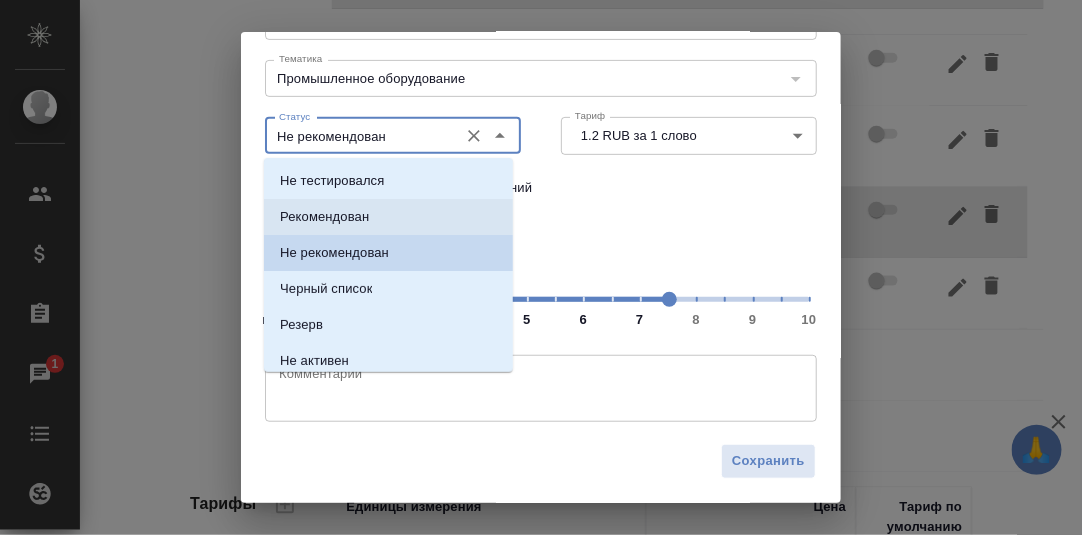 drag, startPoint x: 351, startPoint y: 209, endPoint x: 380, endPoint y: 227, distance: 34.132095 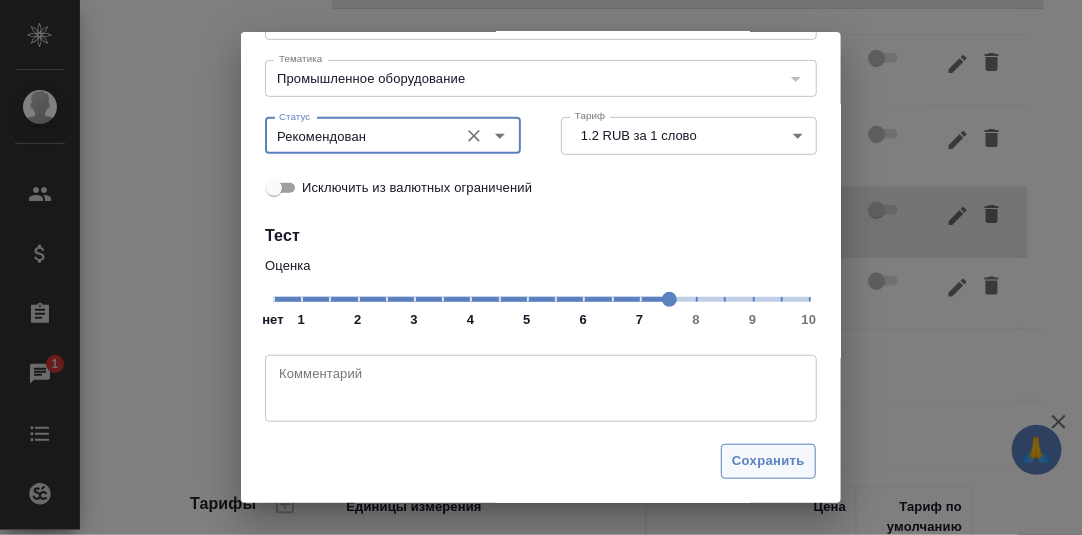 click on "Сохранить" at bounding box center [768, 461] 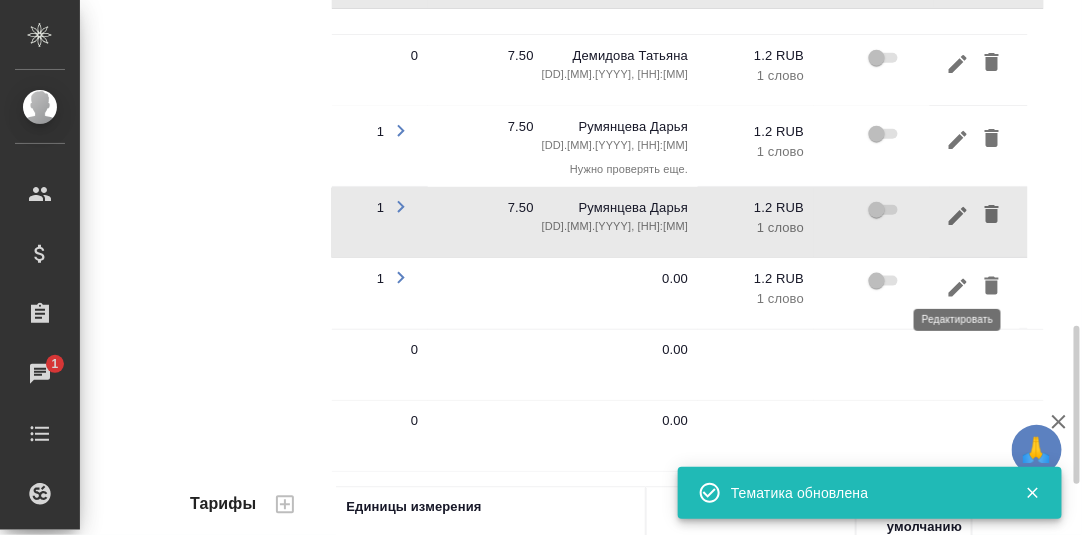 click 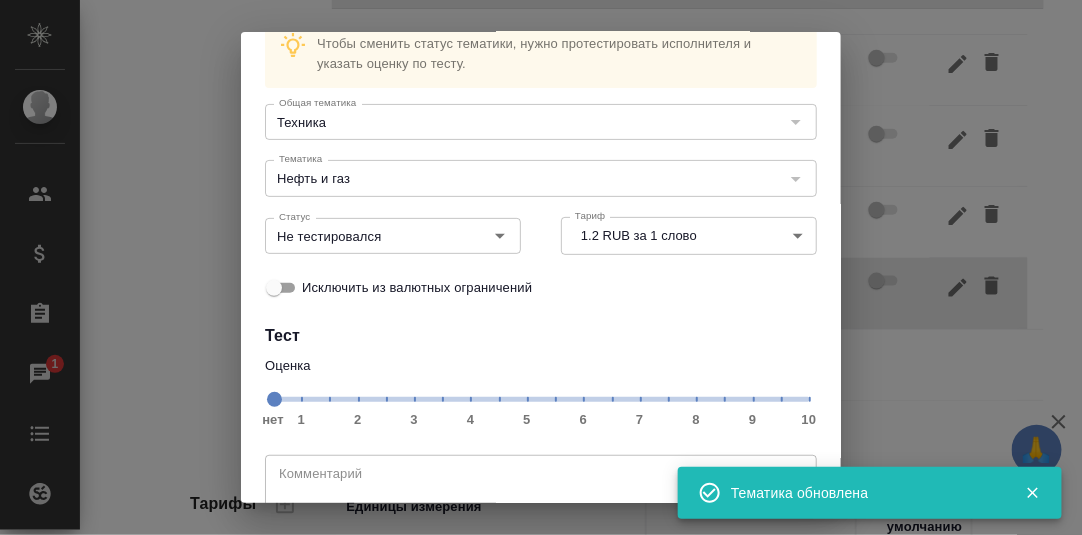 scroll, scrollTop: 183, scrollLeft: 0, axis: vertical 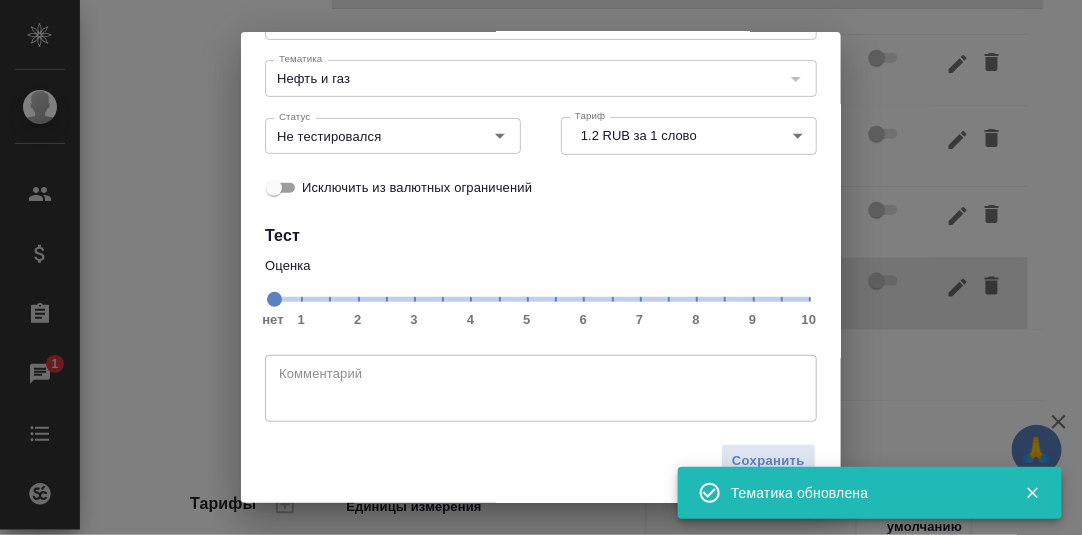 click on "нет 1 2 3 4 5 6 7 8 9 10" at bounding box center [541, 298] 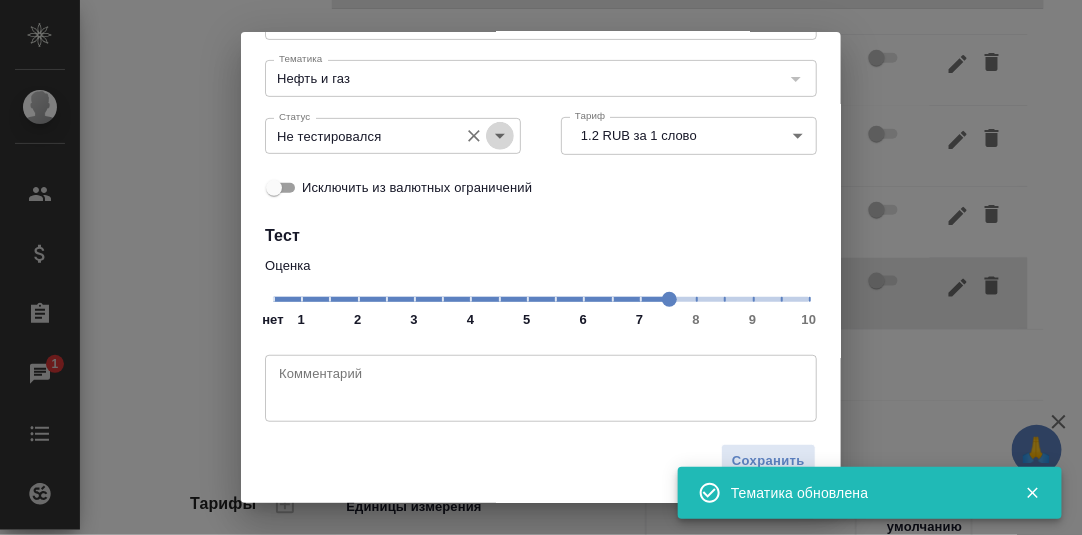 click 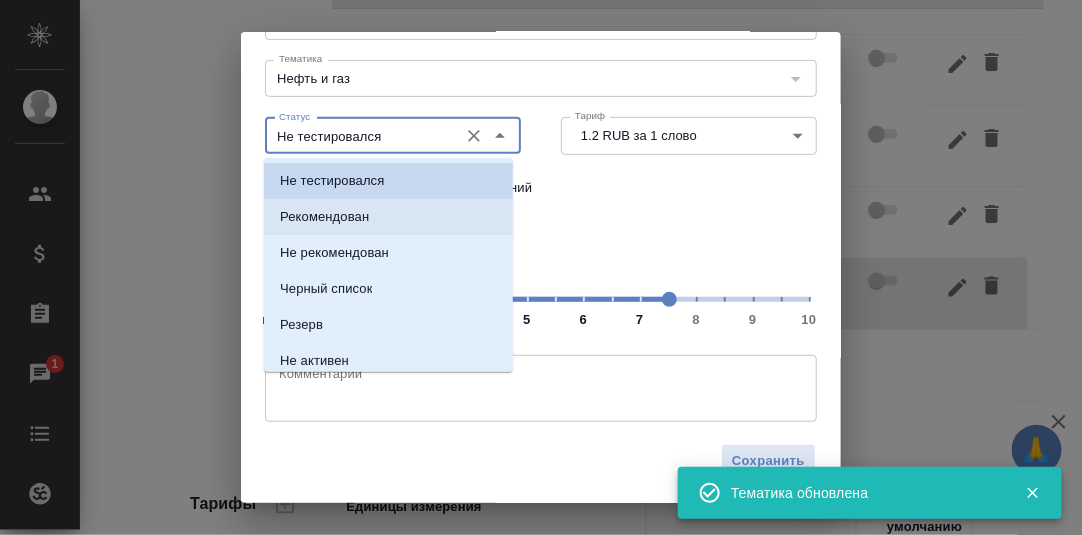 click on "Рекомендован" at bounding box center [324, 217] 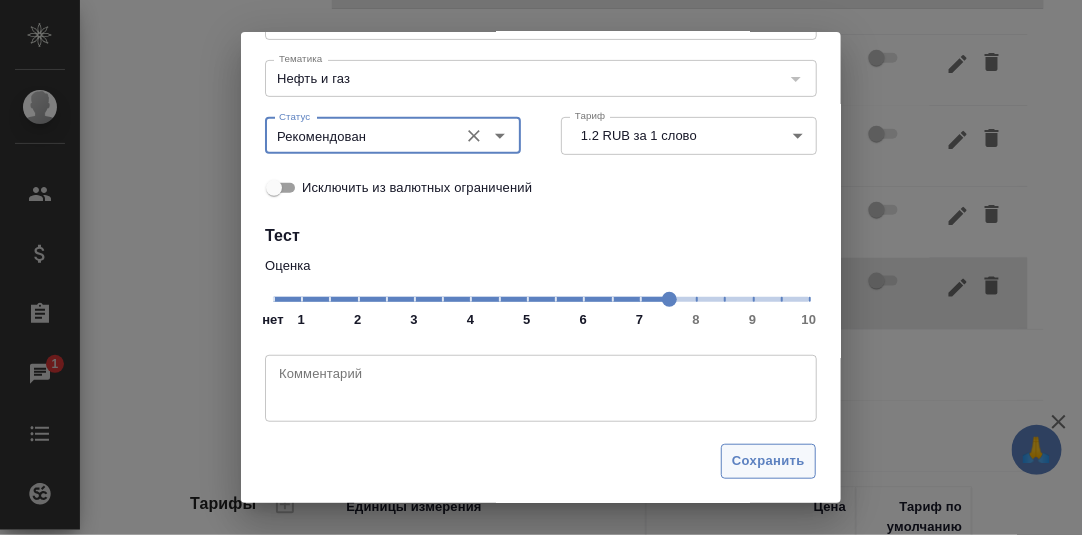click on "Сохранить" at bounding box center [768, 461] 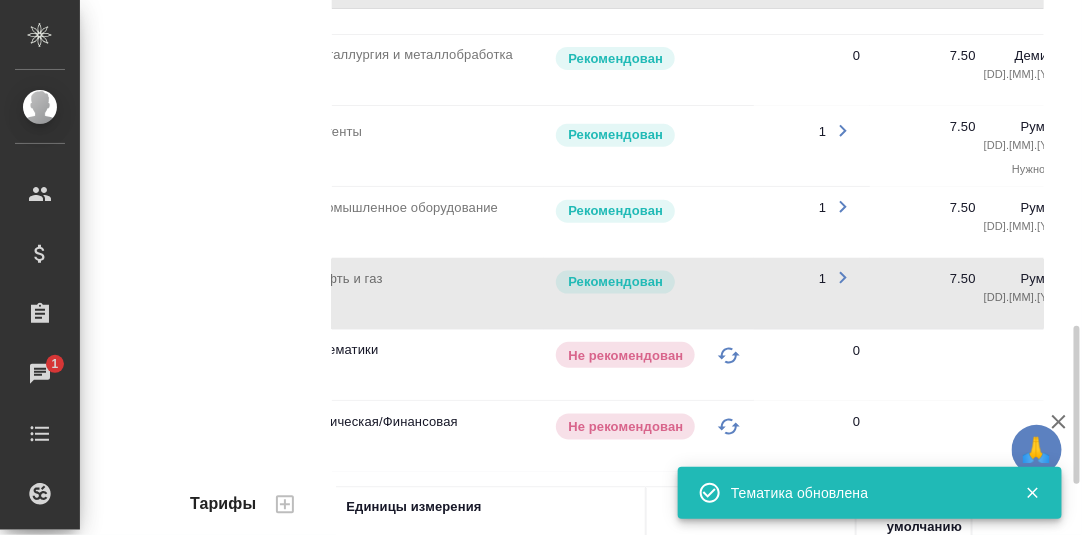 scroll, scrollTop: 0, scrollLeft: 0, axis: both 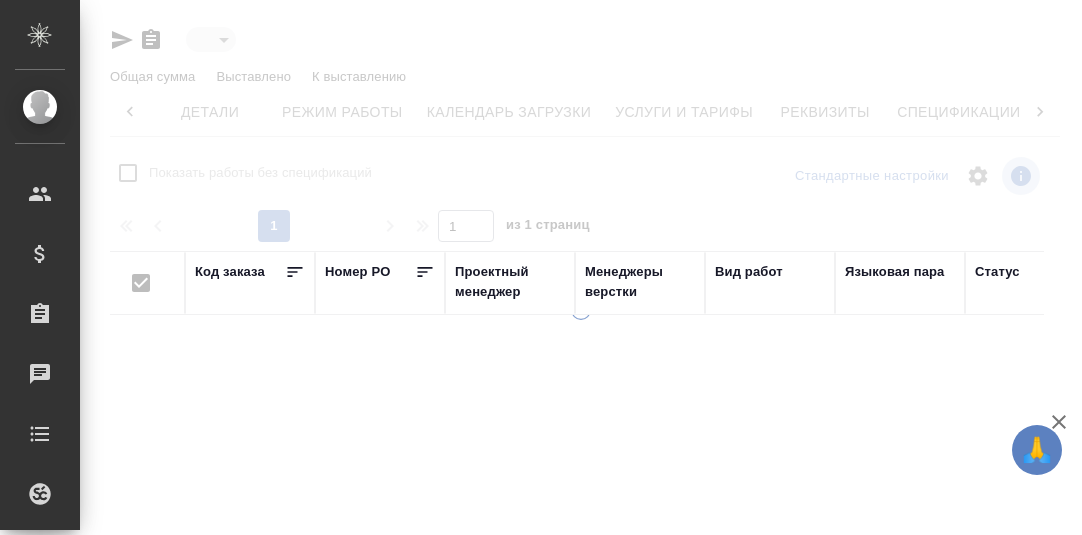 type on "active" 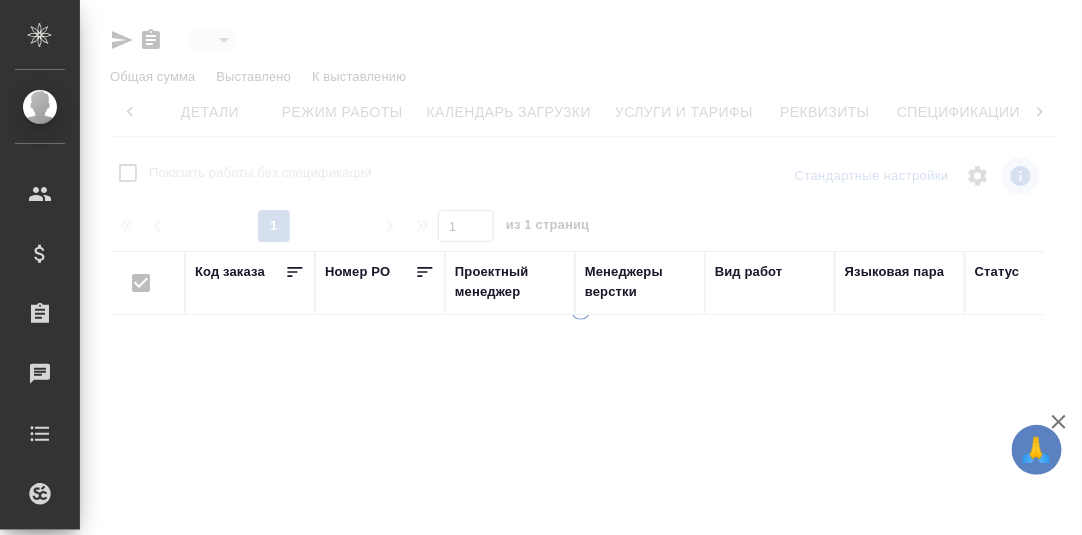 scroll, scrollTop: 0, scrollLeft: 131, axis: horizontal 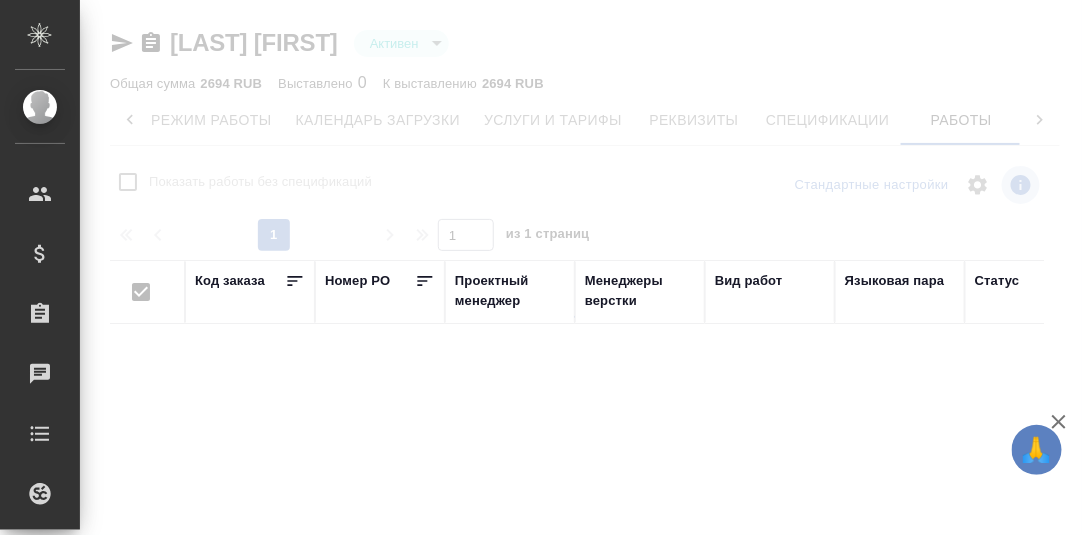 checkbox on "false" 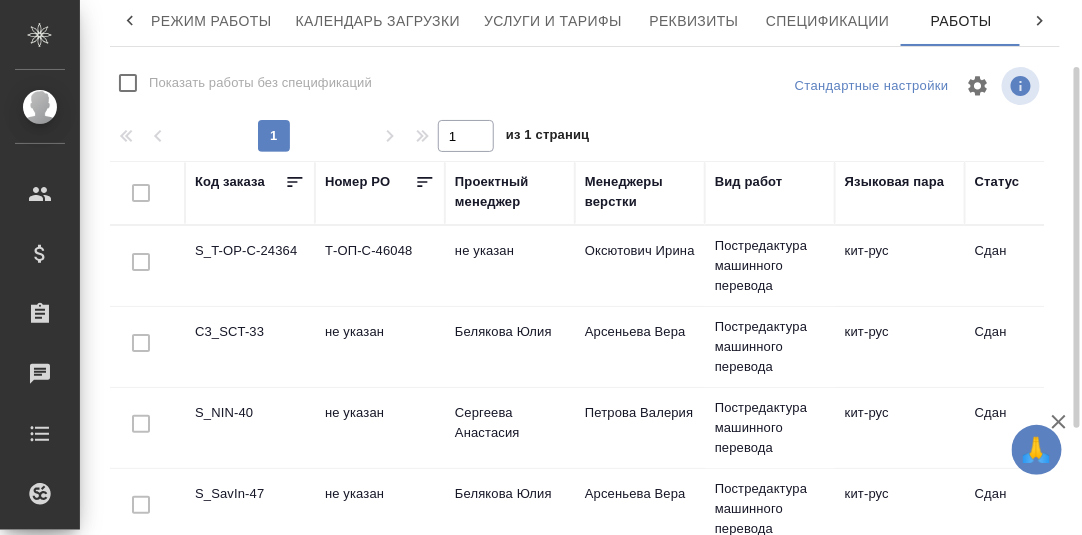 scroll, scrollTop: 255, scrollLeft: 0, axis: vertical 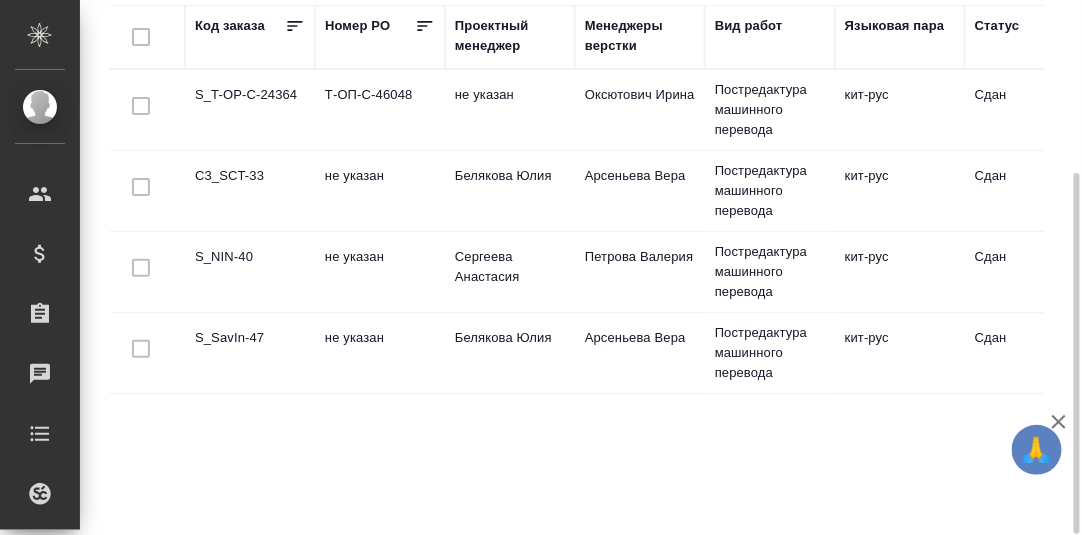 click on "C3_SCT-33" at bounding box center (250, 110) 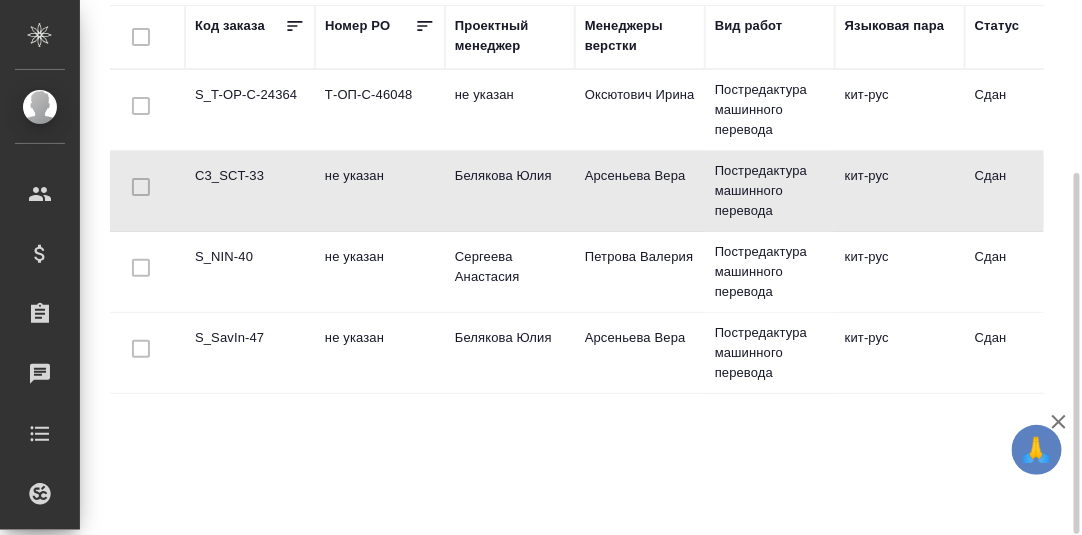 click on "C3_SCT-33" at bounding box center [250, 110] 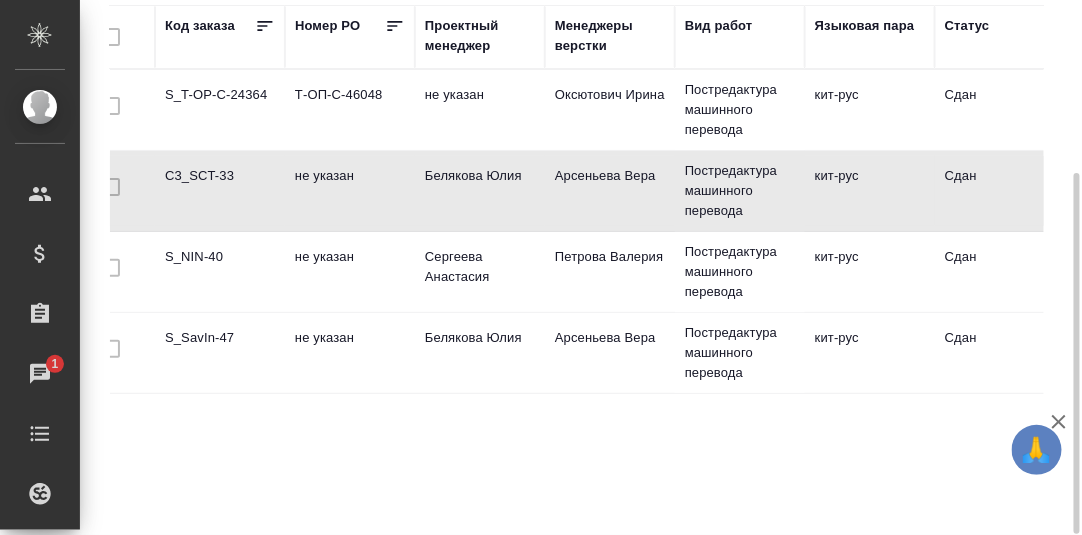 scroll, scrollTop: 0, scrollLeft: 0, axis: both 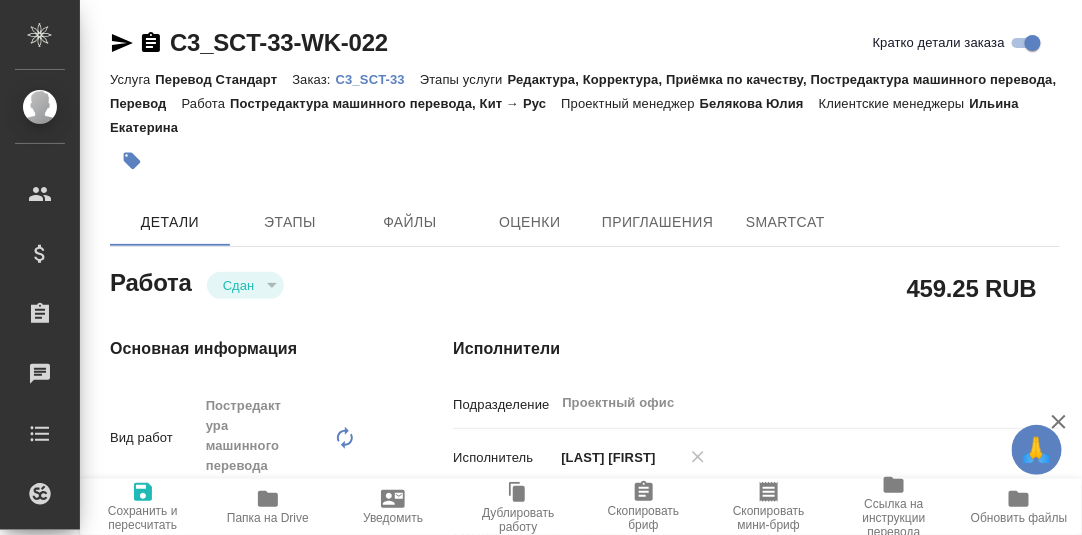 type on "x" 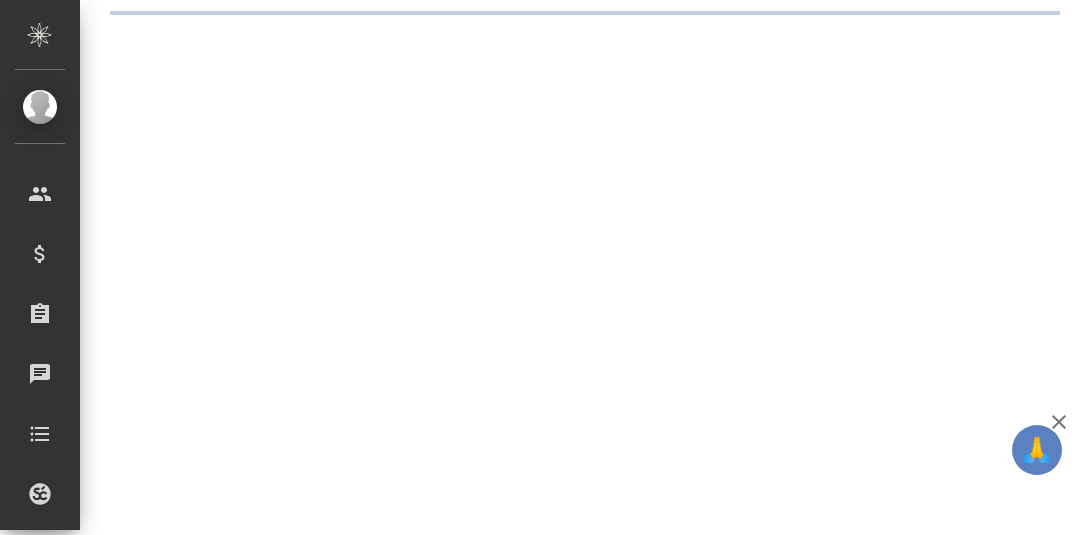 scroll, scrollTop: 0, scrollLeft: 0, axis: both 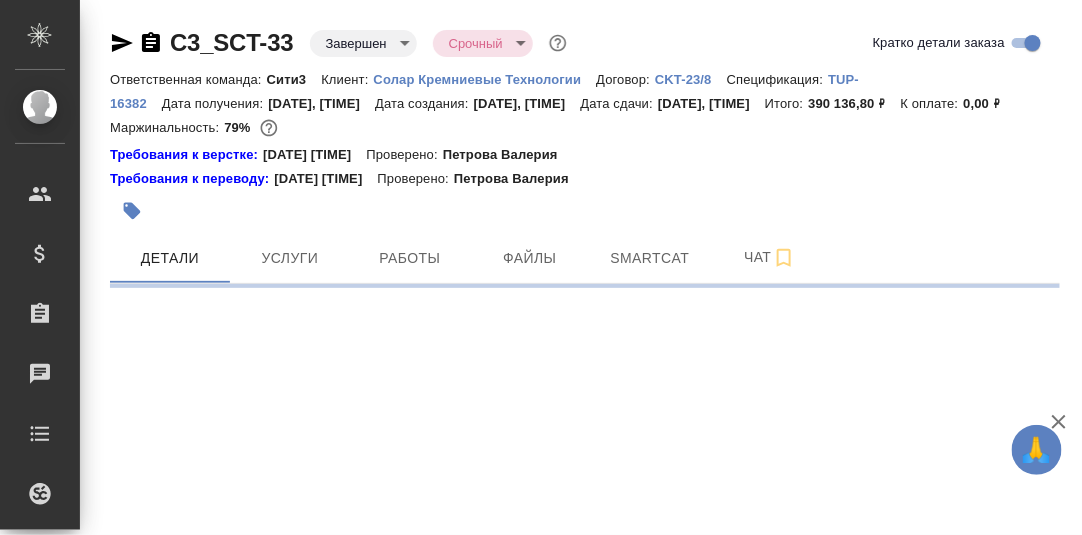 select on "RU" 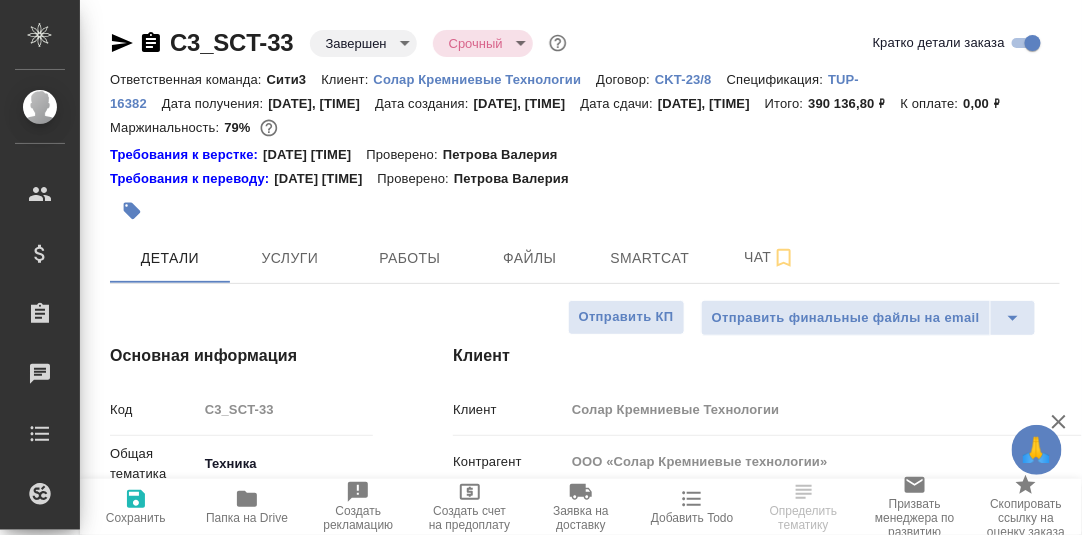 type on "x" 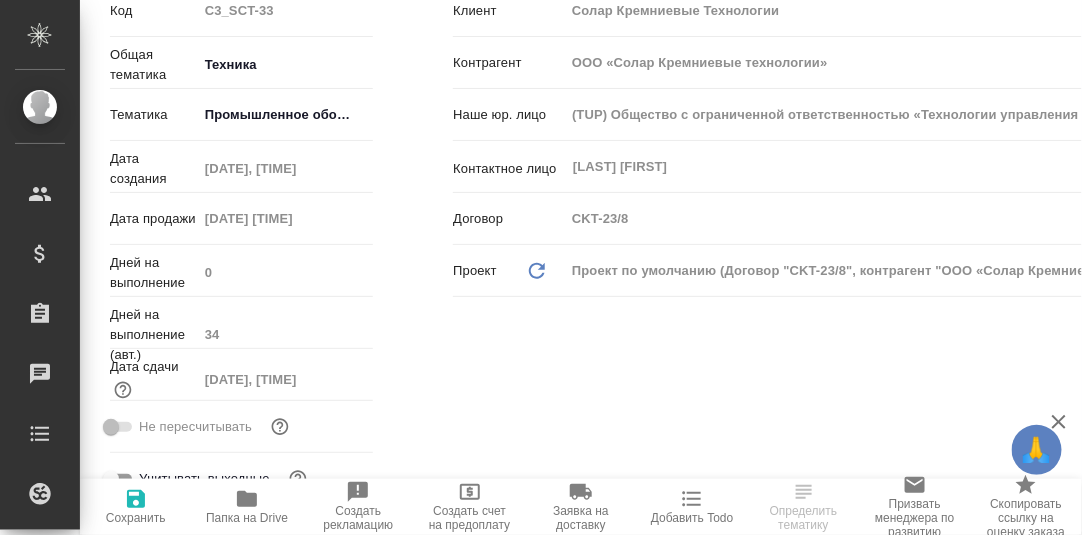 scroll, scrollTop: 0, scrollLeft: 0, axis: both 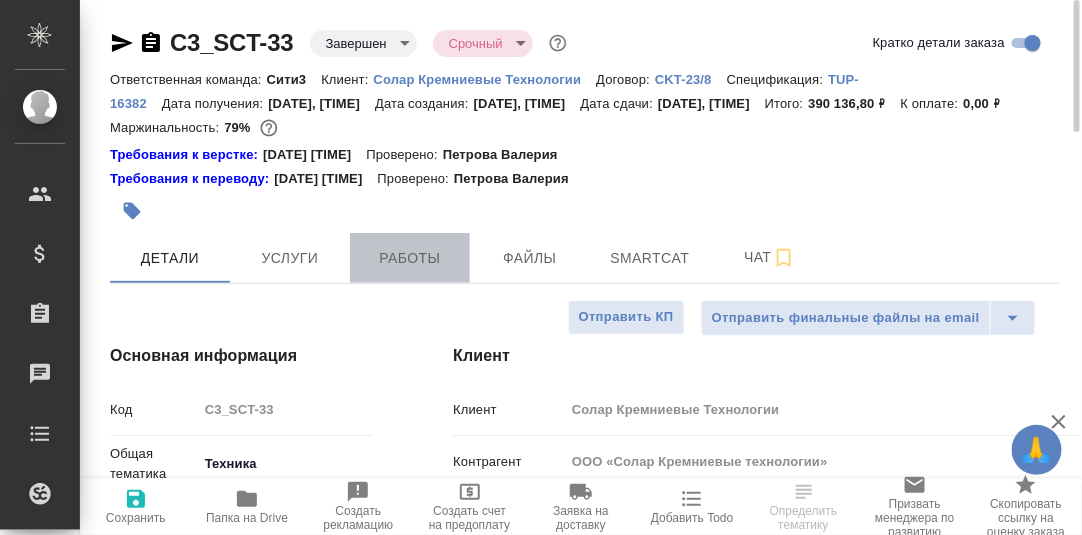 click on "Работы" at bounding box center [410, 258] 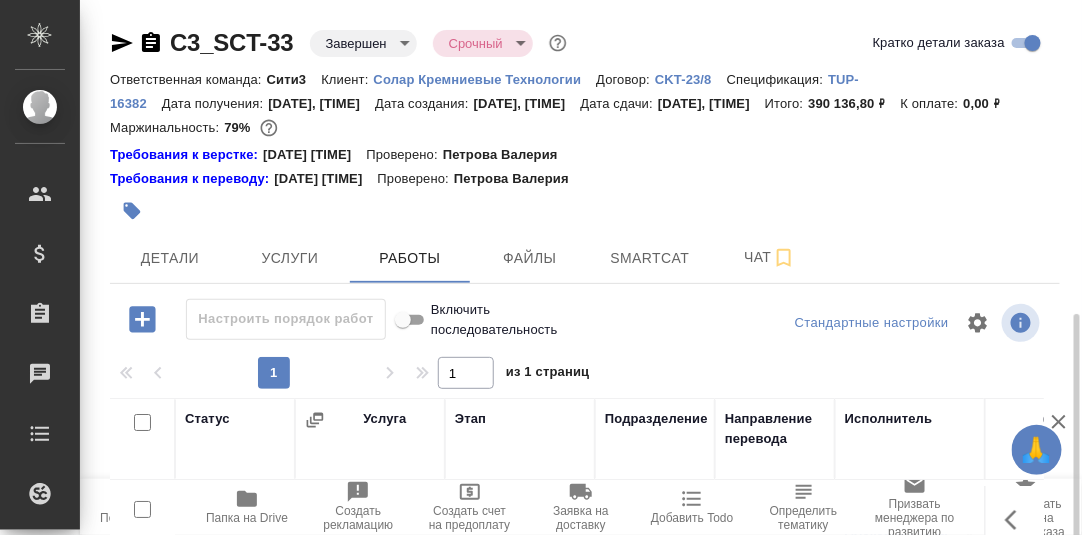scroll, scrollTop: 388, scrollLeft: 0, axis: vertical 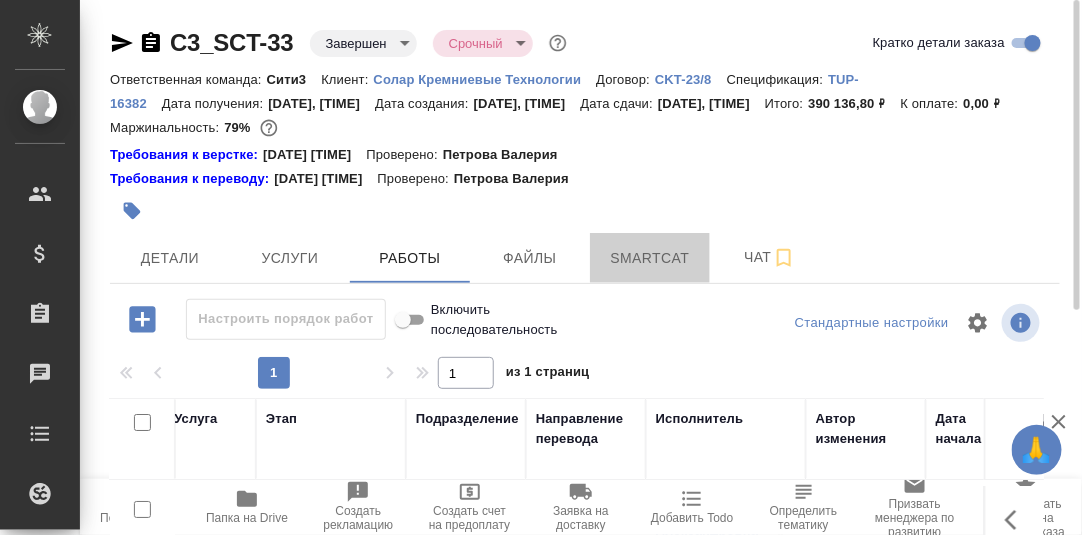 drag, startPoint x: 664, startPoint y: 285, endPoint x: 851, endPoint y: 337, distance: 194.09534 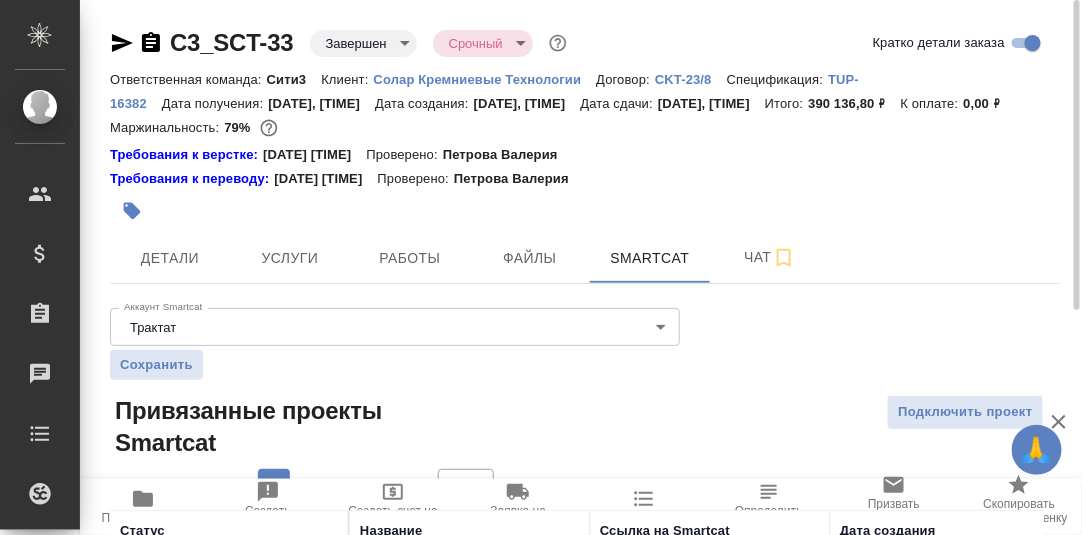 scroll, scrollTop: 248, scrollLeft: 0, axis: vertical 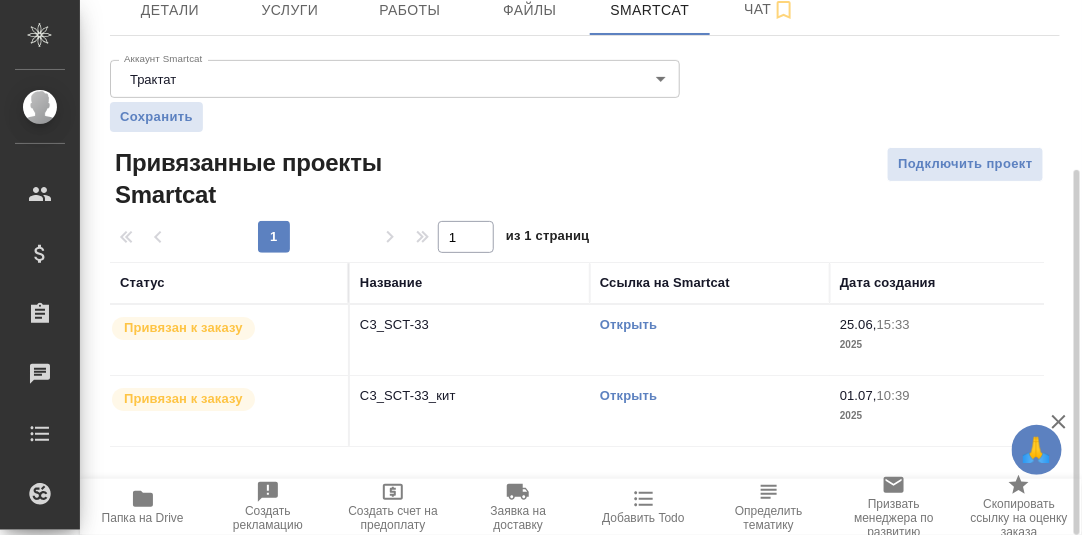 click on "Открыть" at bounding box center (628, 395) 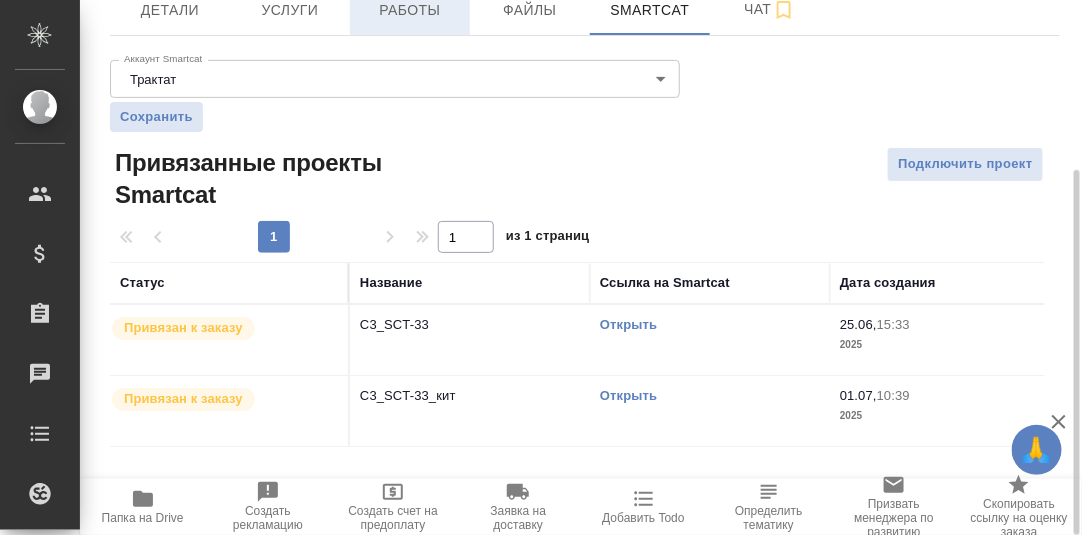 click on "Работы" at bounding box center [410, 10] 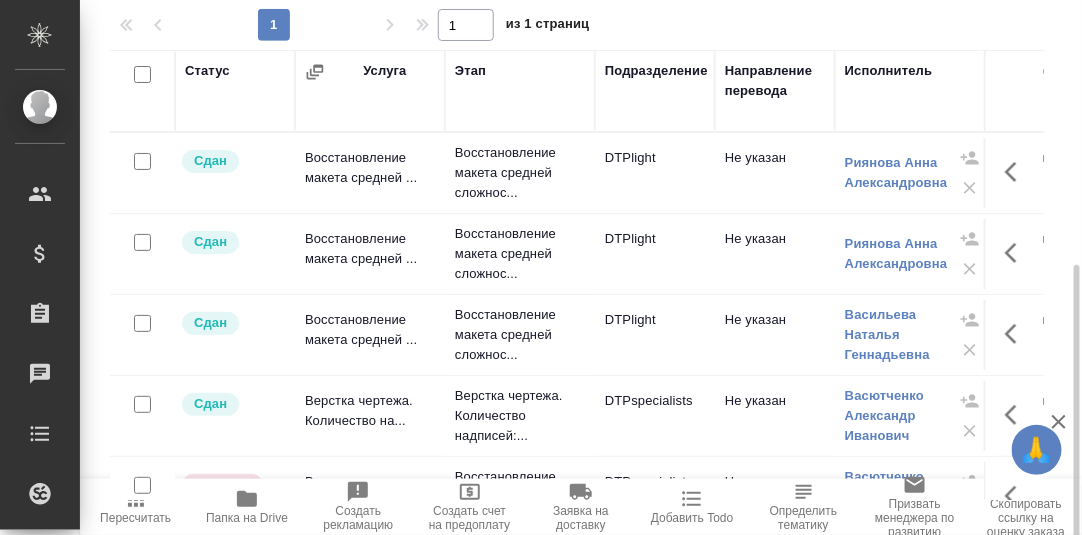 scroll, scrollTop: 388, scrollLeft: 0, axis: vertical 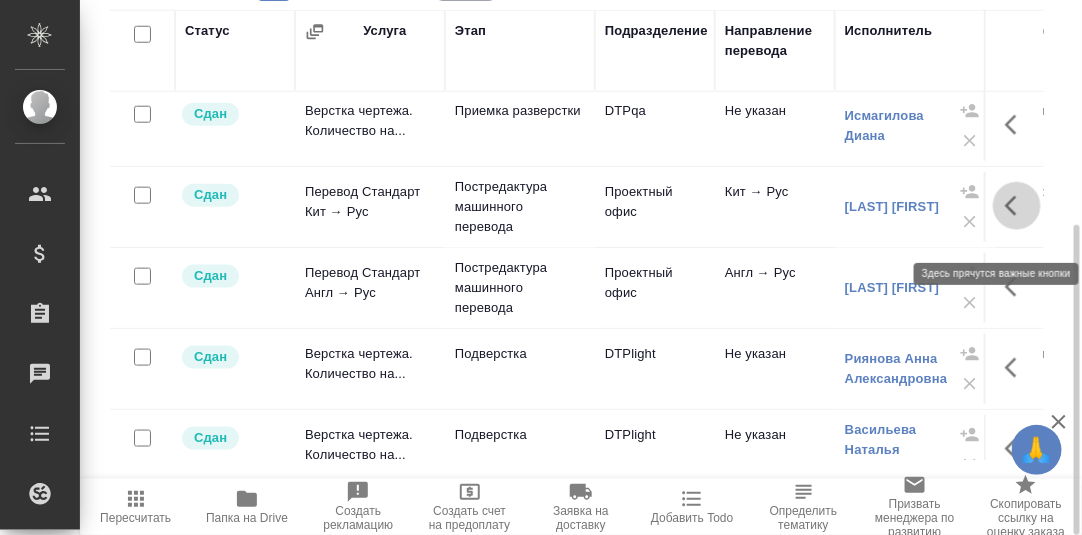 click 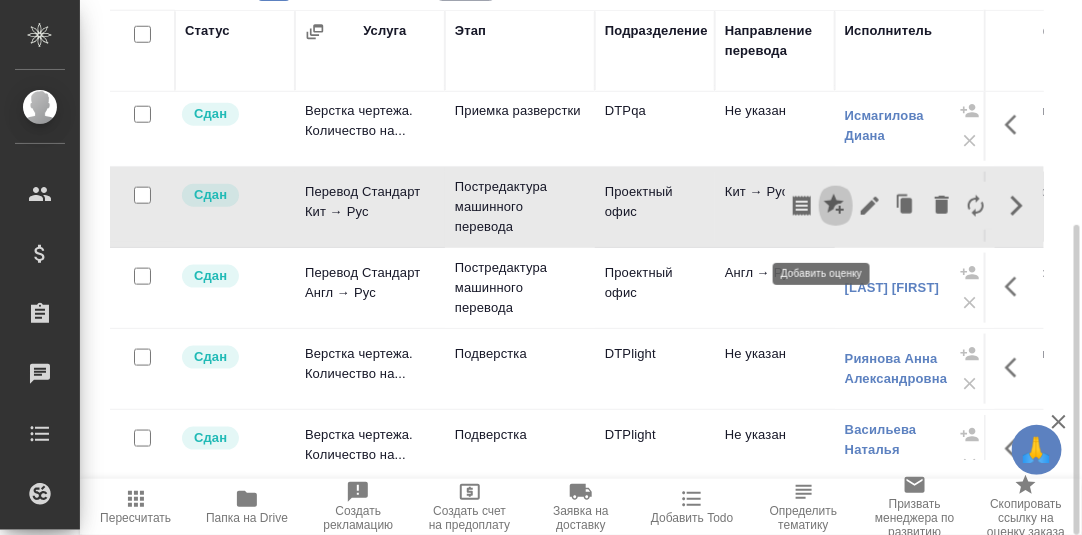 click 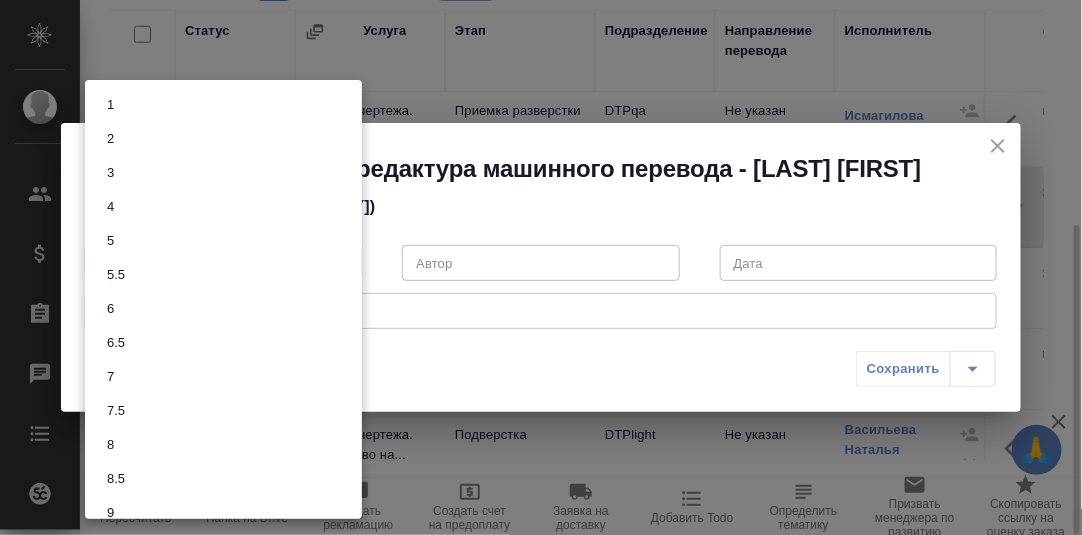 click on "🙏 .cls-1
fill:#fff;
AWATERA Румянцева Дарья d.rumyantseva Клиенты Спецификации Заказы 0 Чаты Todo Проекты SC Исполнители Кандидаты Работы Входящие заявки Заявки на доставку Рекламации Проекты процессинга Конференции Выйти C3_SCT-33 Завершен closed Срочный urgent Кратко детали заказа Ответственная команда: Сити3 Клиент: Солар Кремниевые Технологии Договор: CKT-23/8 Спецификация: TUP-16382 Дата получения: 15.07.2025, 19:00 Дата создания: 25.06.2025, 15:14 Дата сдачи: 08.07.2025, 12:00 Итого: 390 136,80 ₽ К оплате: 0,00 ₽ Маржинальность: 79% Требования к верстке: 10.07.2025 16:53 Проверено: Петрова Валерия Детали 1" at bounding box center [541, 267] 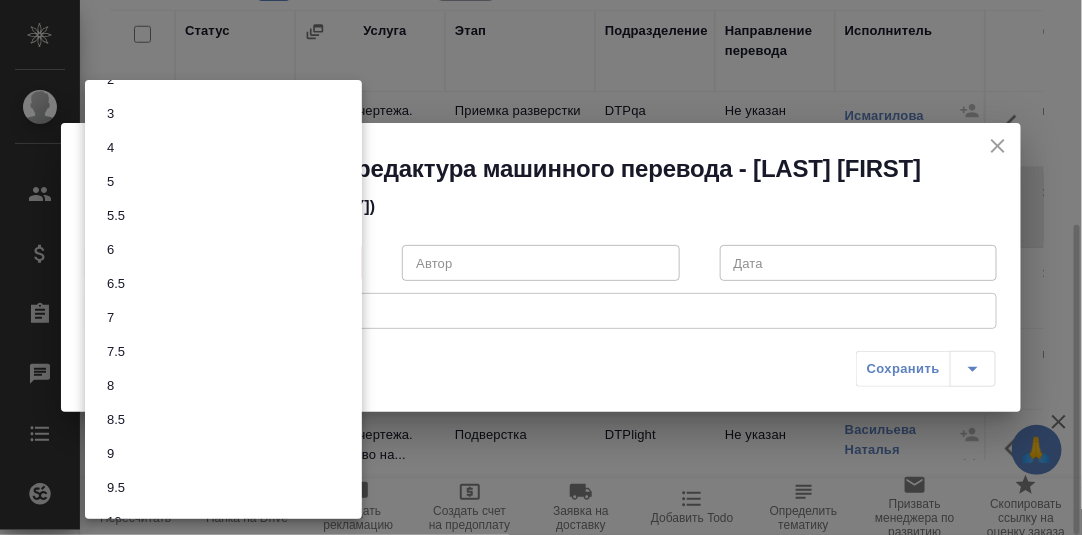 scroll, scrollTop: 86, scrollLeft: 0, axis: vertical 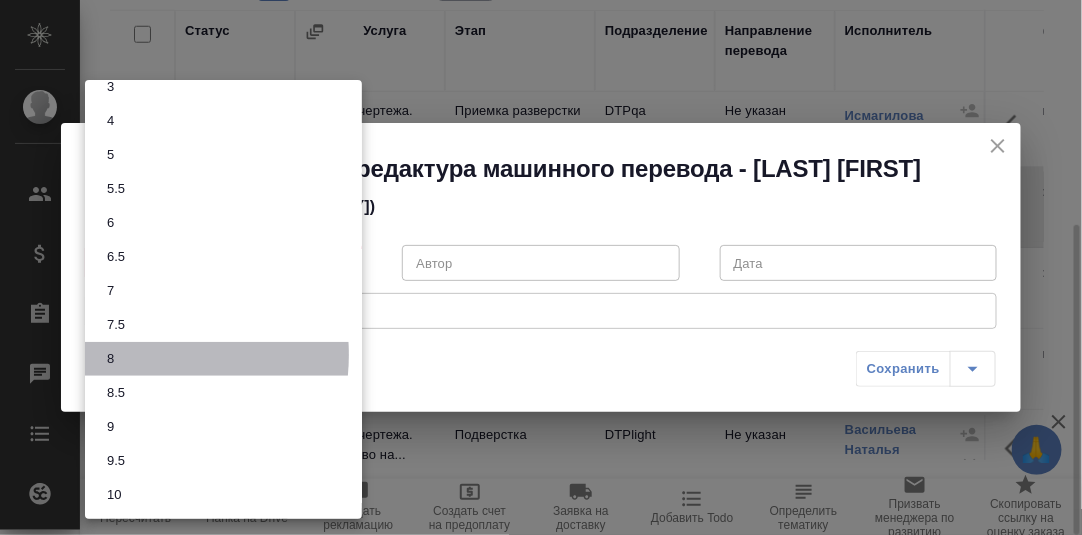 click on "8" at bounding box center [223, 359] 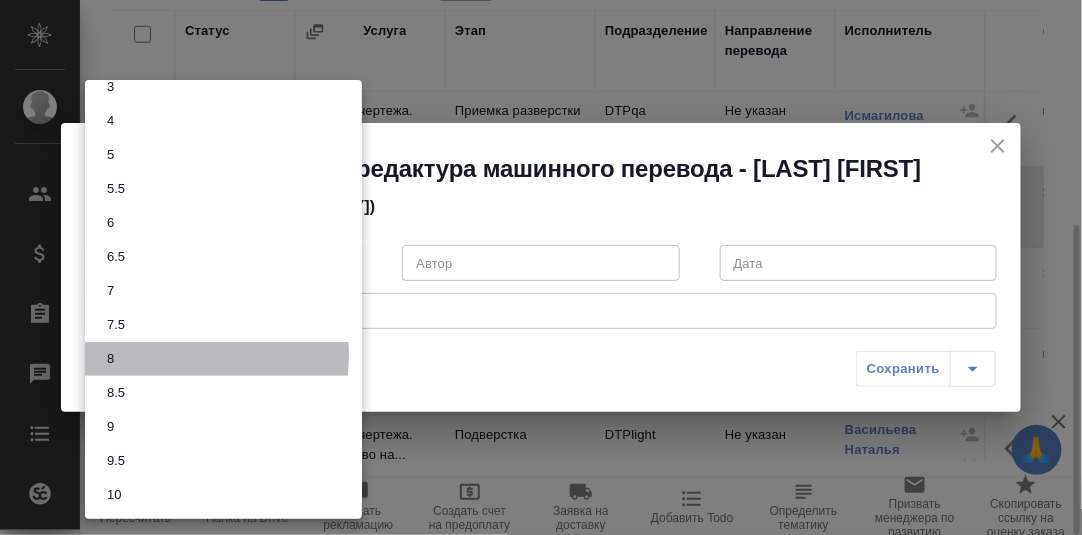 type on "8" 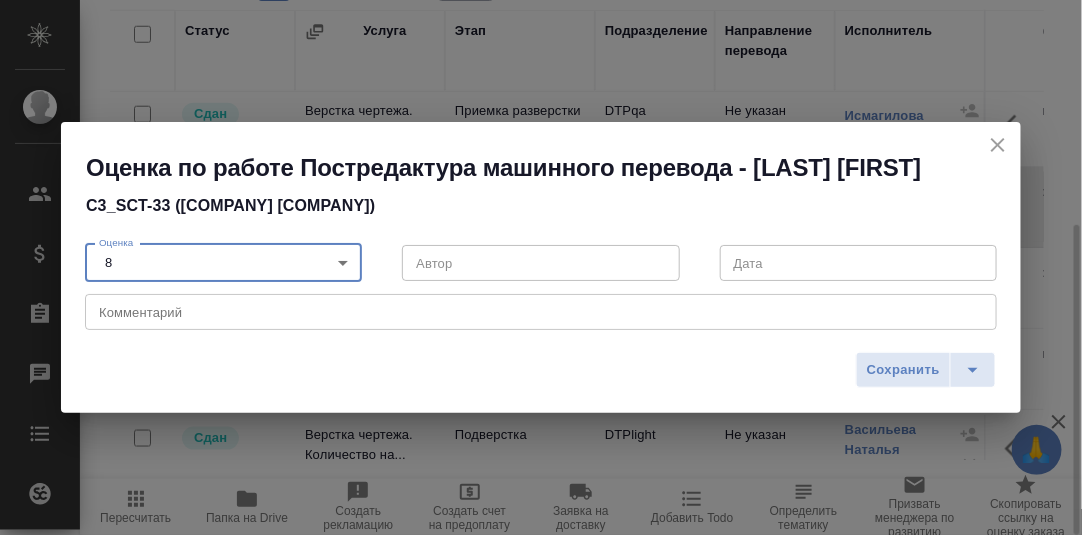 click on "x Комментарий" at bounding box center [541, 312] 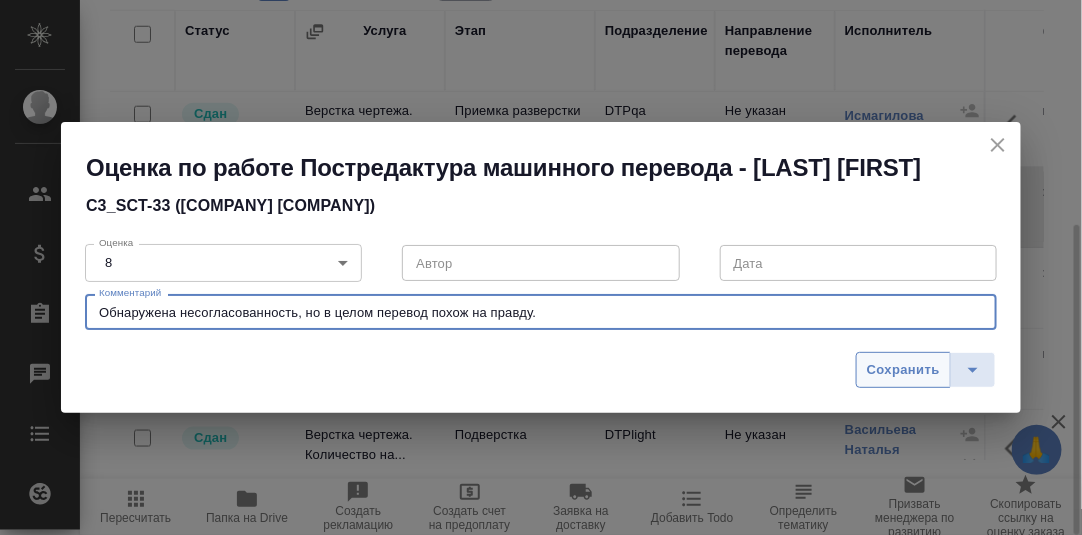 type on "Обнаружена несогласованность, но в целом перевод похож на правду." 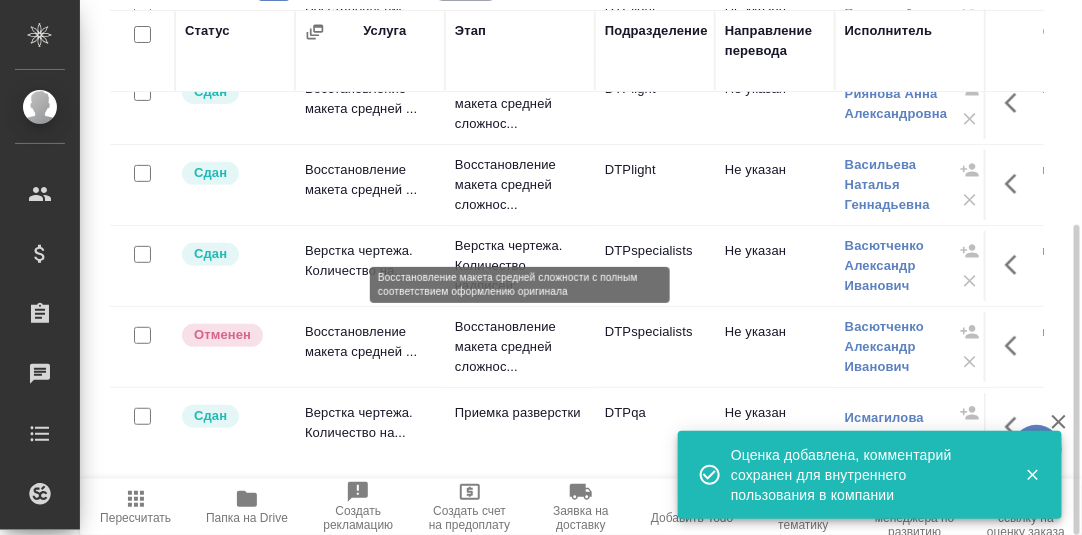 scroll, scrollTop: 0, scrollLeft: 0, axis: both 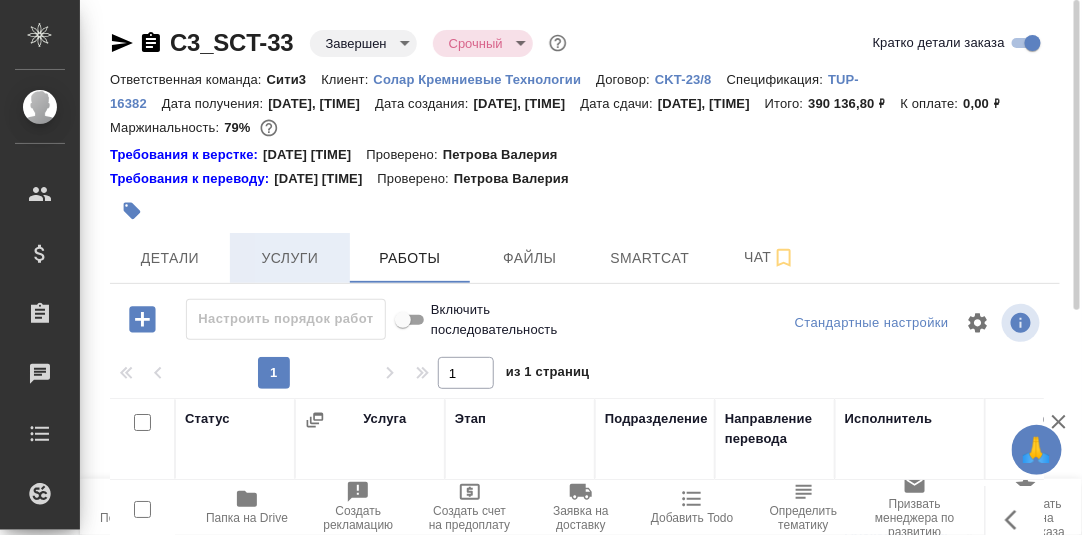 click on "Услуги" at bounding box center (290, 258) 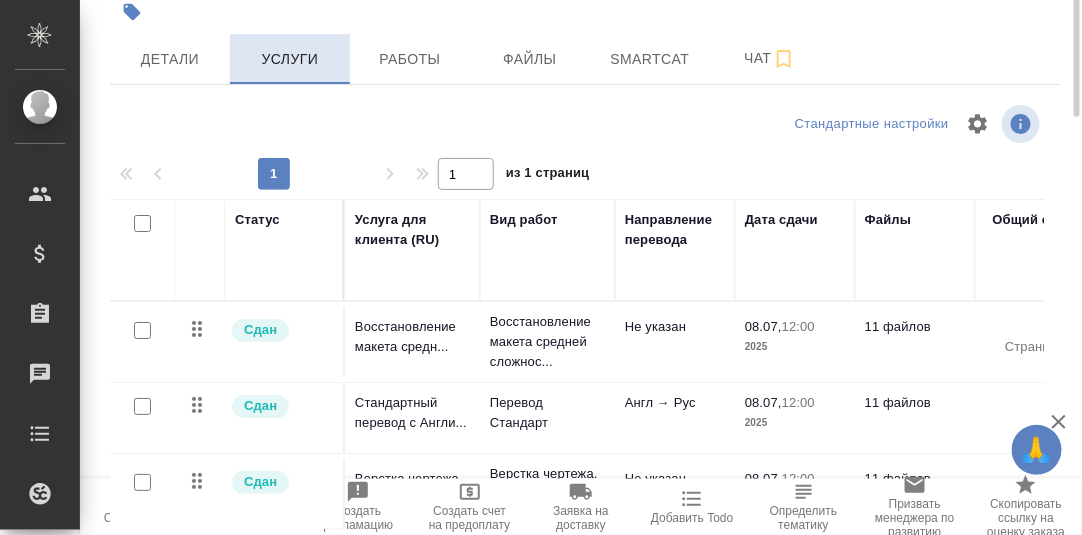 scroll, scrollTop: 0, scrollLeft: 0, axis: both 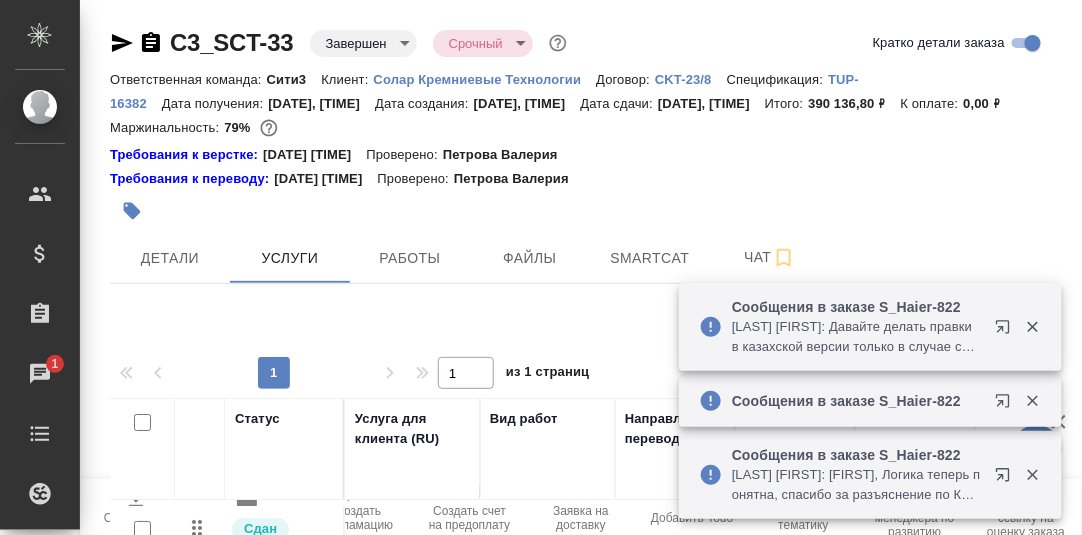click 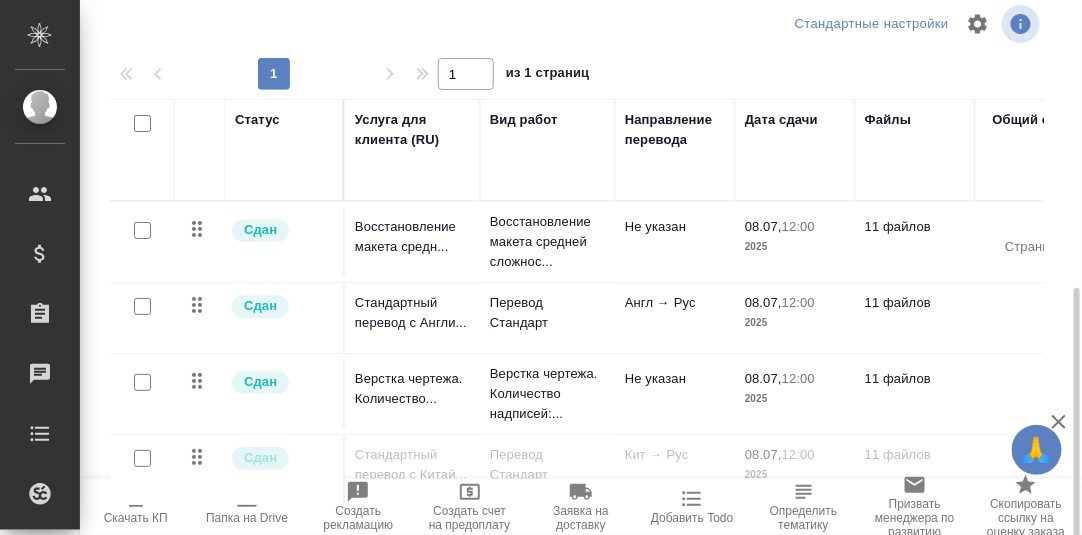 scroll, scrollTop: 368, scrollLeft: 0, axis: vertical 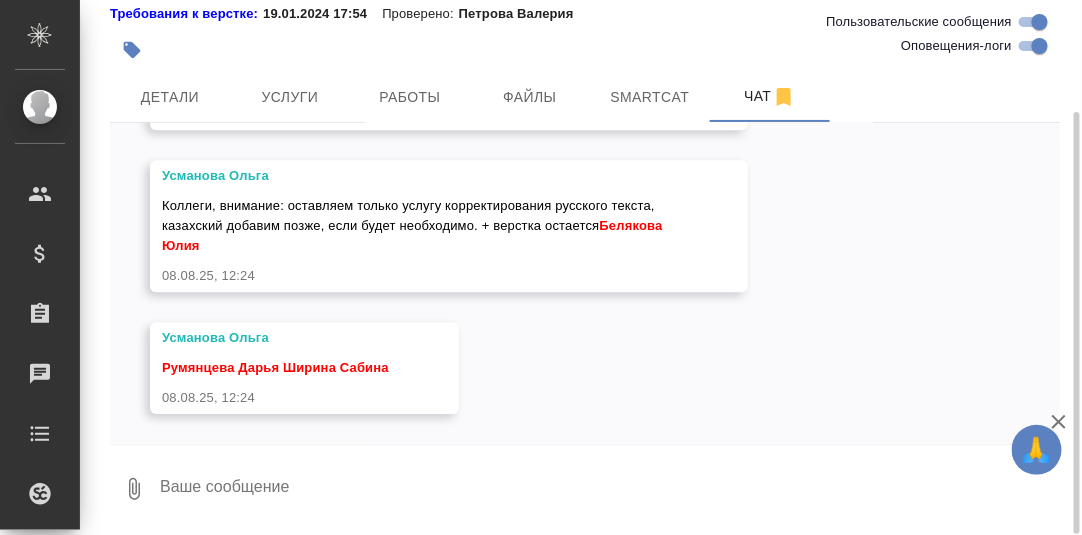 click at bounding box center [609, 489] 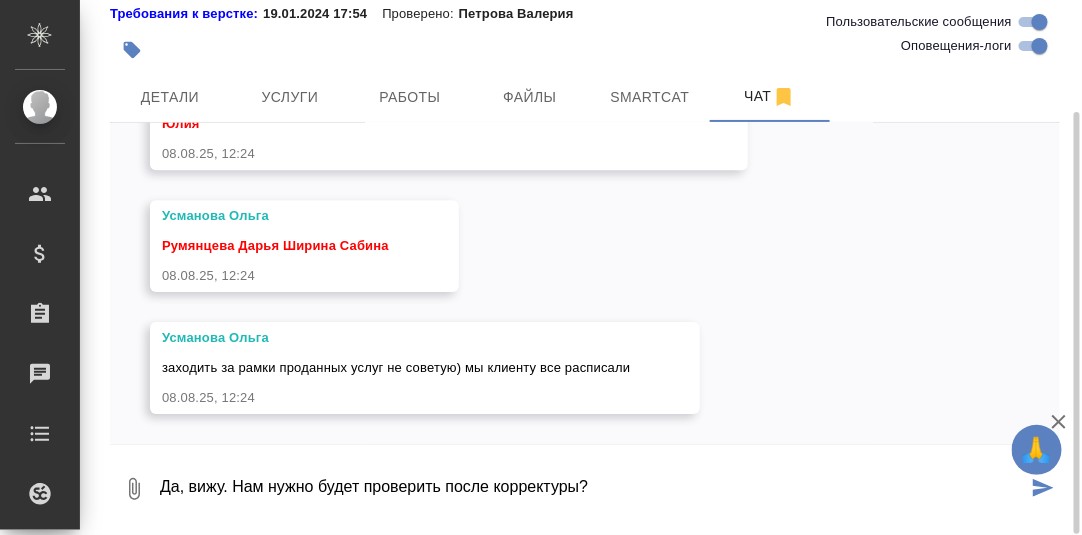 scroll, scrollTop: 13695, scrollLeft: 0, axis: vertical 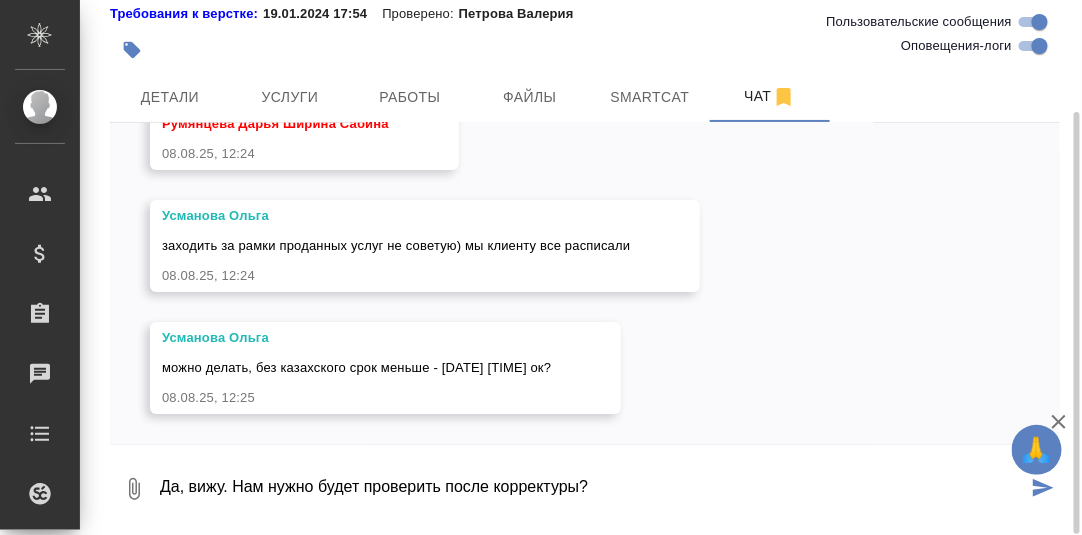 click on "Да, вижу. Нам нужно будет проверить после корректуры?" at bounding box center [592, 489] 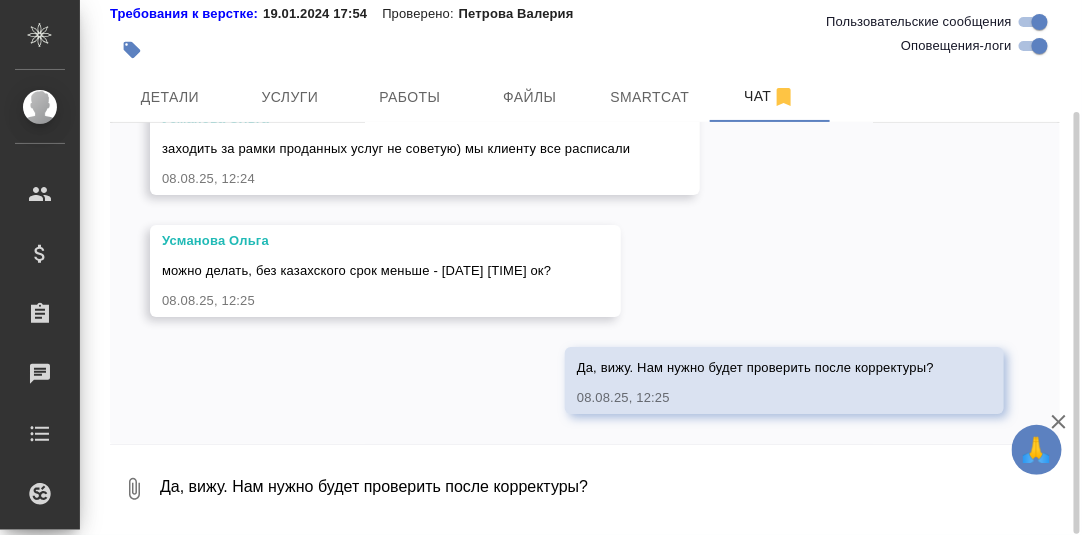 scroll, scrollTop: 13914, scrollLeft: 0, axis: vertical 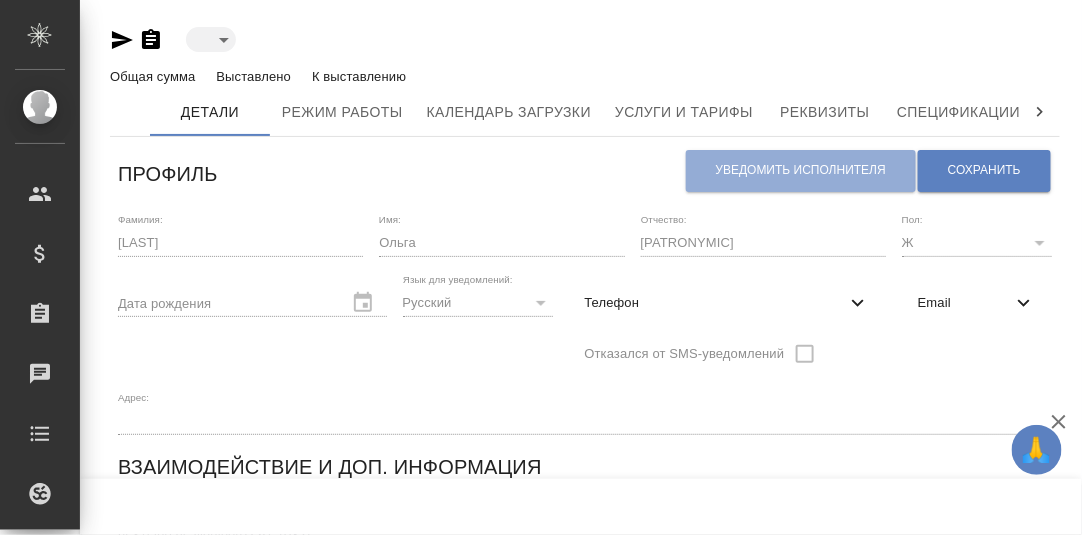 type on "active" 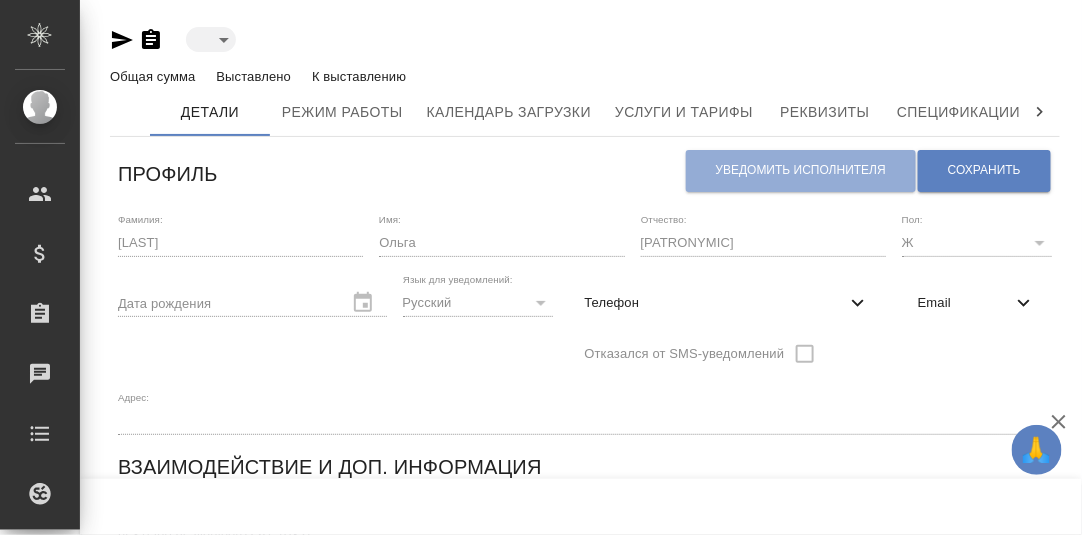 type on "active" 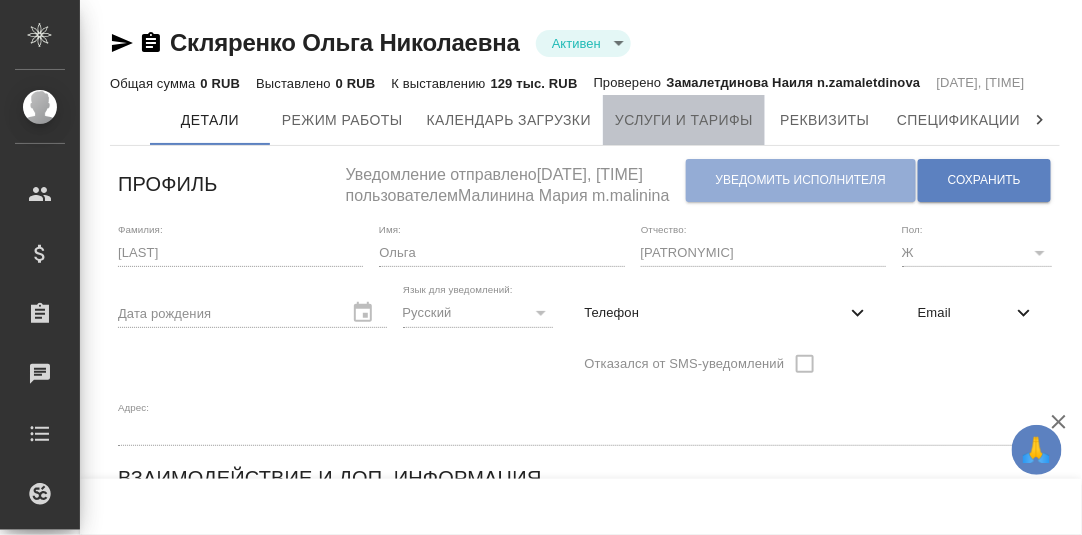 click on "Услуги и тарифы" at bounding box center (684, 120) 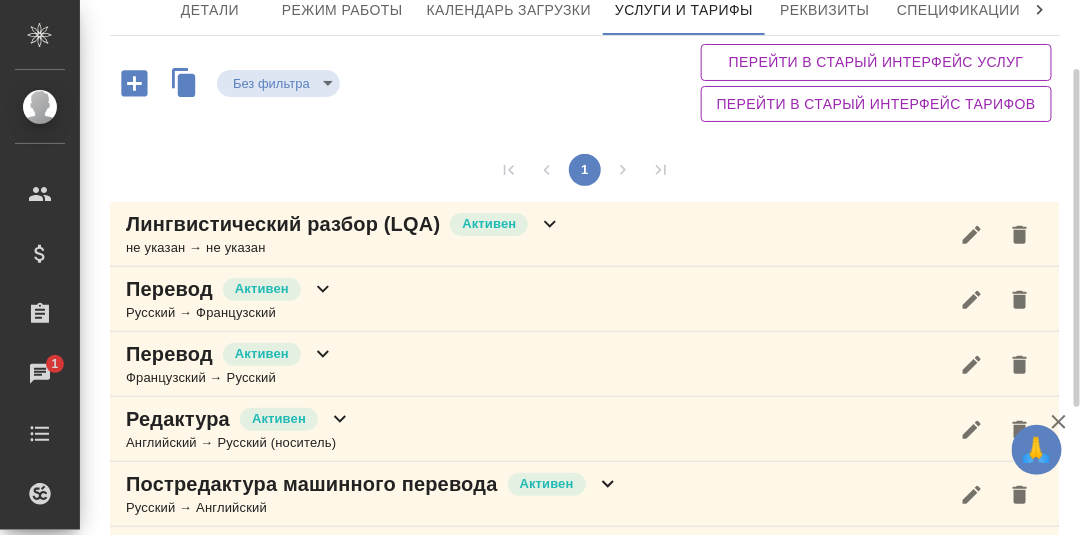 scroll, scrollTop: 310, scrollLeft: 0, axis: vertical 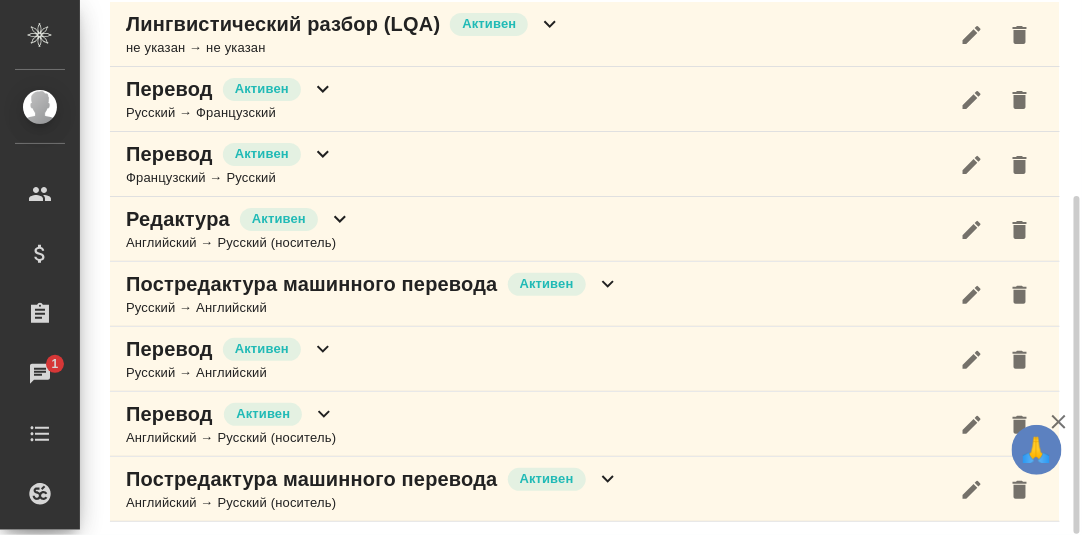 click 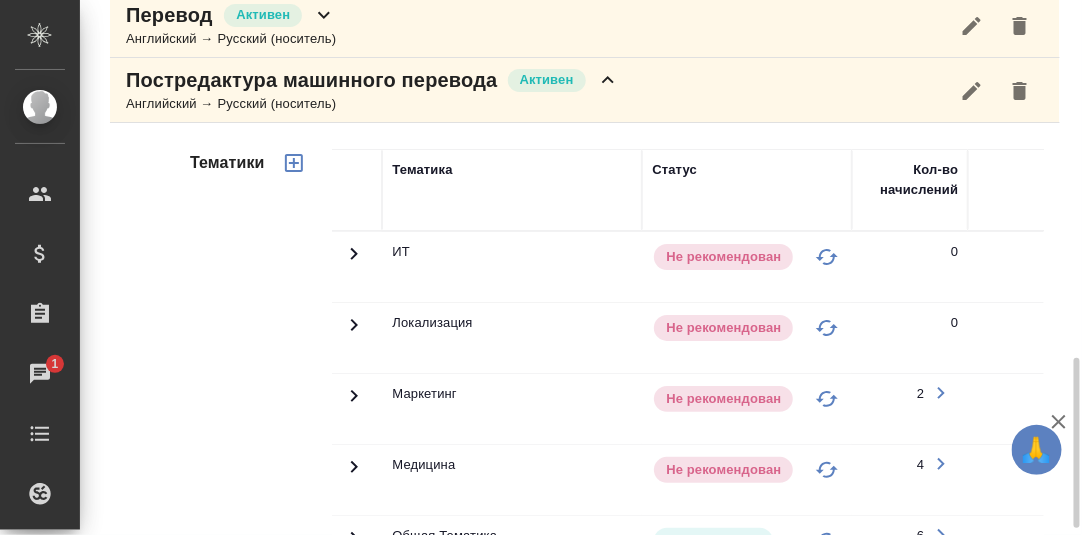 scroll, scrollTop: 909, scrollLeft: 0, axis: vertical 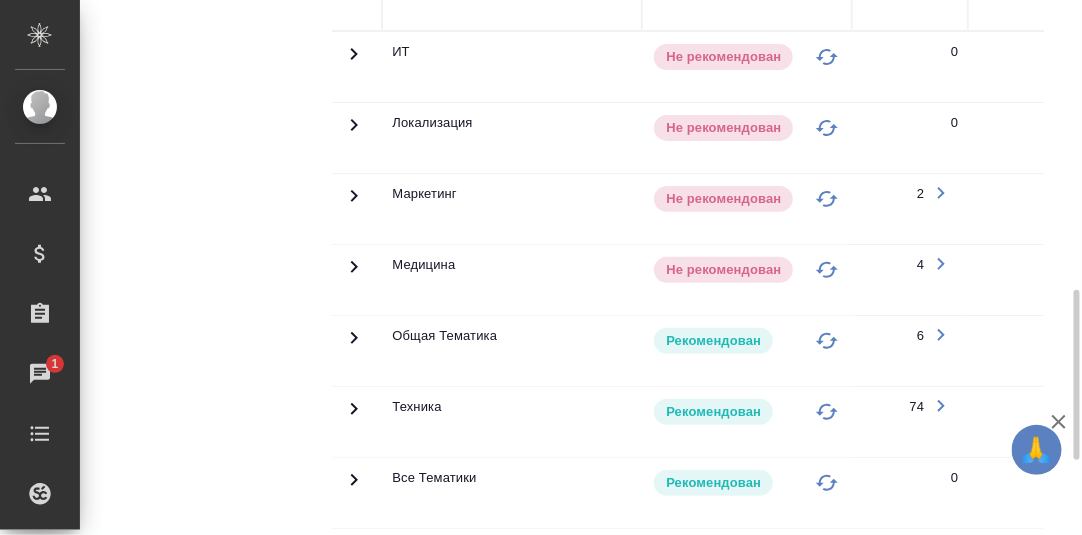click 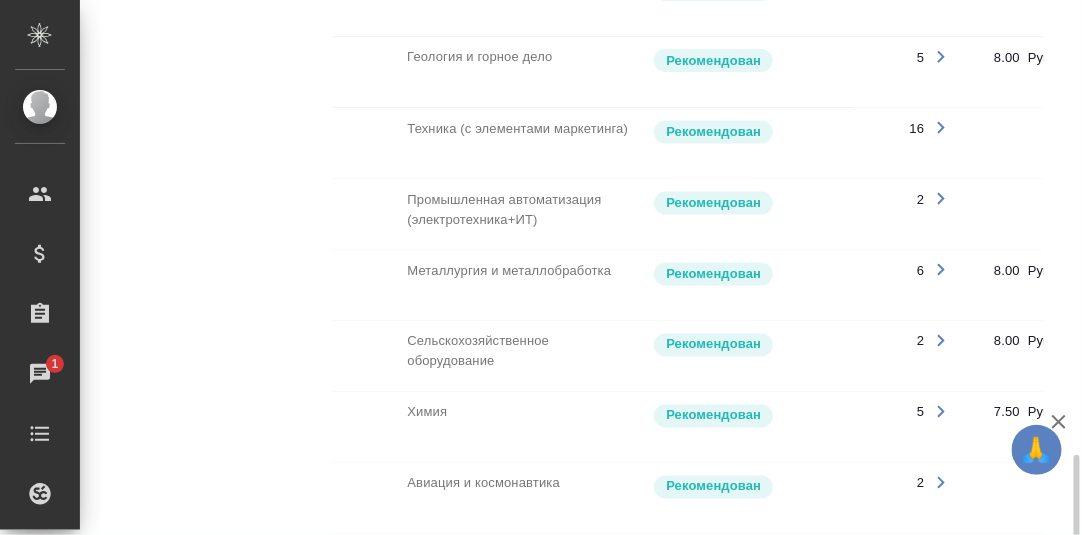 scroll, scrollTop: 1885, scrollLeft: 0, axis: vertical 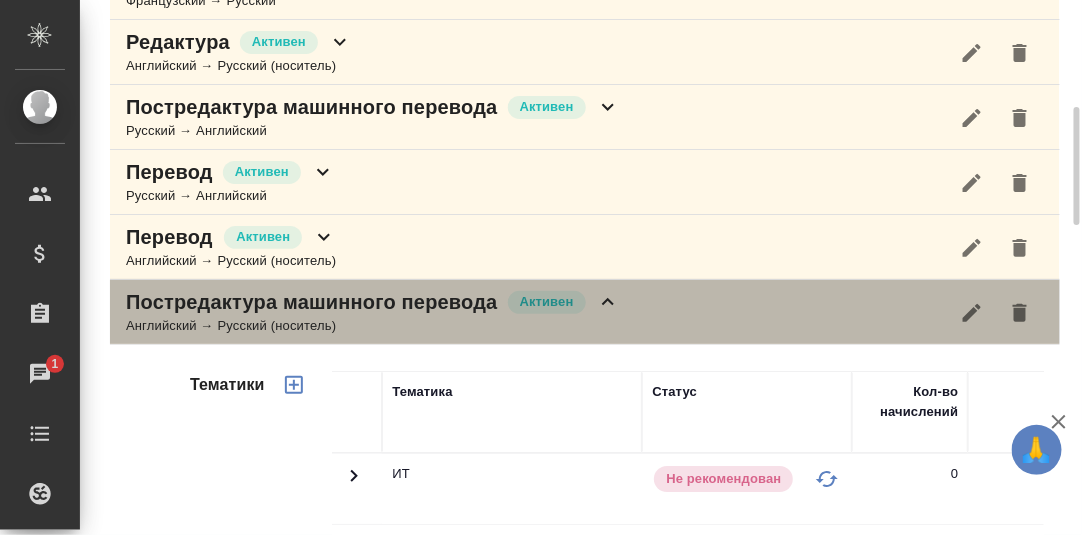 drag, startPoint x: 606, startPoint y: 289, endPoint x: 587, endPoint y: 301, distance: 22.472204 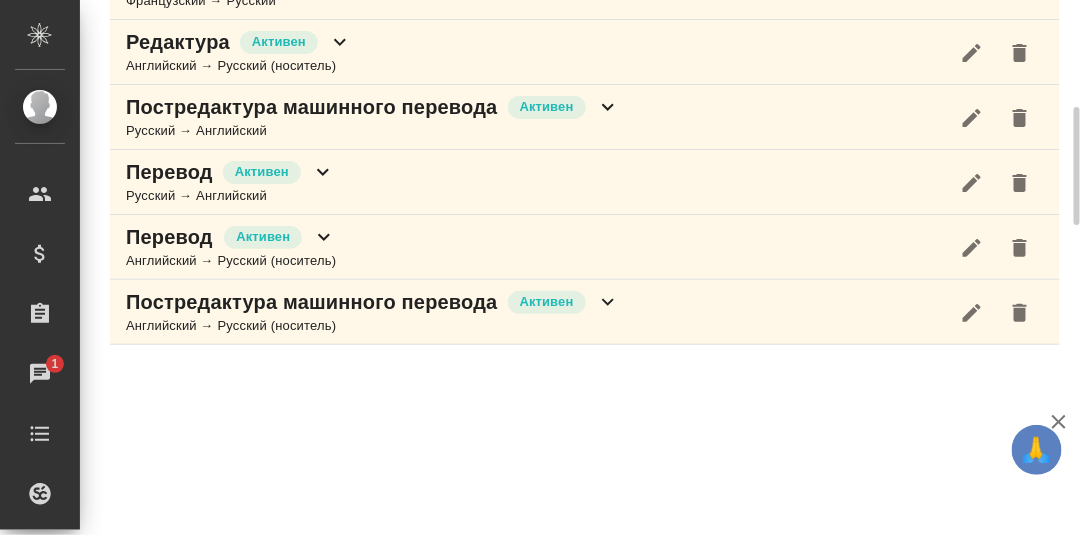 scroll, scrollTop: 485, scrollLeft: 0, axis: vertical 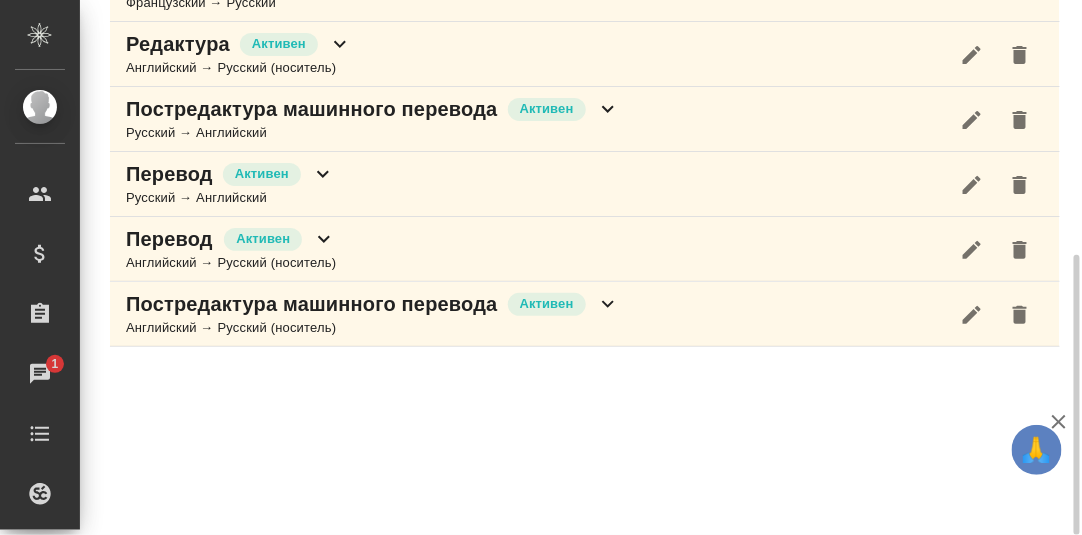 click 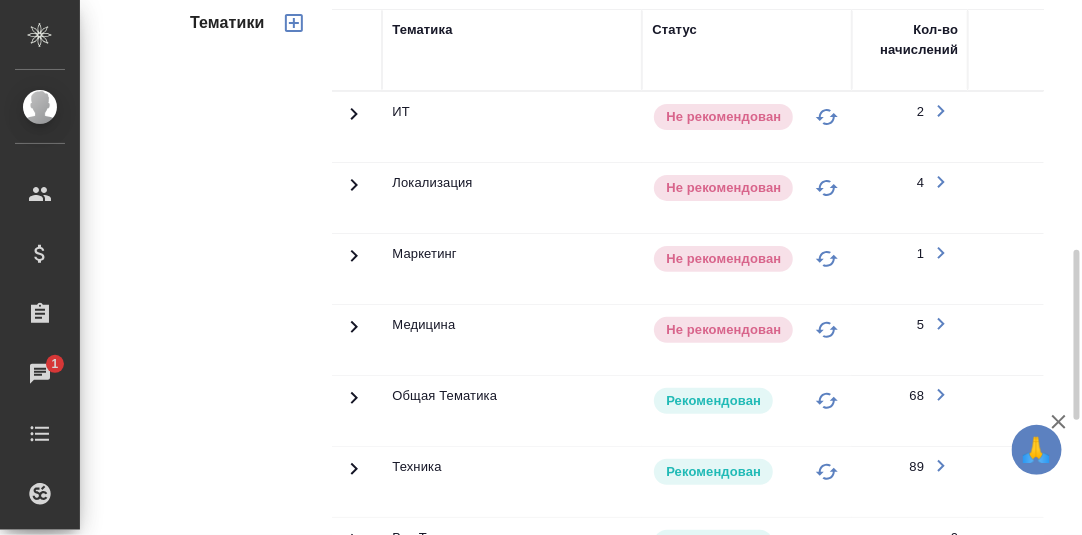 scroll, scrollTop: 884, scrollLeft: 0, axis: vertical 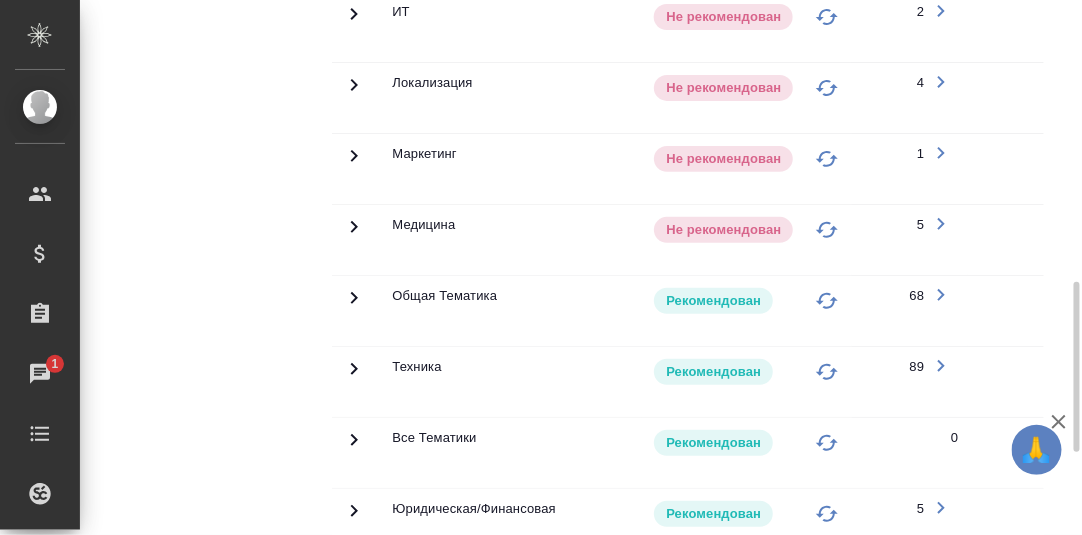 click 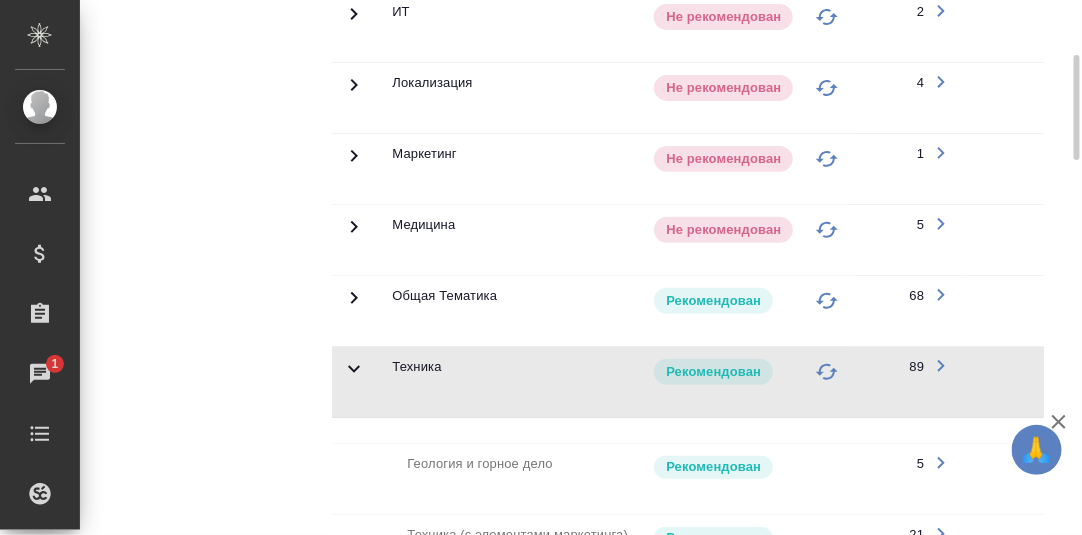 scroll, scrollTop: 485, scrollLeft: 0, axis: vertical 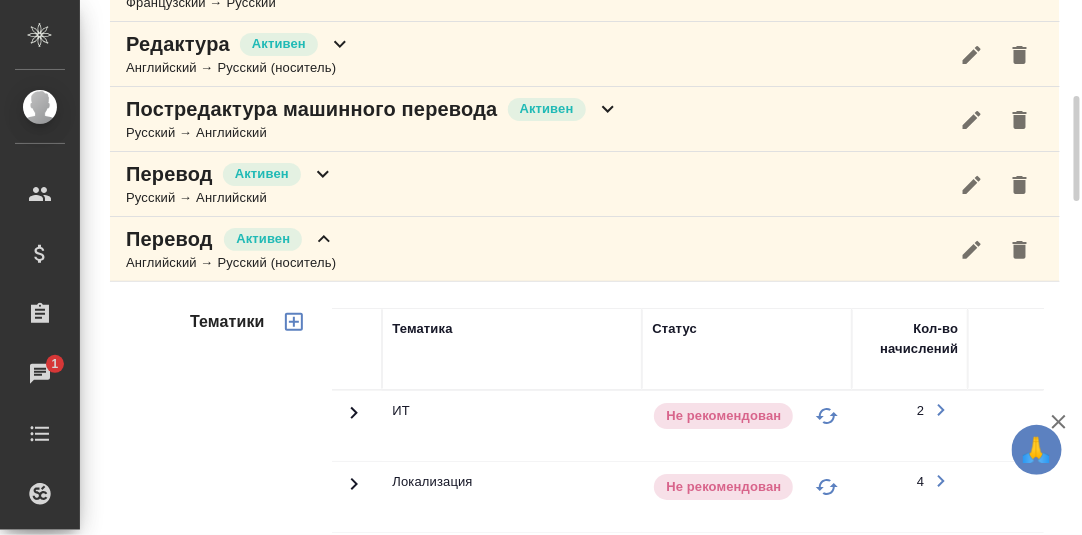 click 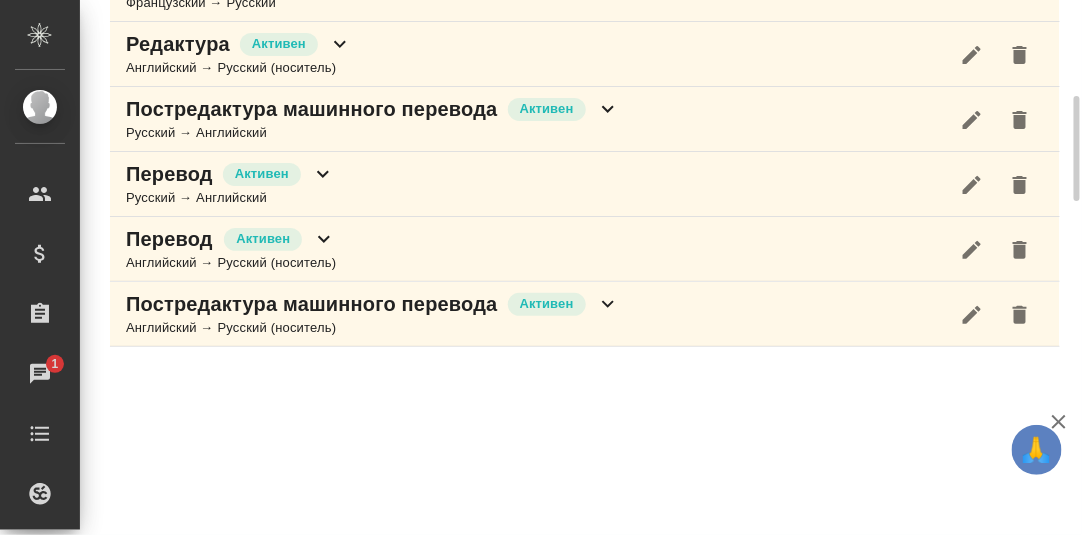 click 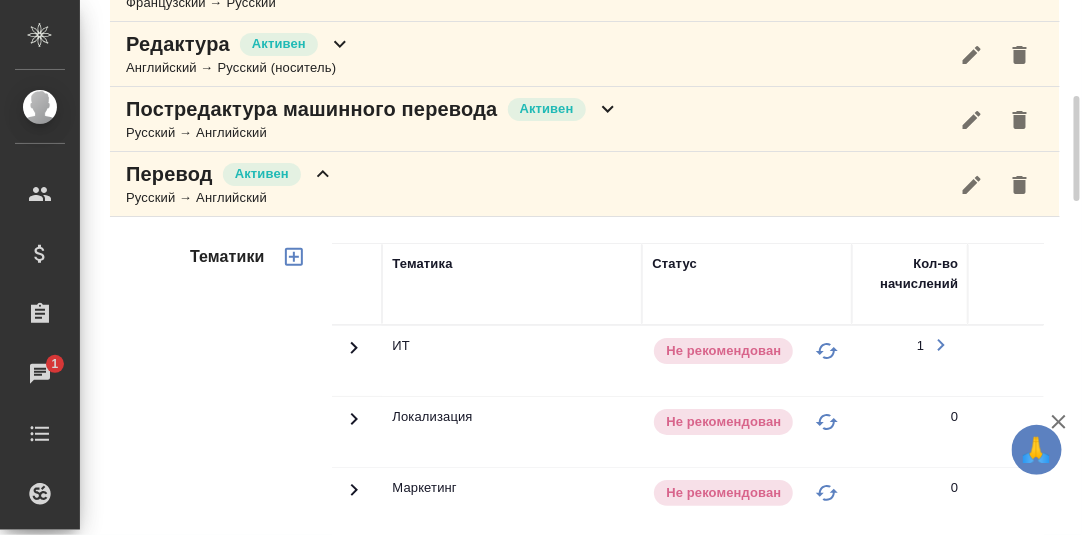 scroll, scrollTop: 884, scrollLeft: 0, axis: vertical 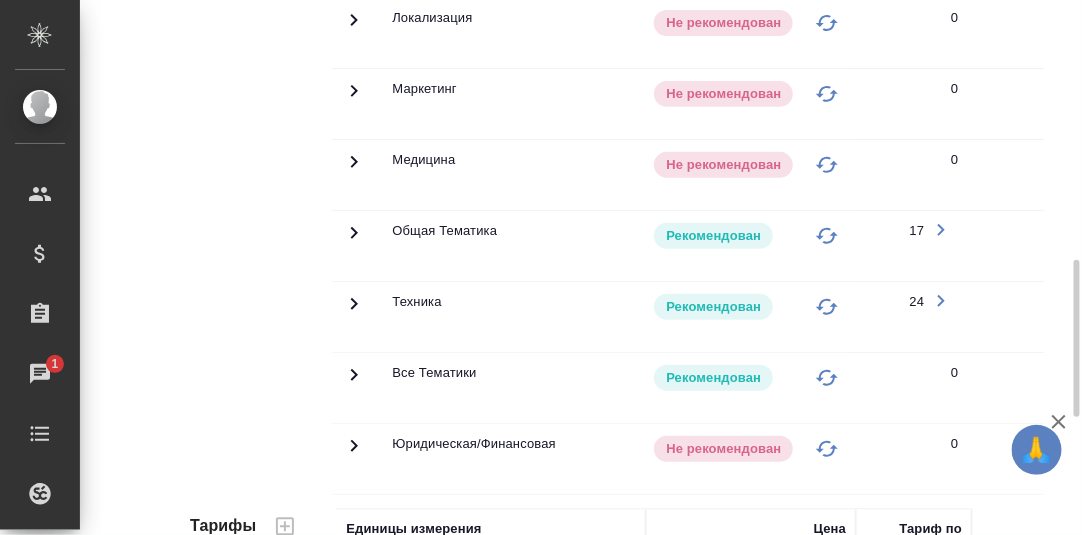 click 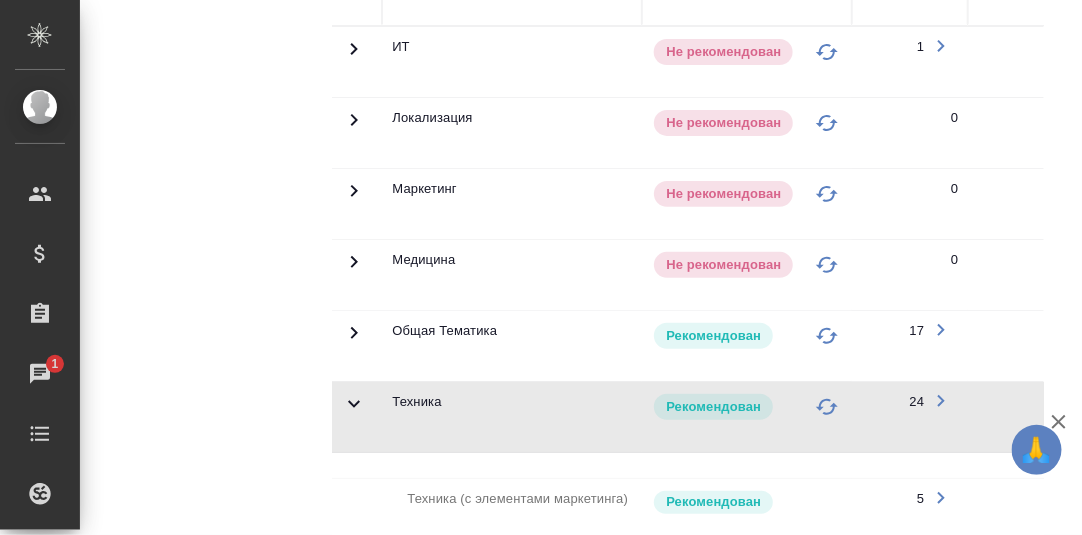 scroll, scrollTop: 385, scrollLeft: 0, axis: vertical 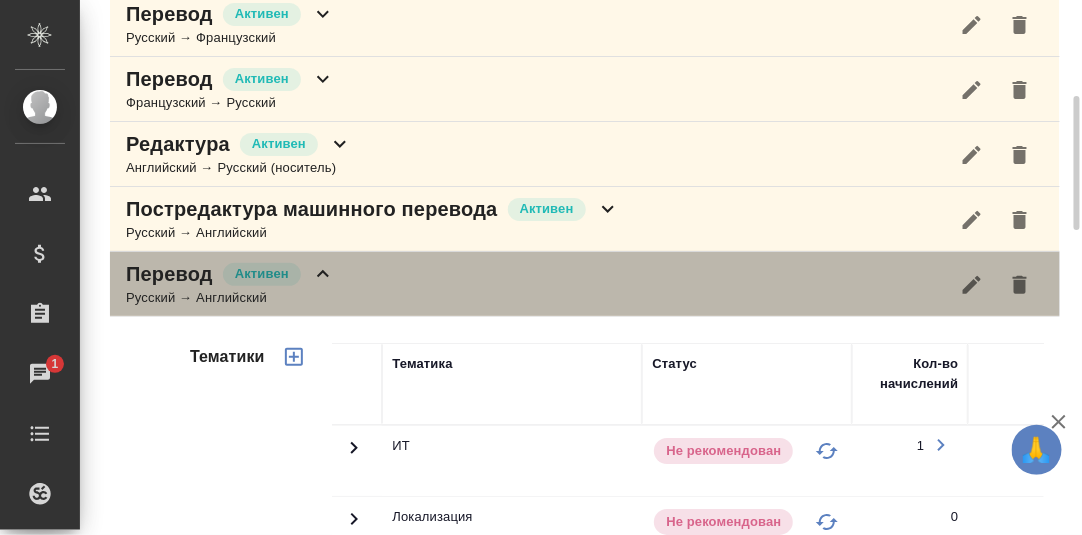 click 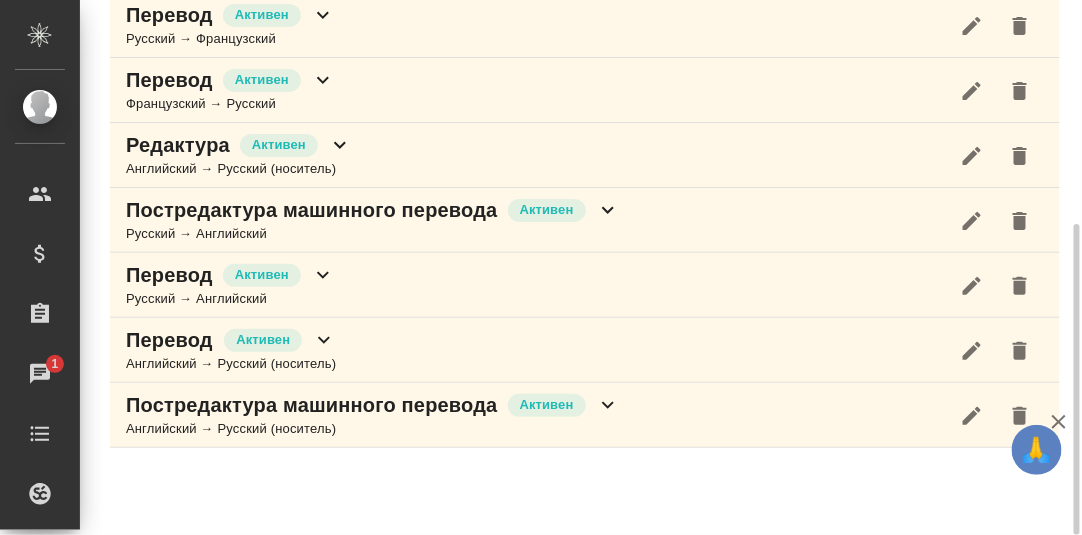 scroll, scrollTop: 384, scrollLeft: 0, axis: vertical 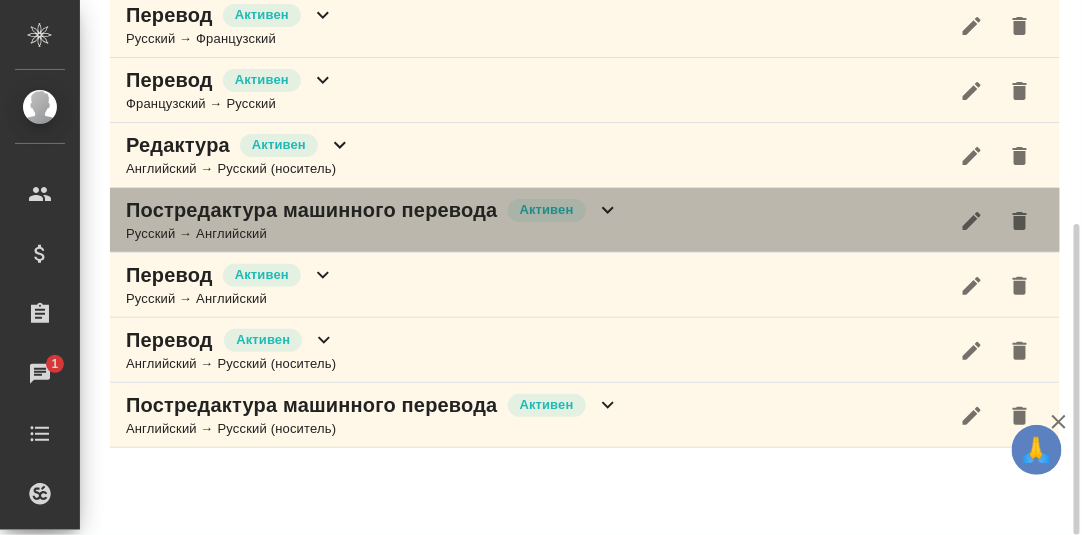 click 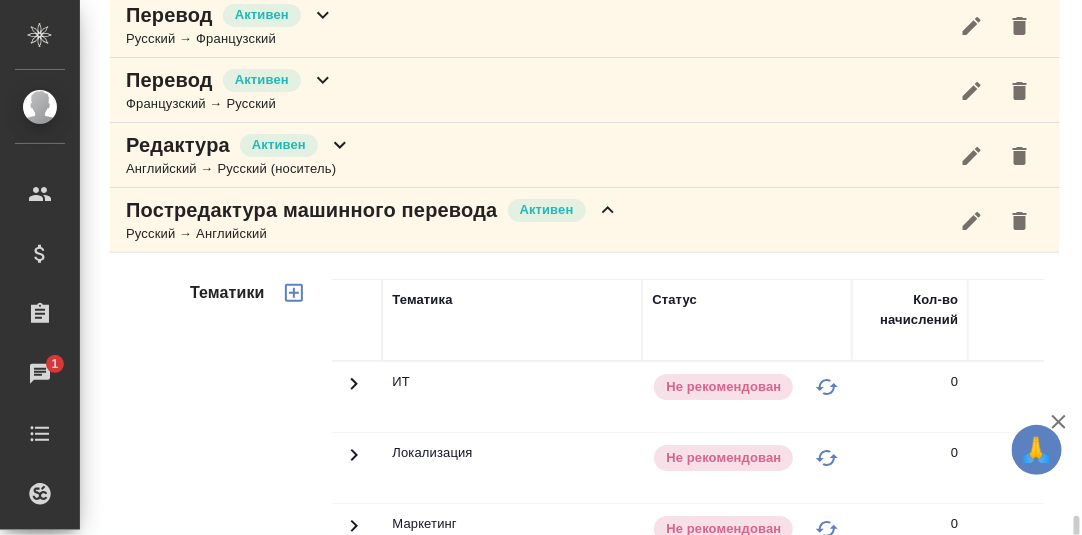 scroll, scrollTop: 883, scrollLeft: 0, axis: vertical 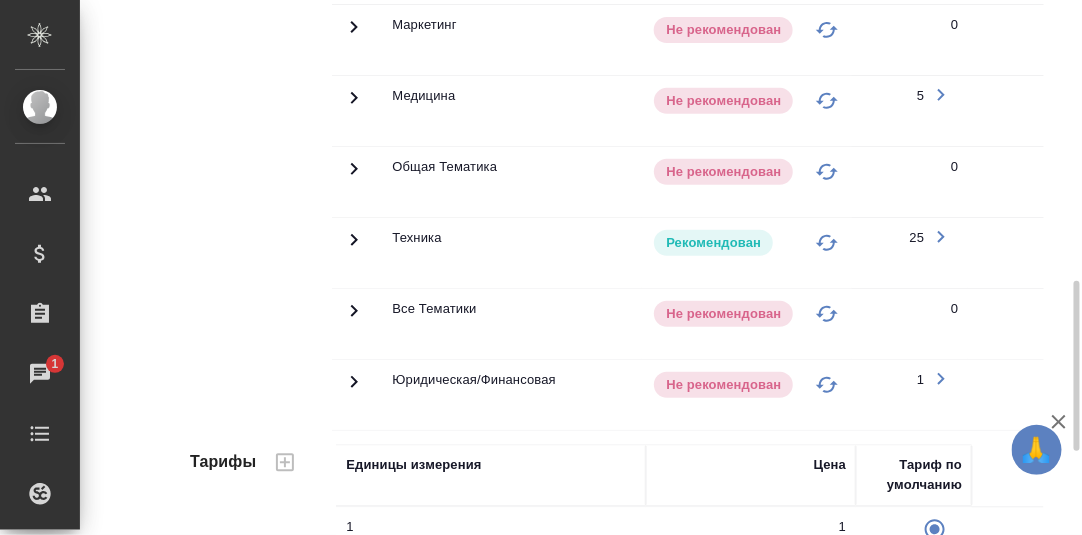 click 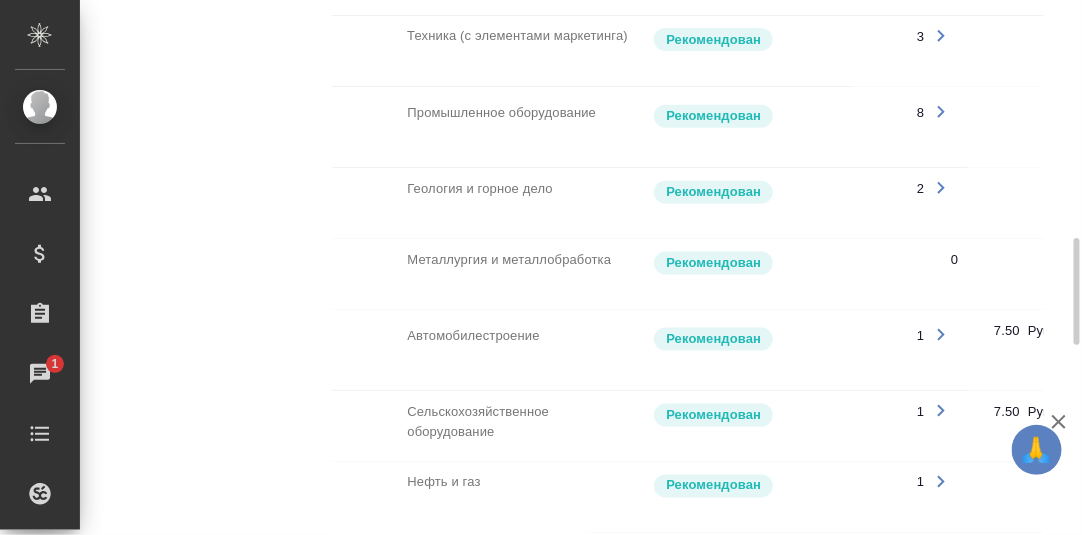 scroll, scrollTop: 483, scrollLeft: 0, axis: vertical 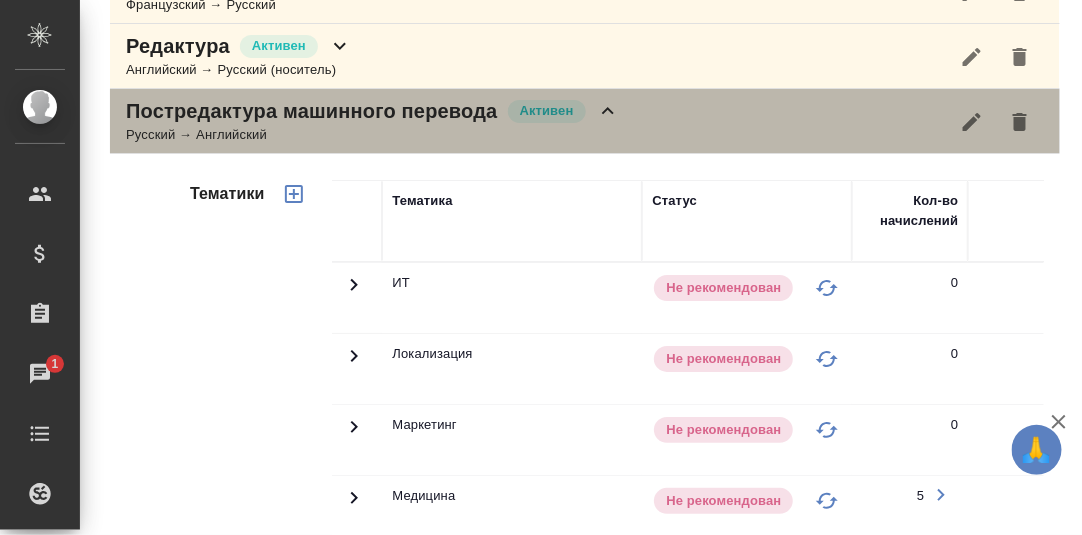 click 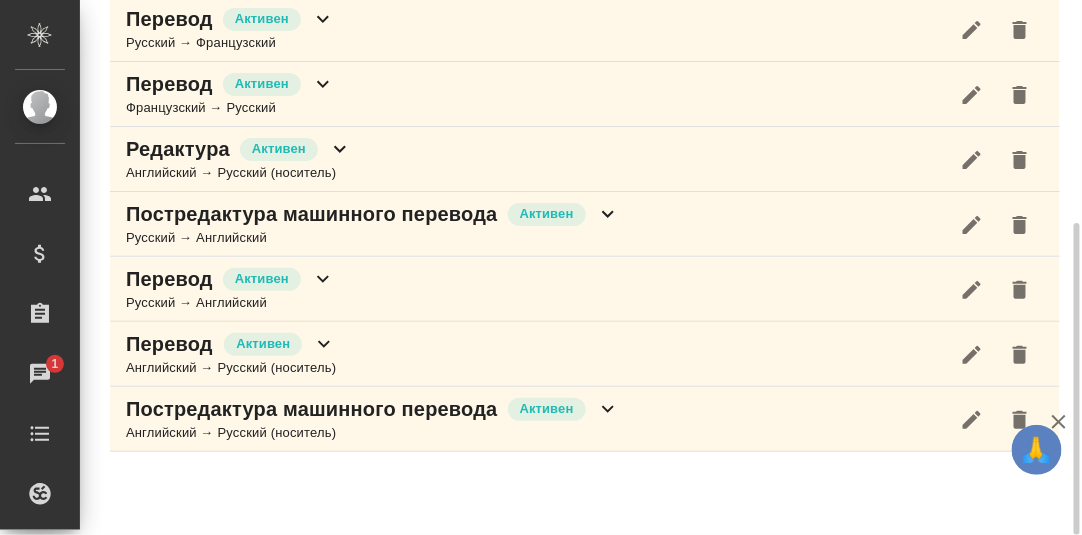 scroll, scrollTop: 80, scrollLeft: 0, axis: vertical 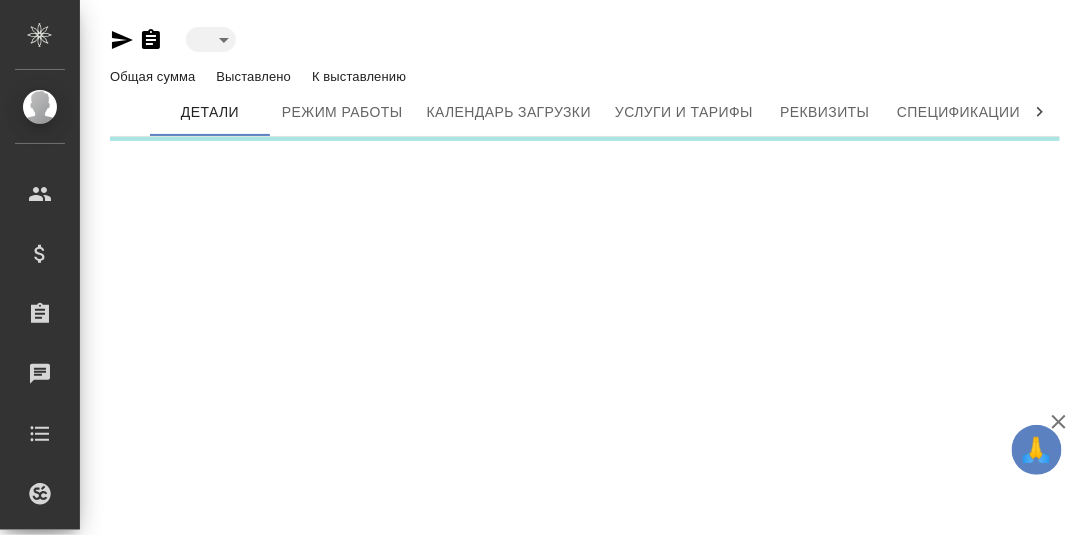 type on "active" 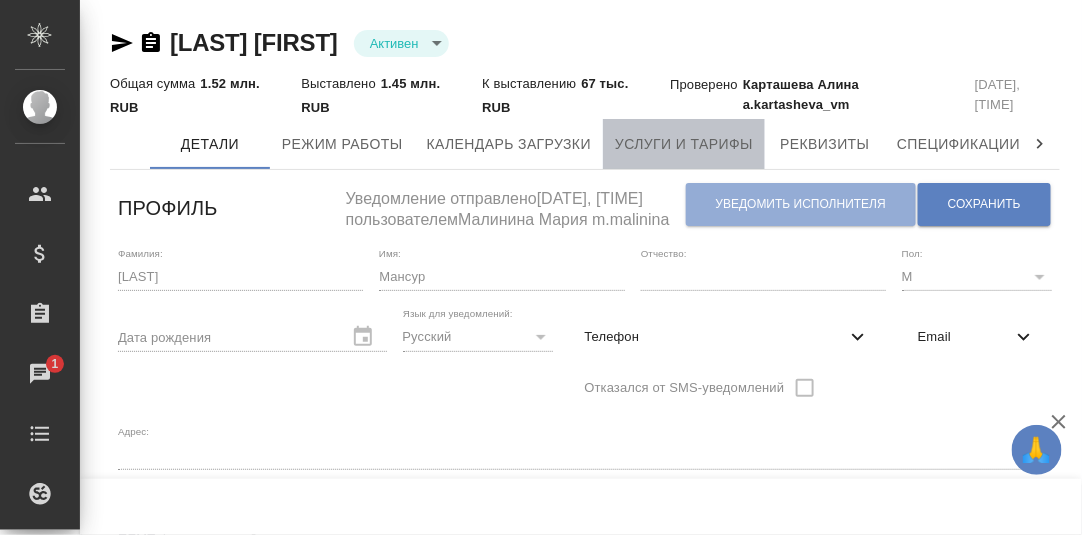 click on "Услуги и тарифы" at bounding box center (684, 144) 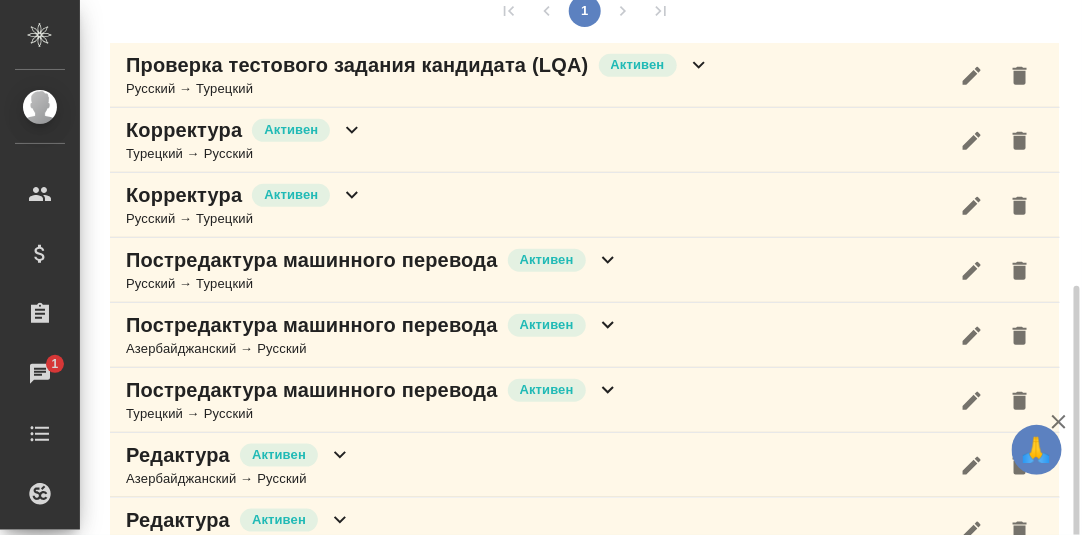 scroll, scrollTop: 193, scrollLeft: 0, axis: vertical 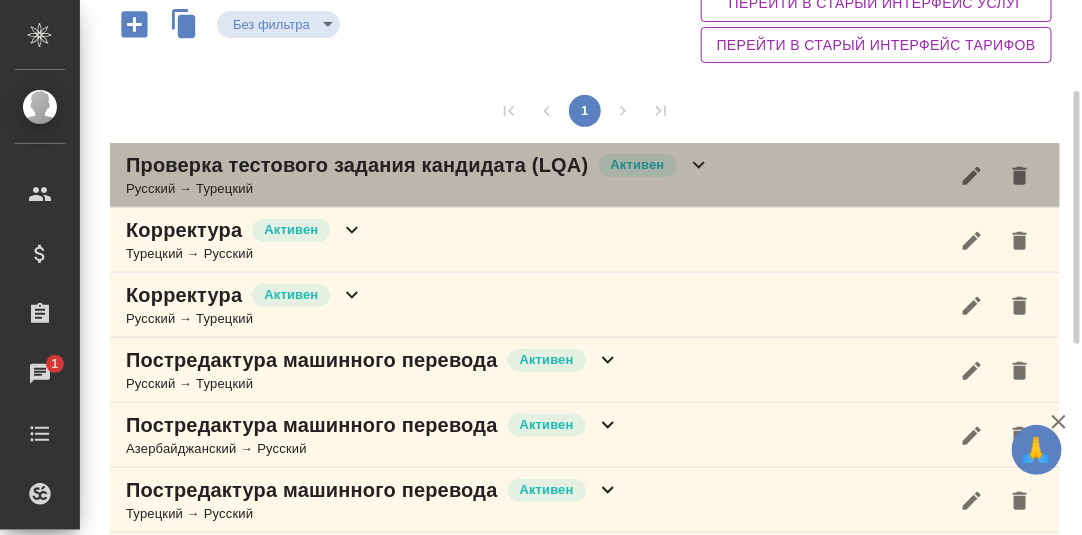 click 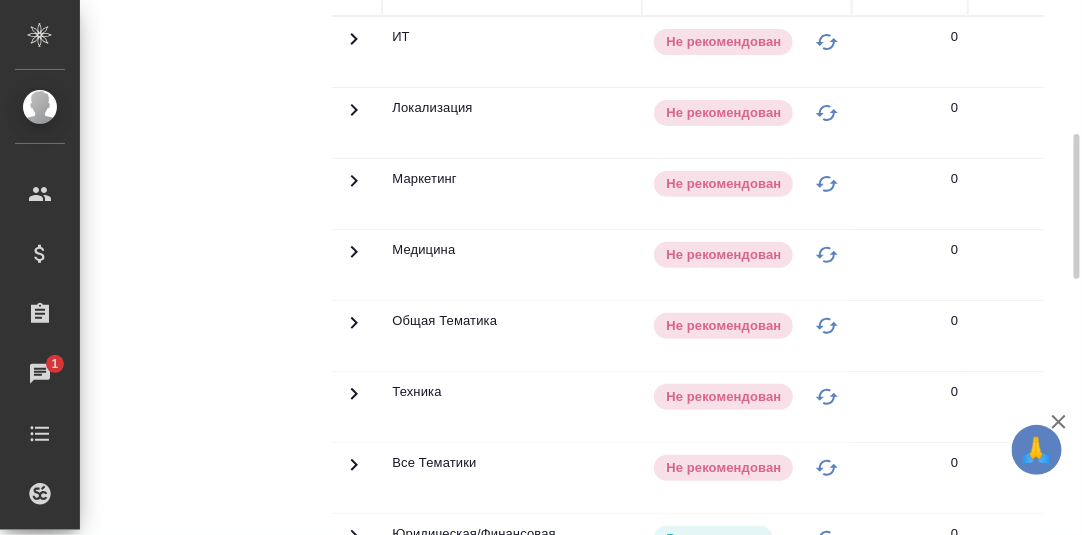 scroll, scrollTop: 193, scrollLeft: 0, axis: vertical 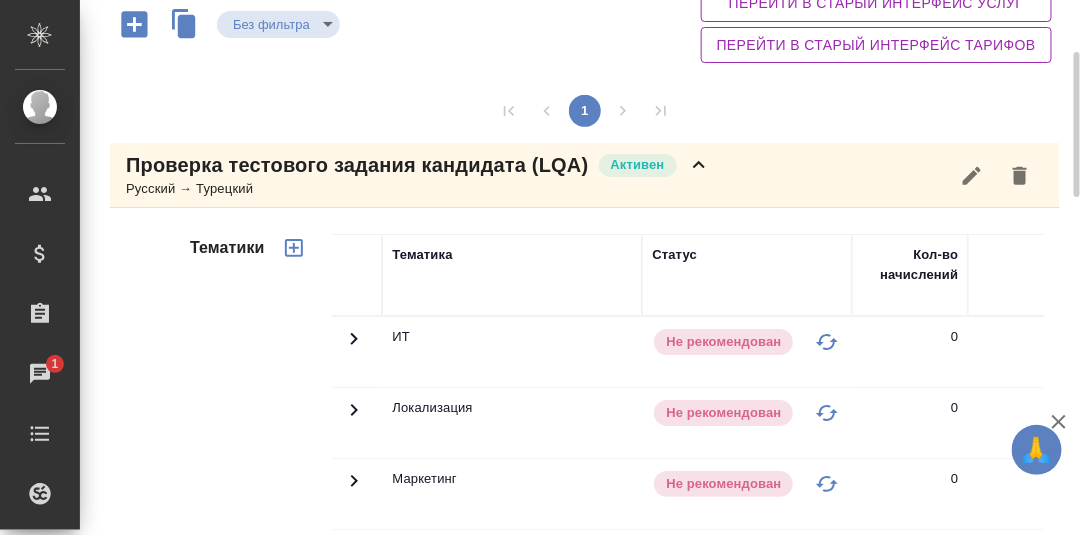 click 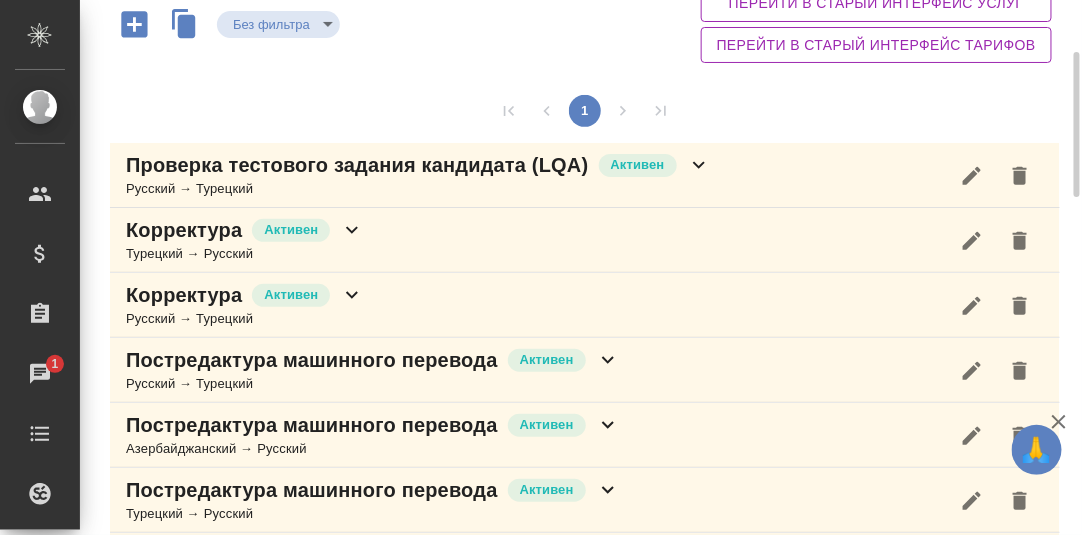 click 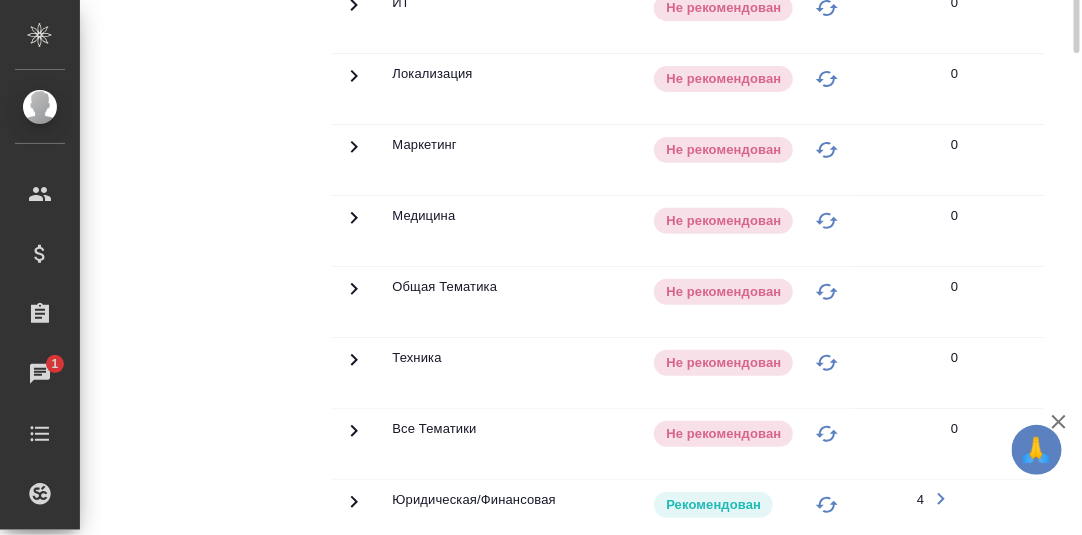 scroll, scrollTop: 293, scrollLeft: 0, axis: vertical 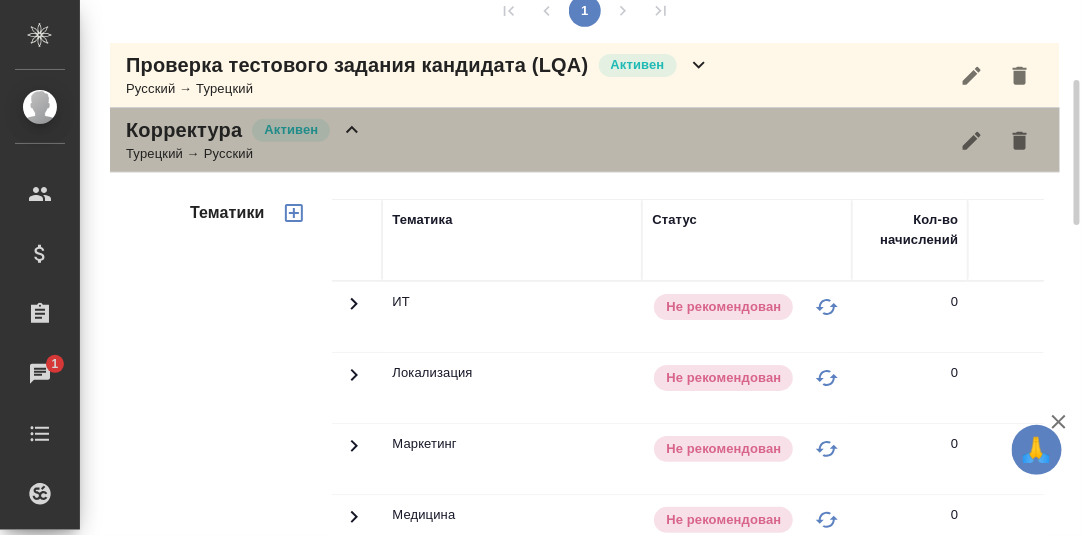 click 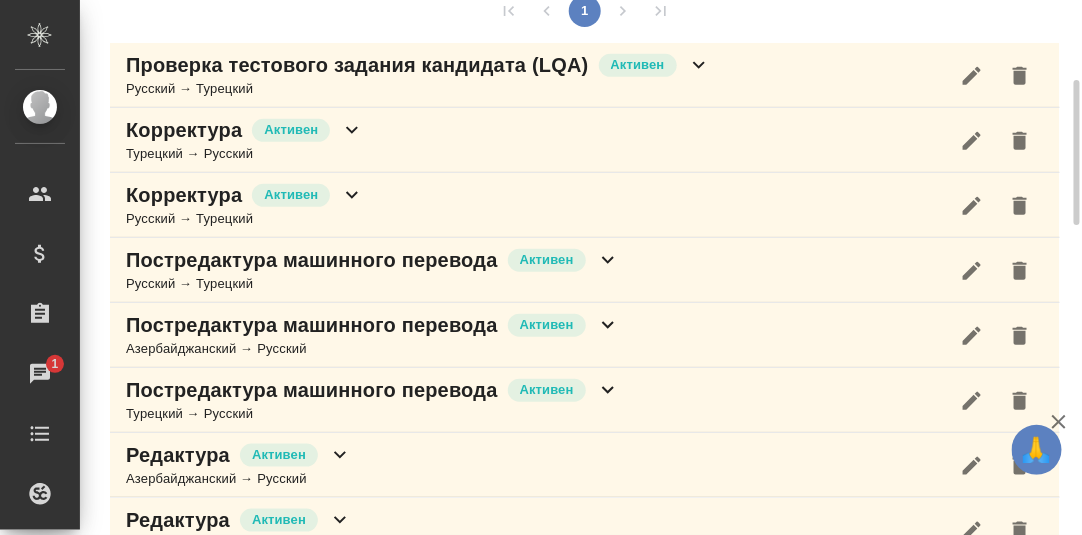 click 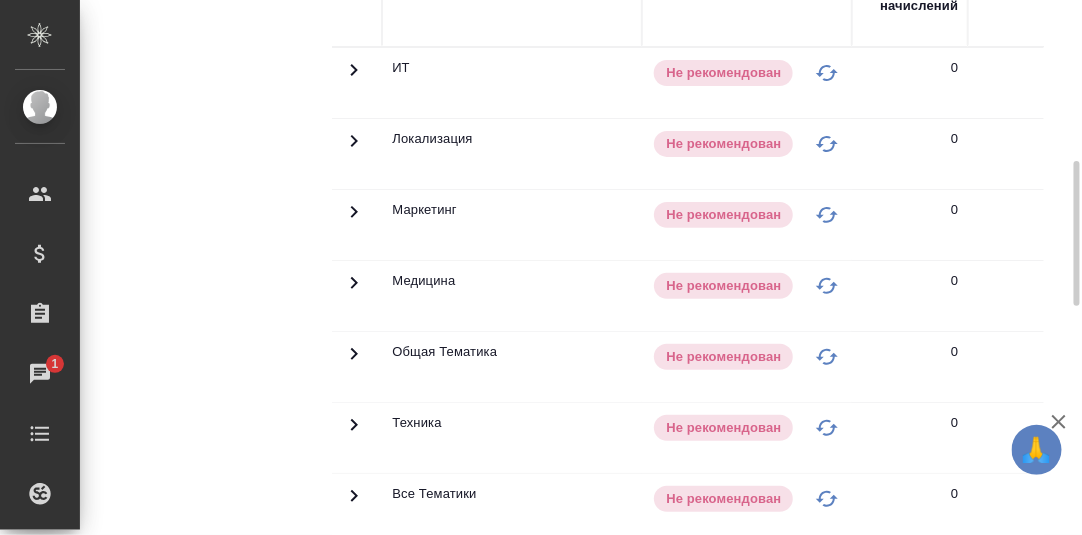 scroll, scrollTop: 293, scrollLeft: 0, axis: vertical 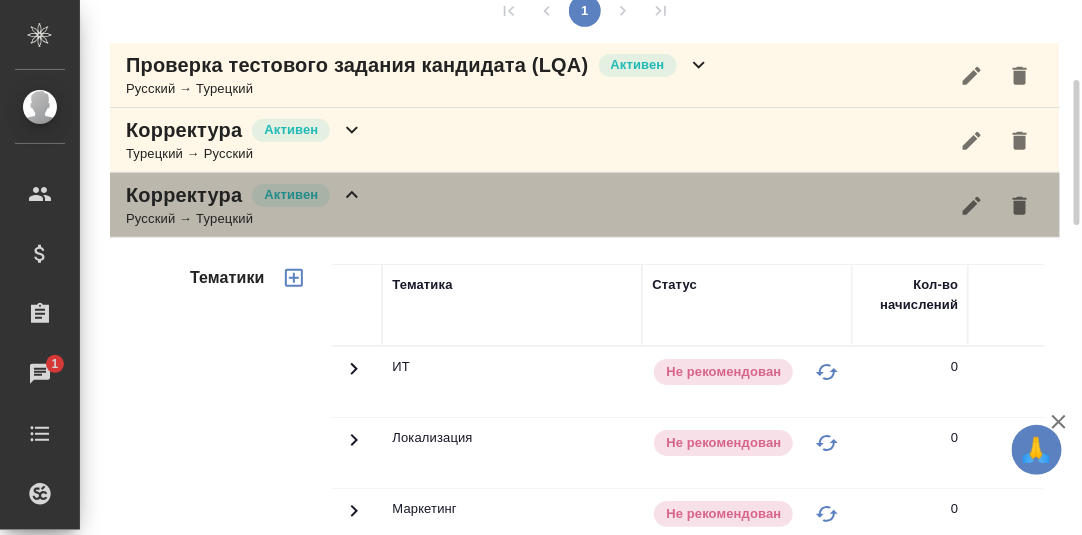 click on "Корректура Активен Русский → Турецкий" at bounding box center (585, 205) 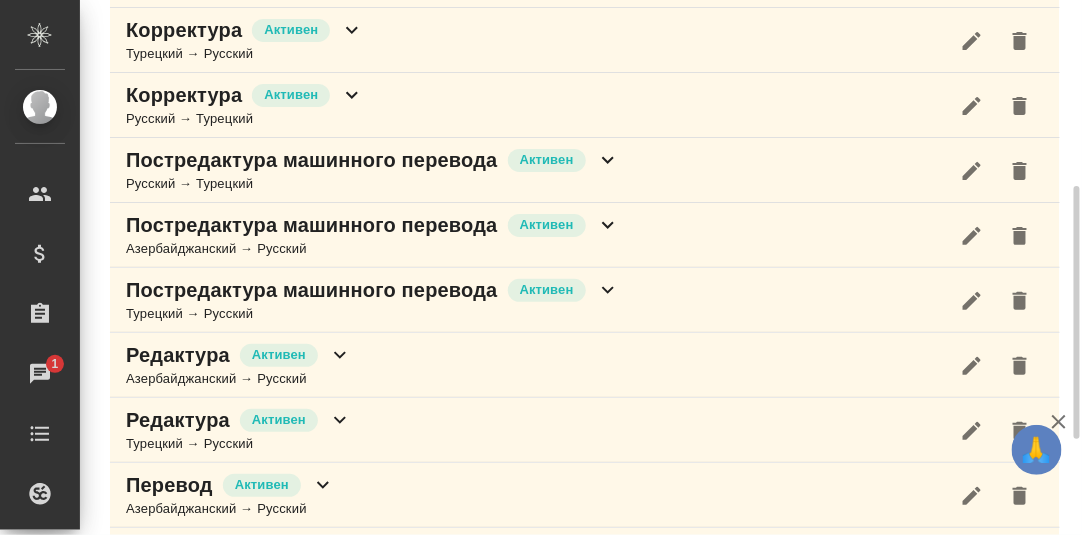 scroll, scrollTop: 493, scrollLeft: 0, axis: vertical 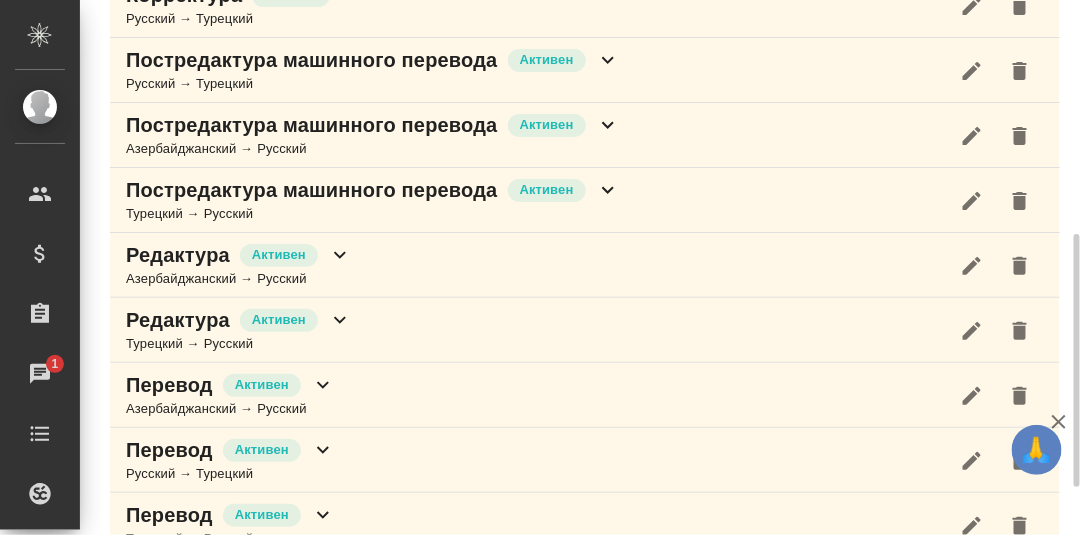 click 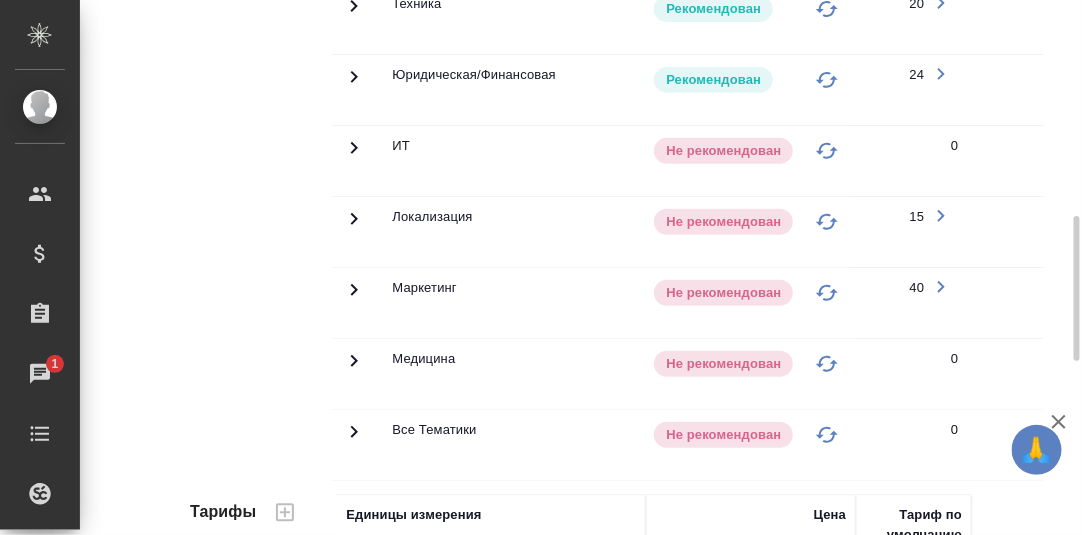scroll, scrollTop: 592, scrollLeft: 0, axis: vertical 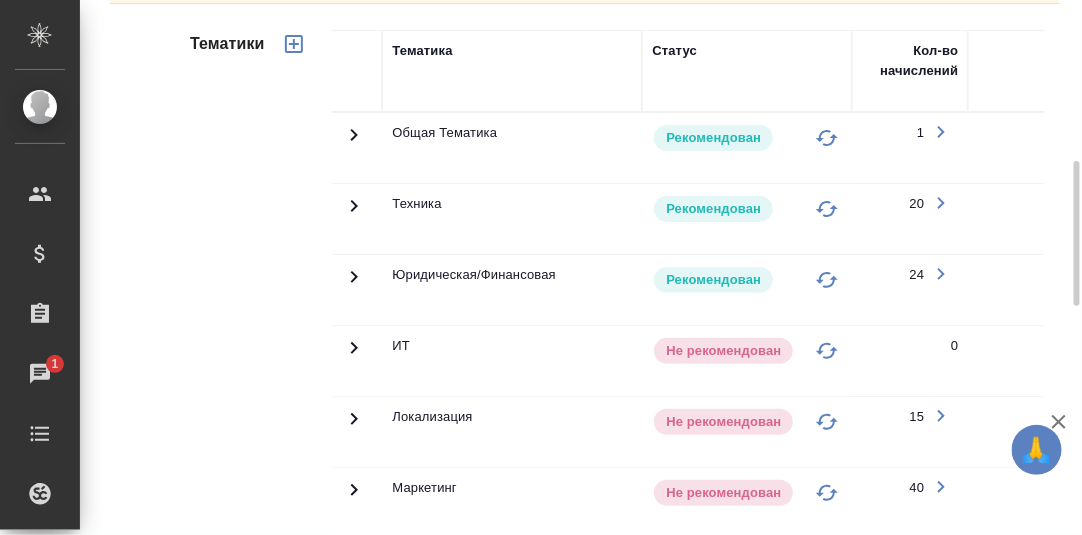 click 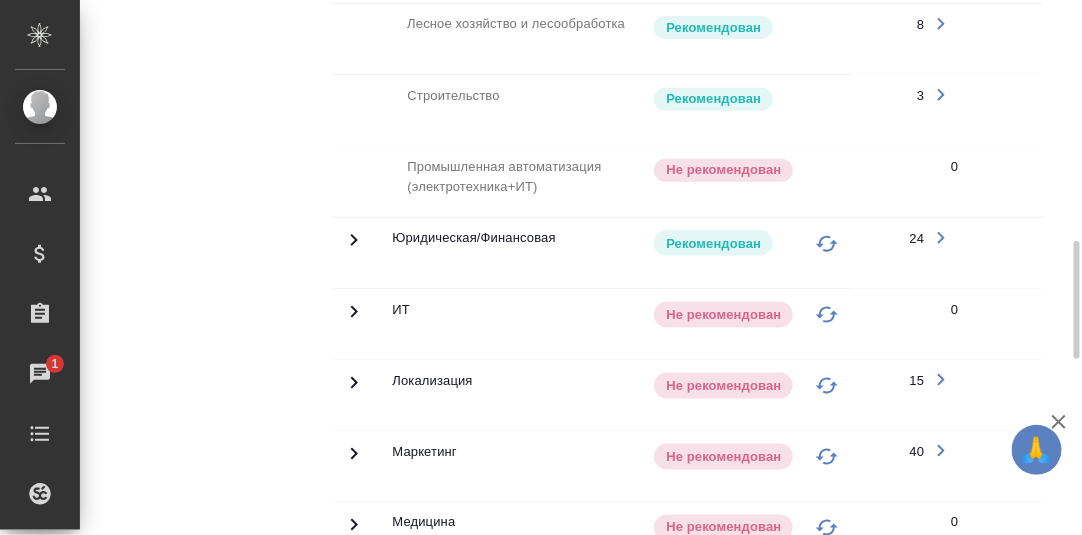 scroll, scrollTop: 1291, scrollLeft: 0, axis: vertical 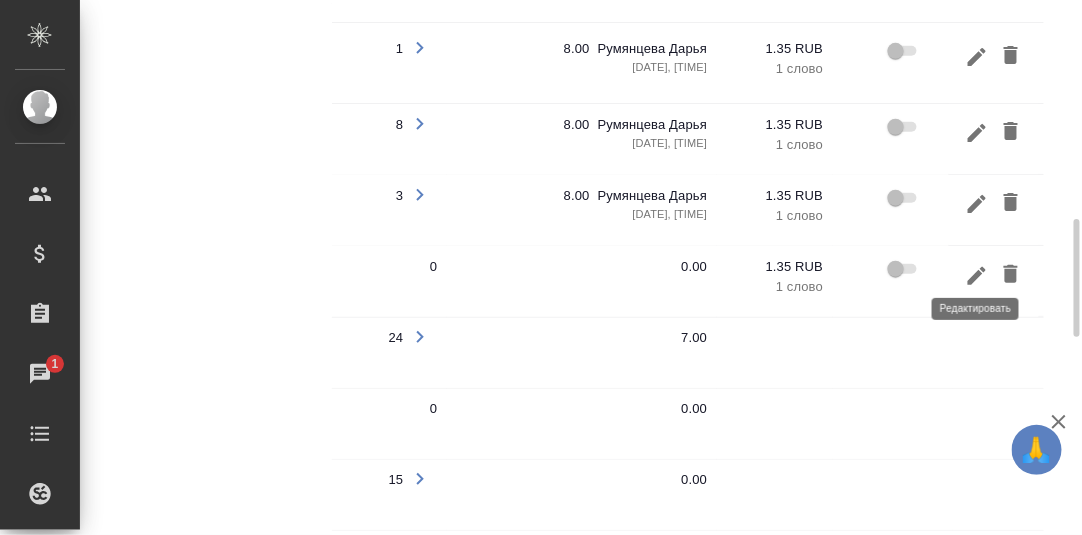 click 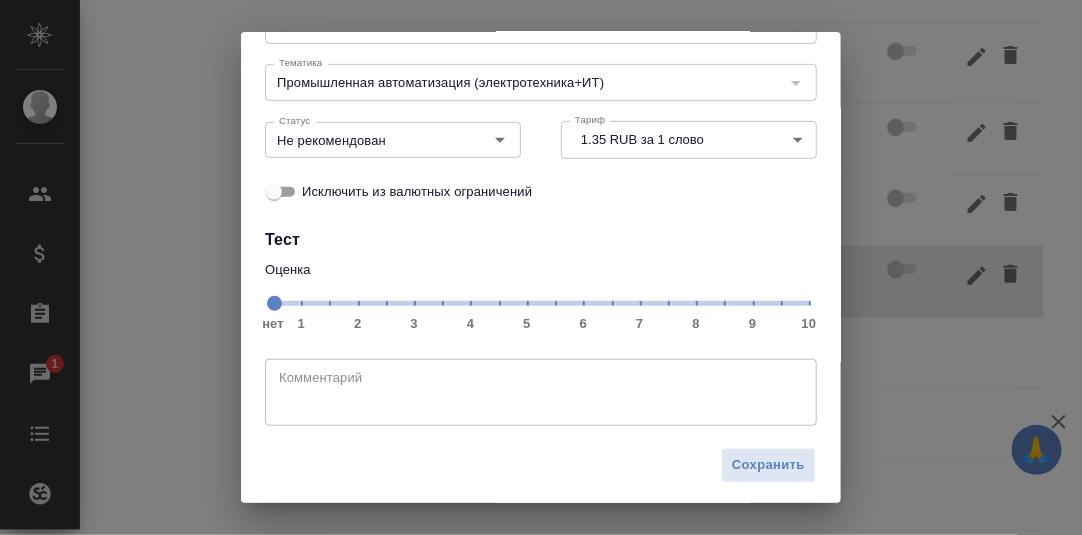 scroll, scrollTop: 183, scrollLeft: 0, axis: vertical 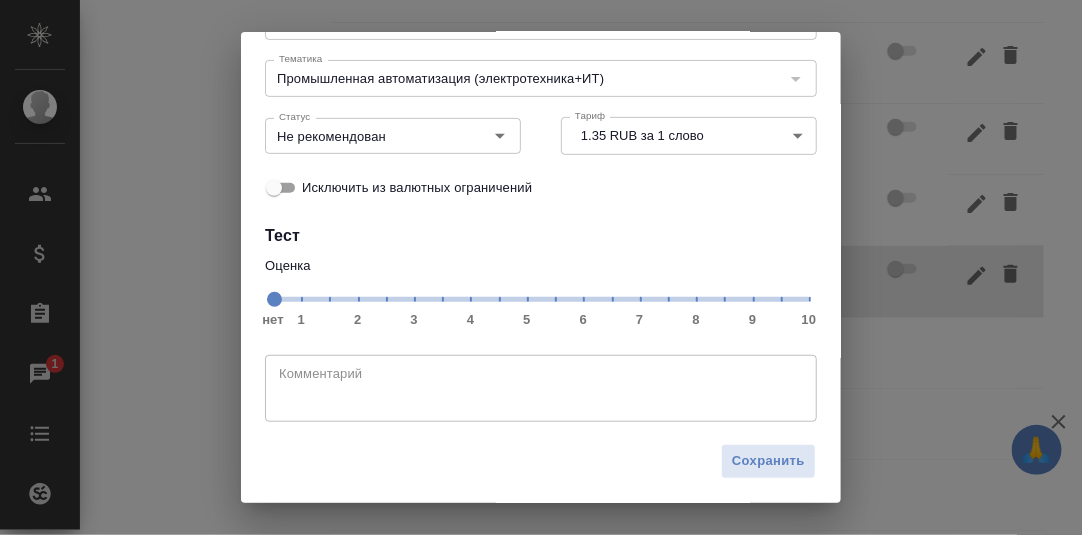 click on "нет 1 2 3 4 5 6 7 8 9 10" at bounding box center [541, 298] 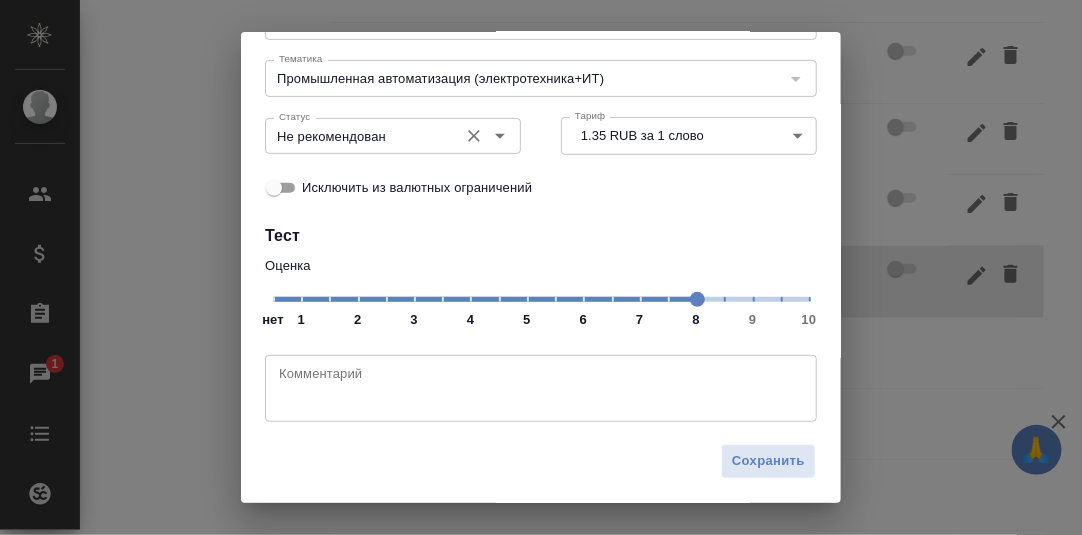 drag, startPoint x: 496, startPoint y: 136, endPoint x: 466, endPoint y: 147, distance: 31.95309 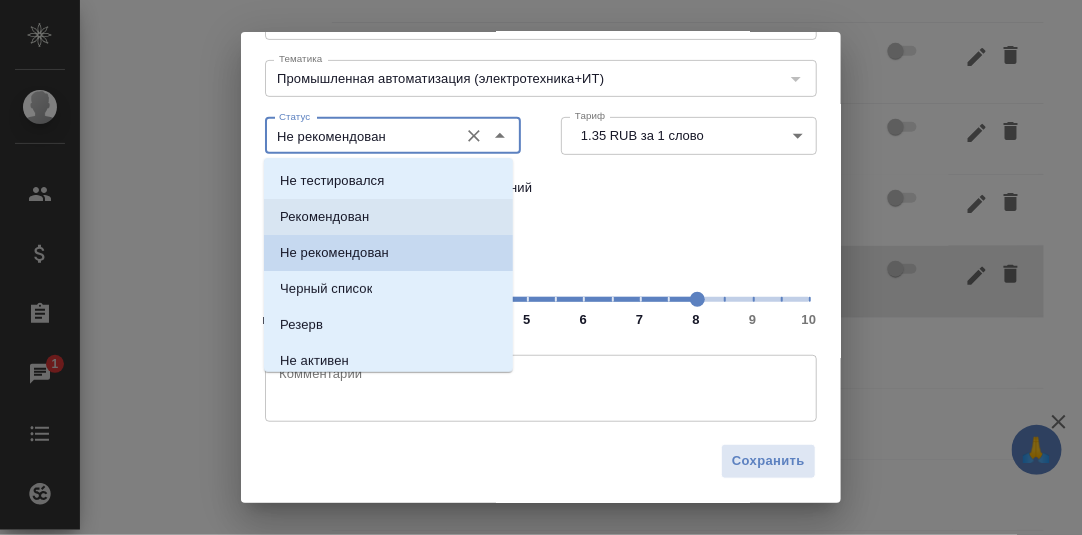 drag, startPoint x: 358, startPoint y: 218, endPoint x: 382, endPoint y: 235, distance: 29.410883 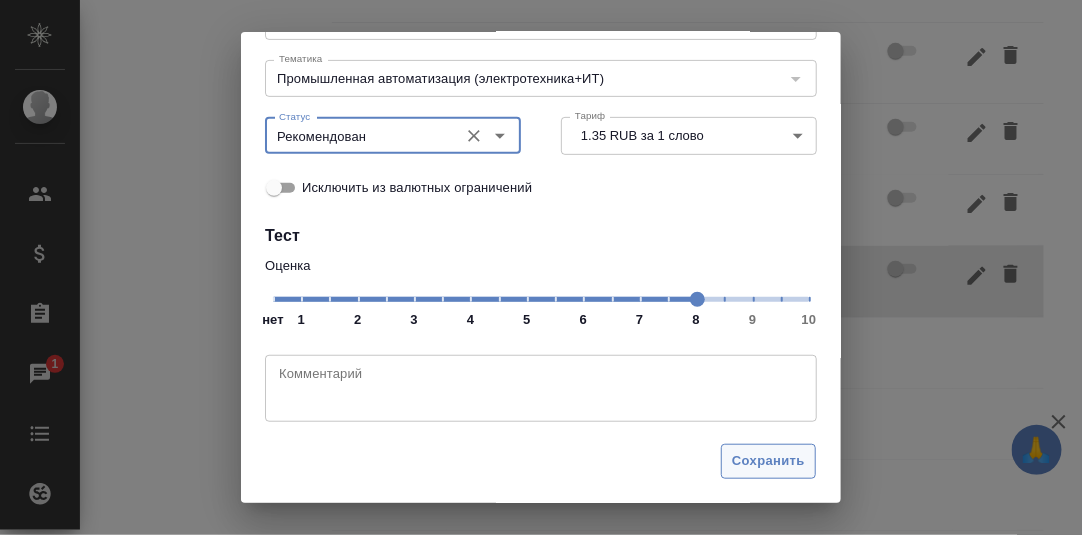 click on "Сохранить" at bounding box center [768, 461] 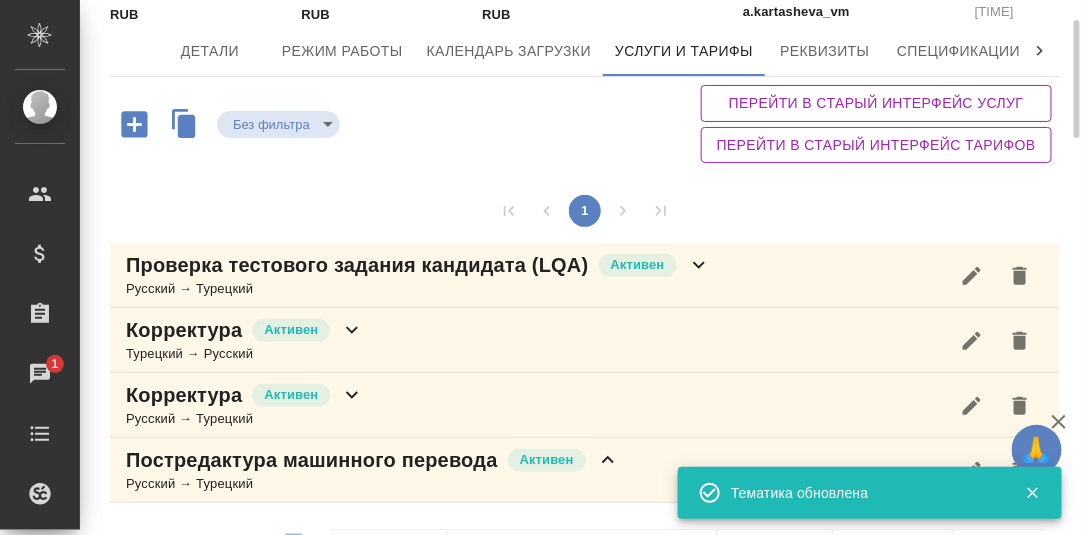 scroll, scrollTop: 293, scrollLeft: 0, axis: vertical 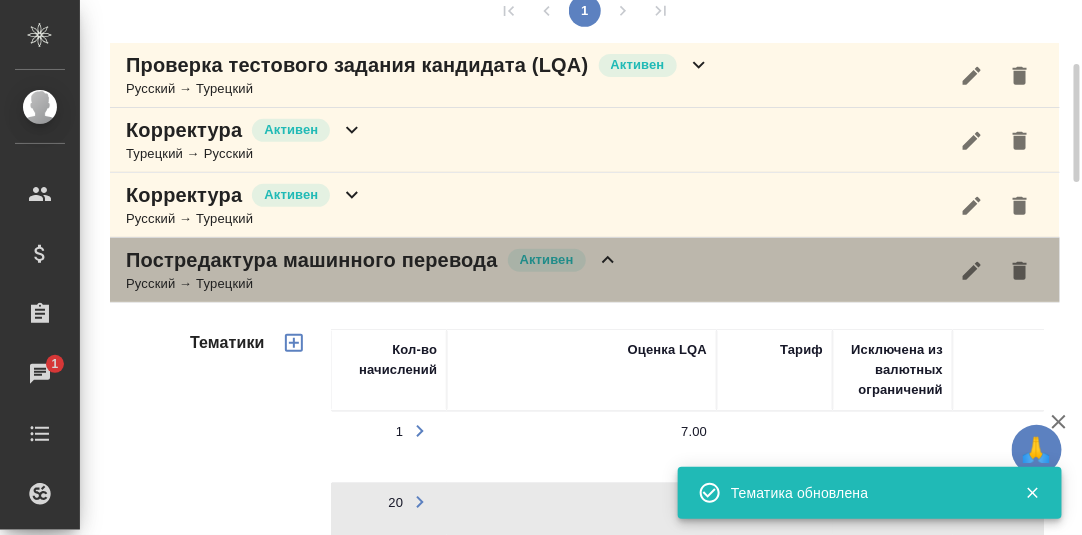 click 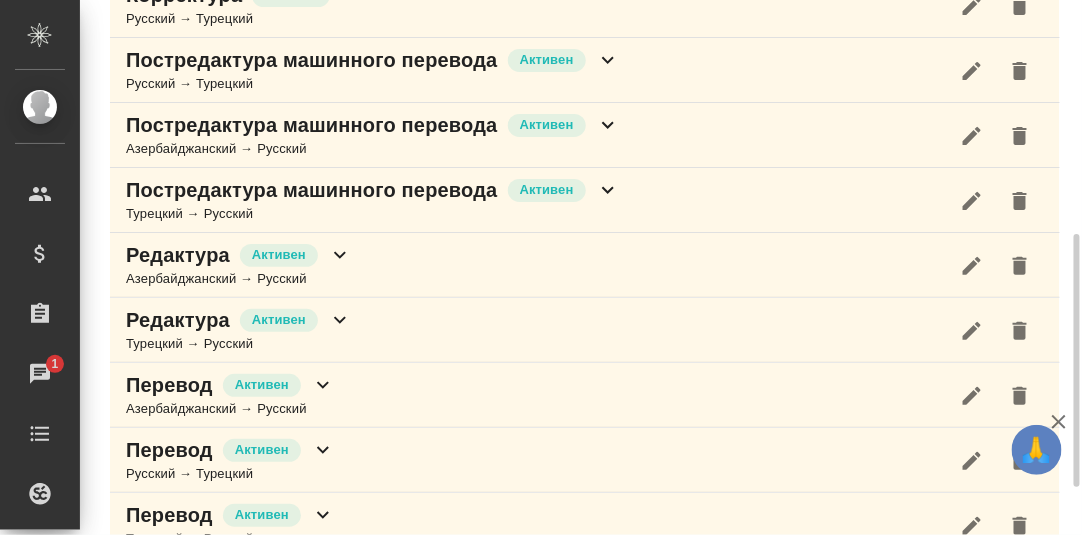 scroll, scrollTop: 393, scrollLeft: 0, axis: vertical 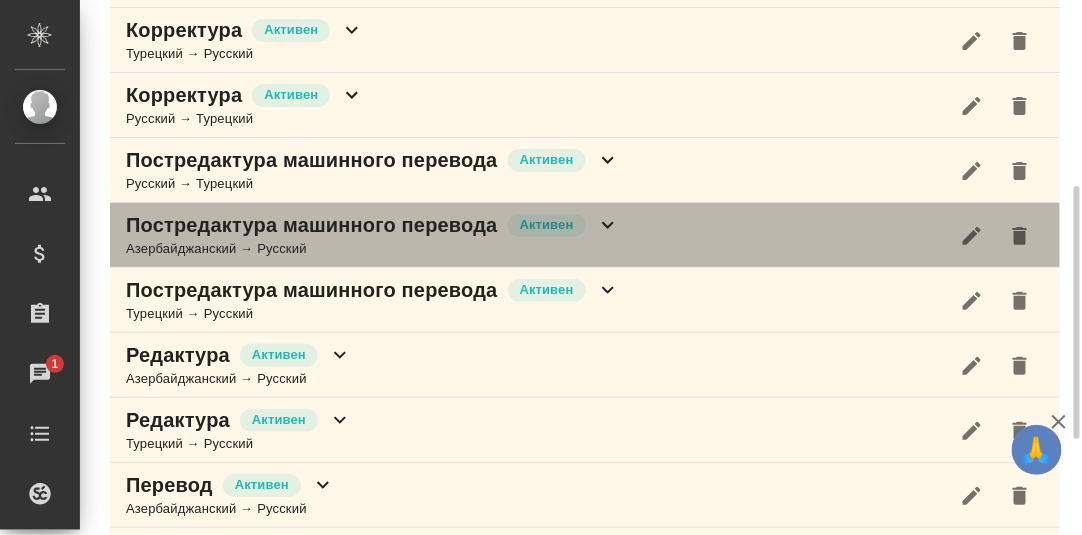 click 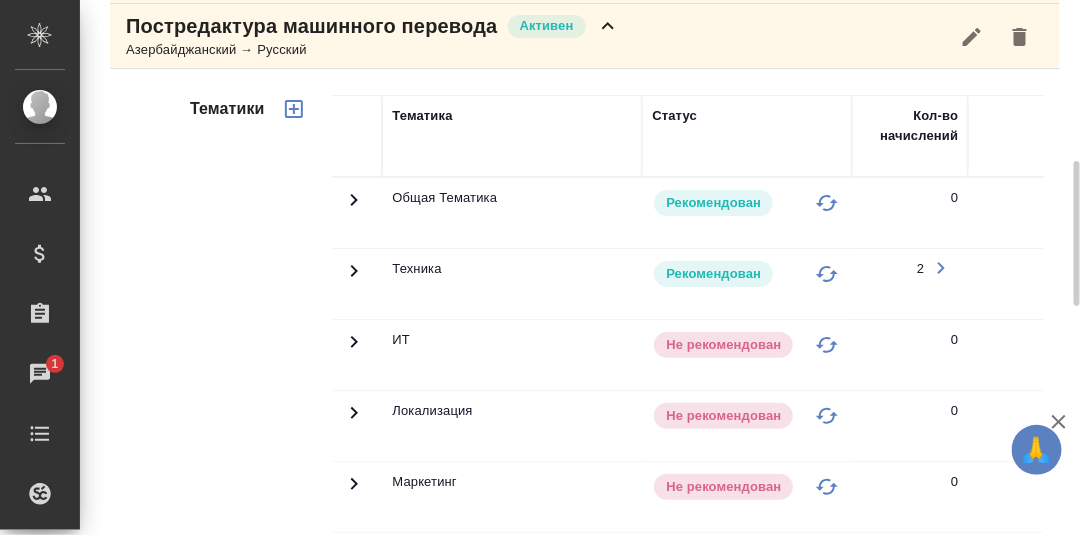 scroll, scrollTop: 792, scrollLeft: 0, axis: vertical 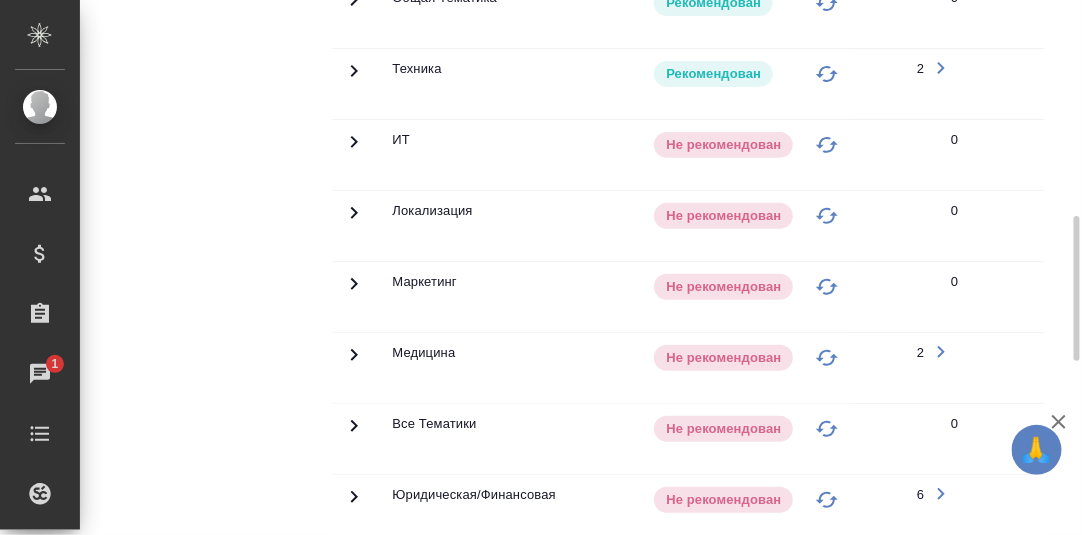 click 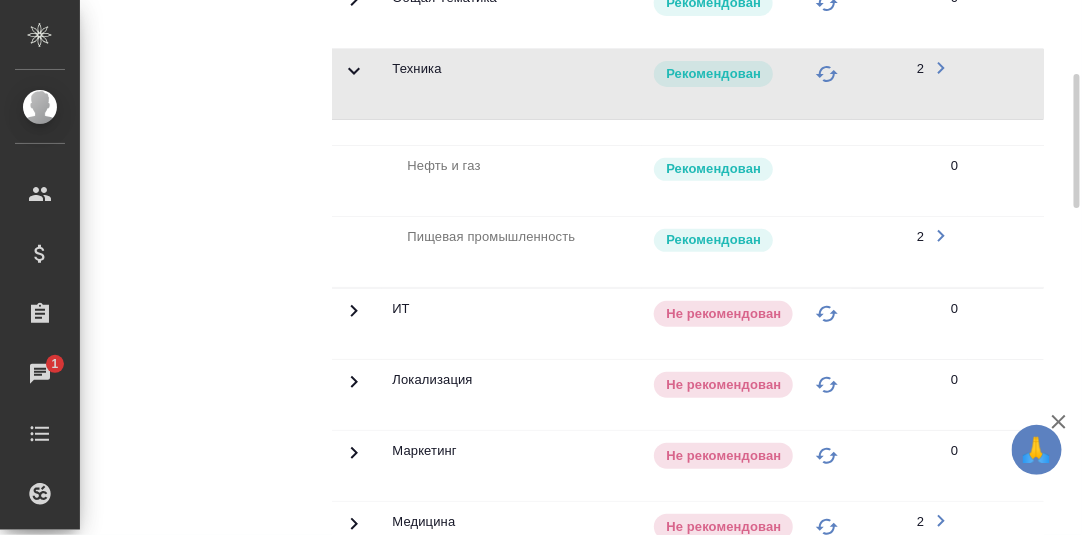 scroll, scrollTop: 393, scrollLeft: 0, axis: vertical 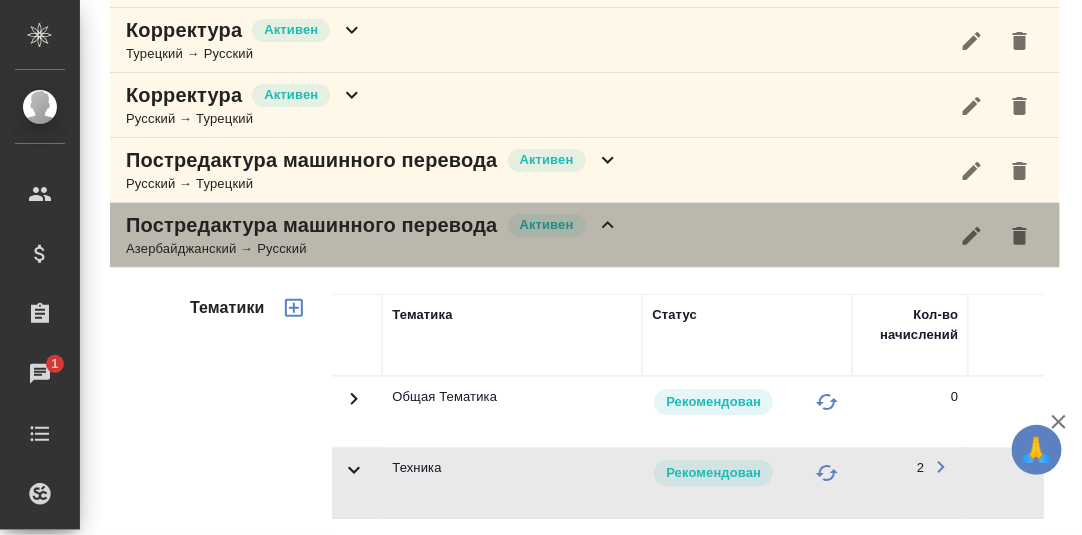 click 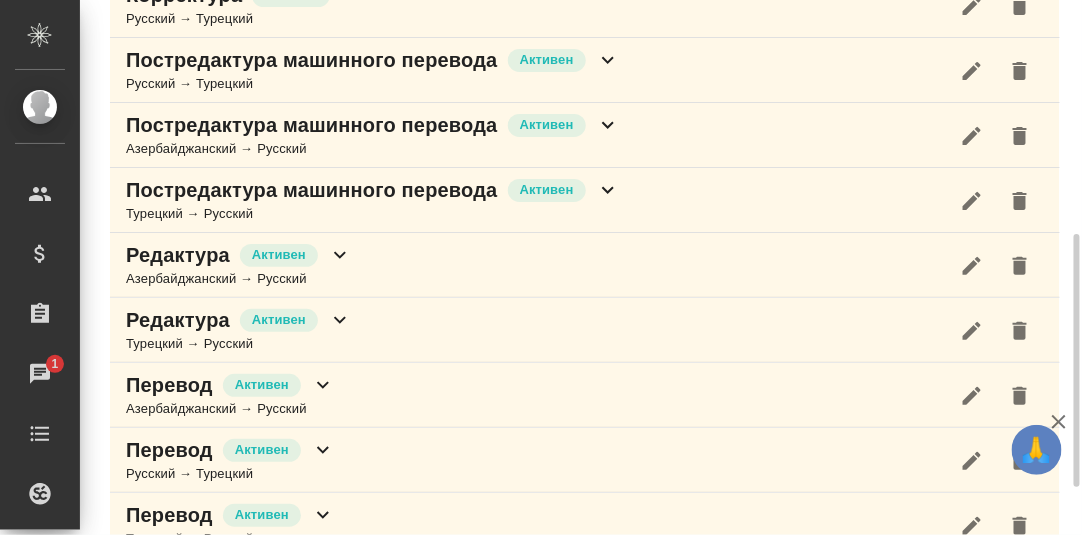 scroll, scrollTop: 592, scrollLeft: 0, axis: vertical 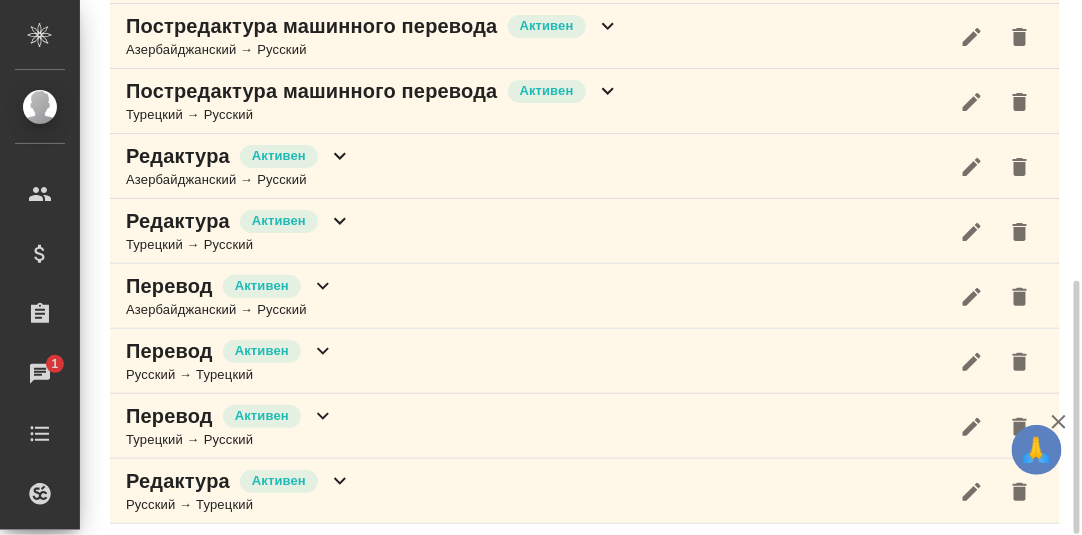click 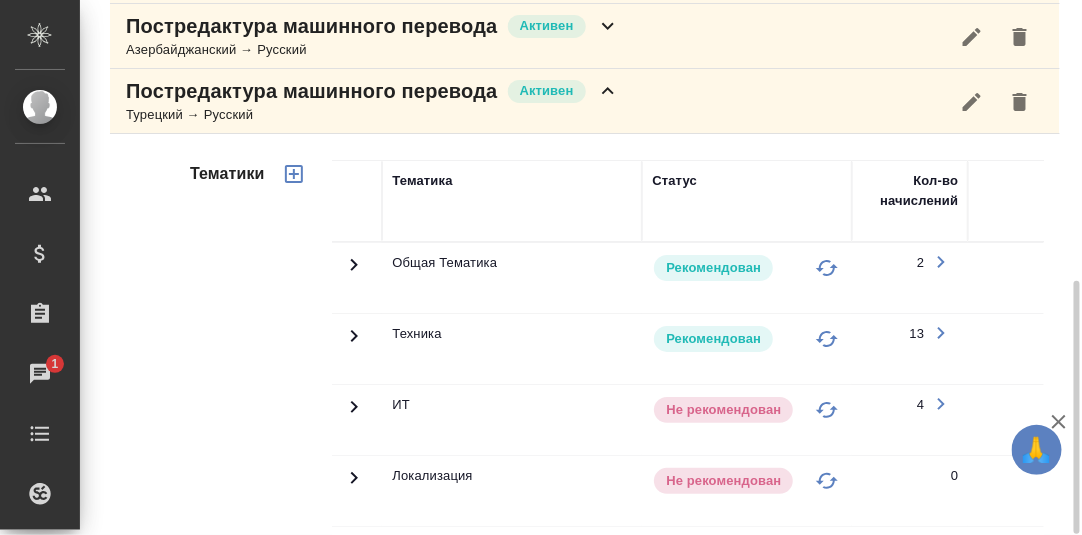 scroll, scrollTop: 792, scrollLeft: 0, axis: vertical 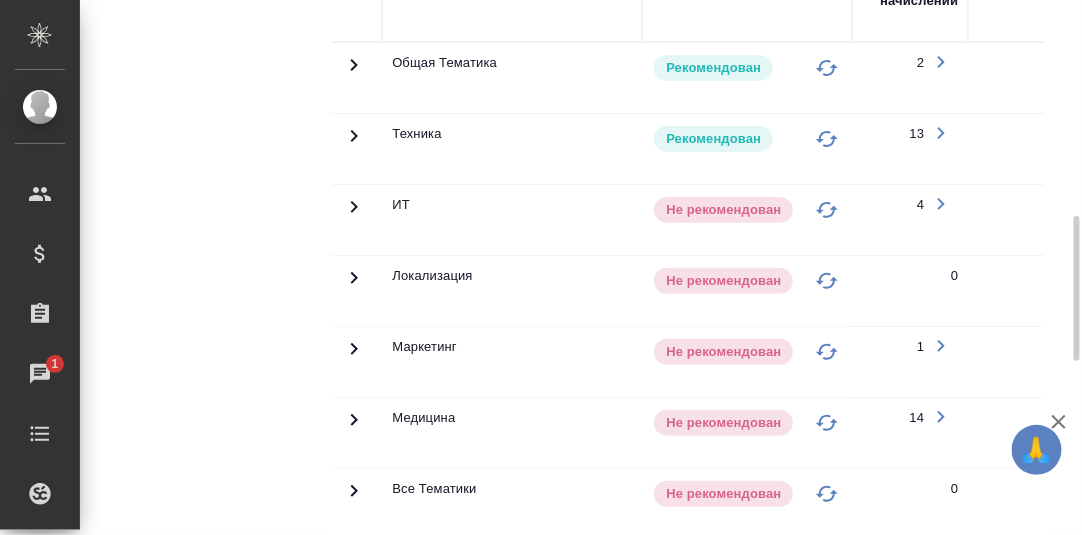 click 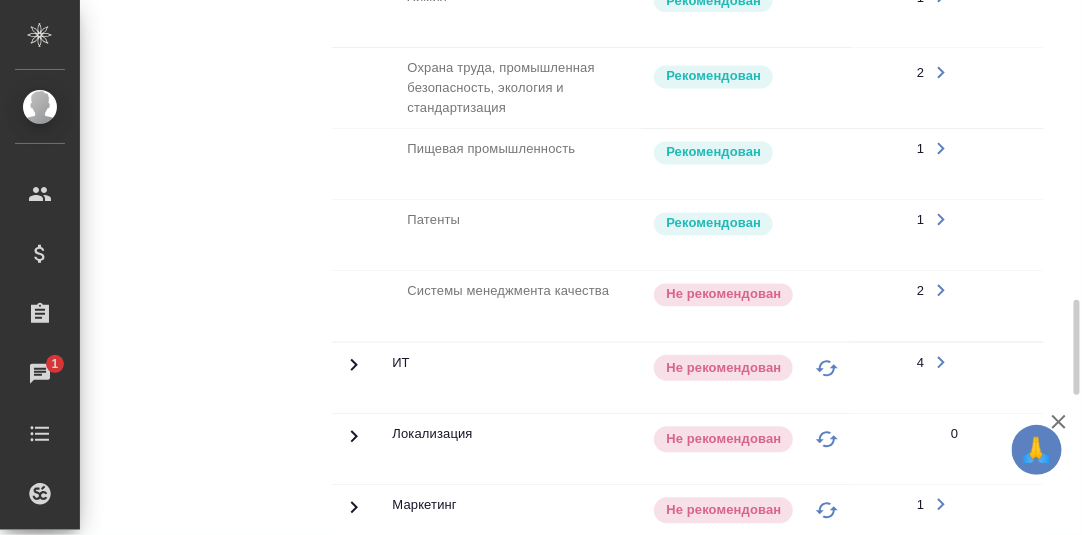 scroll, scrollTop: 1791, scrollLeft: 0, axis: vertical 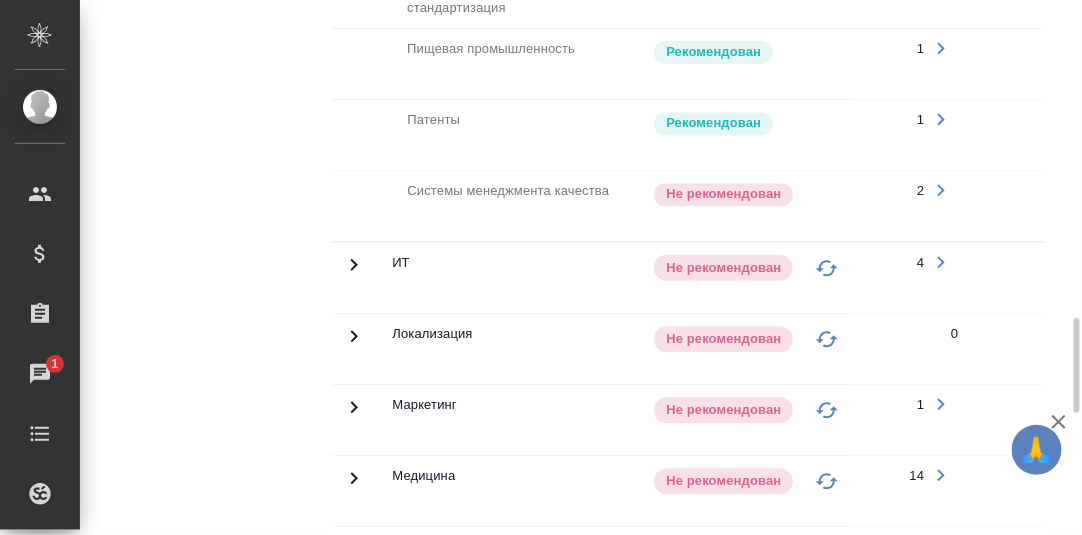 click on "Системы менеджмента качества" at bounding box center [487, -753] 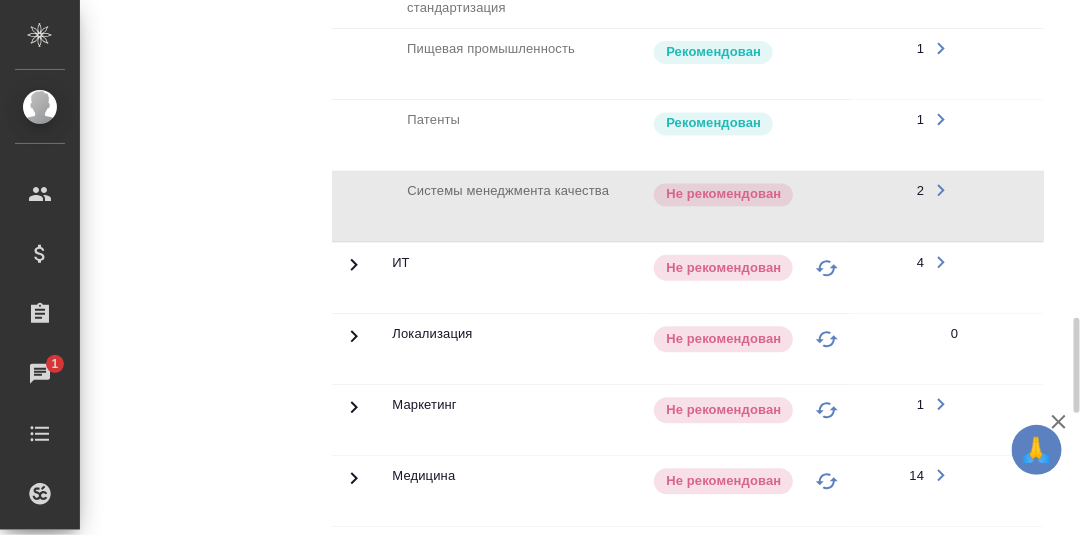 click on "Системы менеджмента качества" at bounding box center (487, -753) 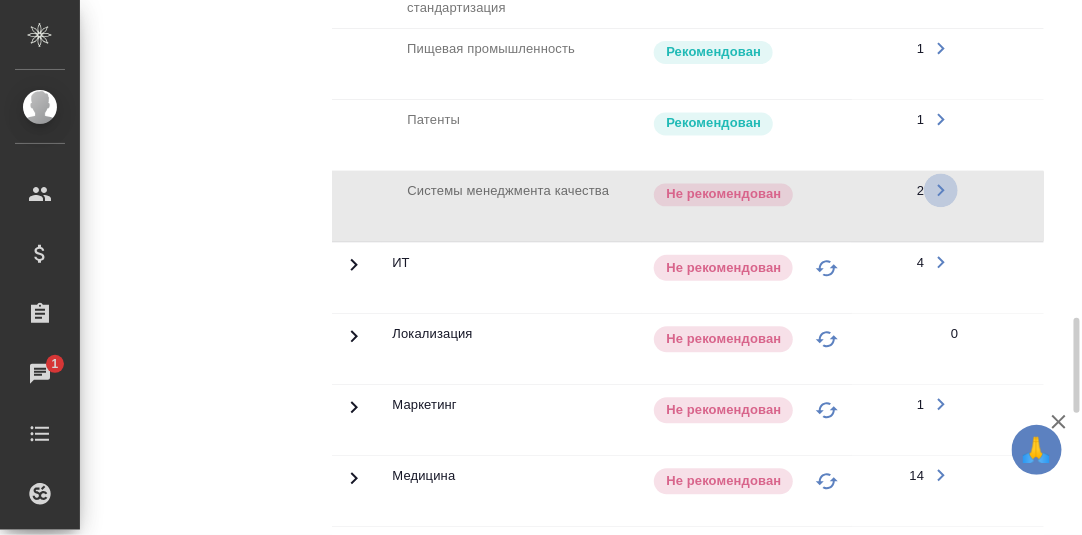 click 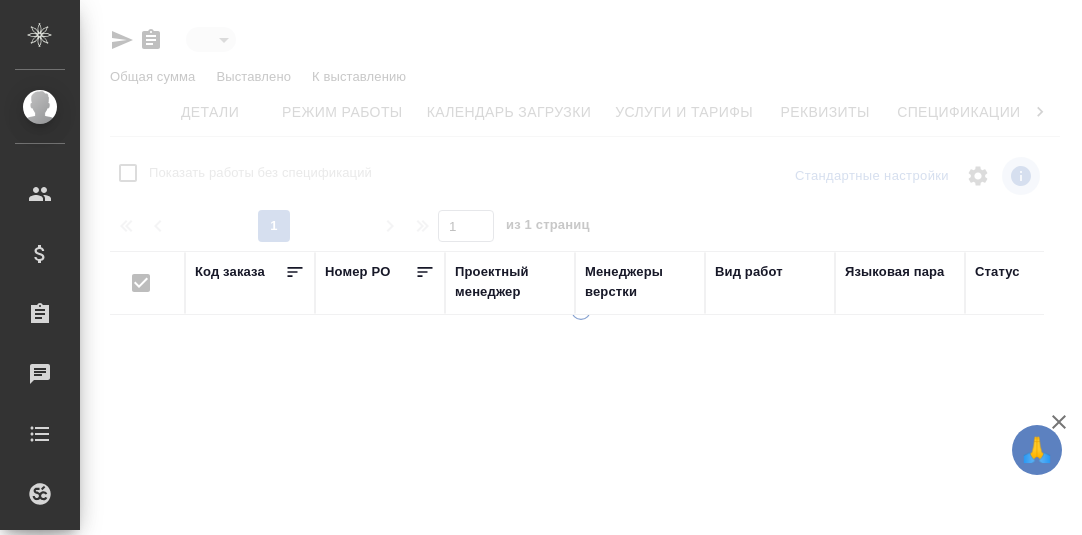 scroll, scrollTop: 0, scrollLeft: 0, axis: both 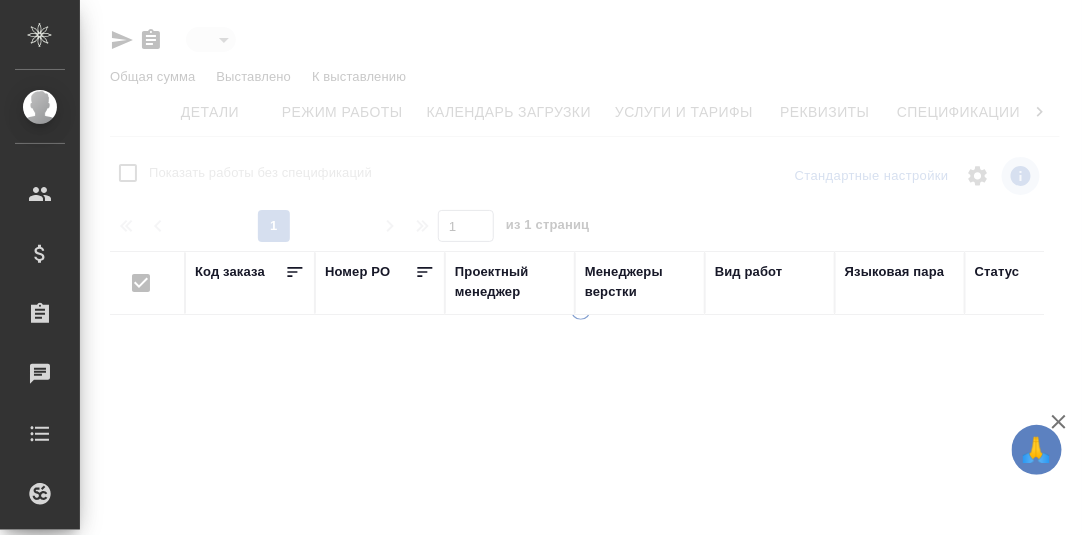 type on "active" 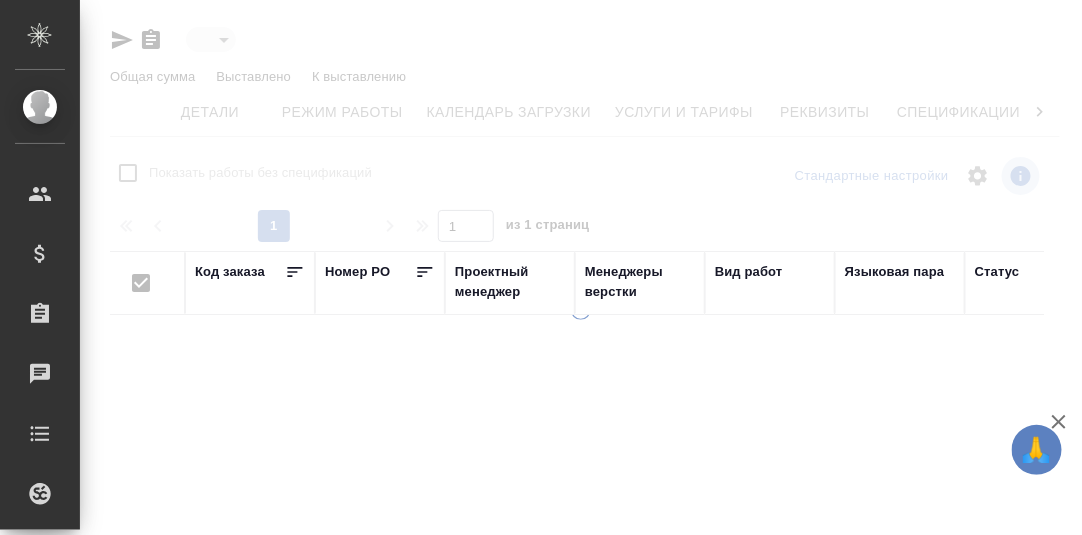 scroll, scrollTop: 0, scrollLeft: 131, axis: horizontal 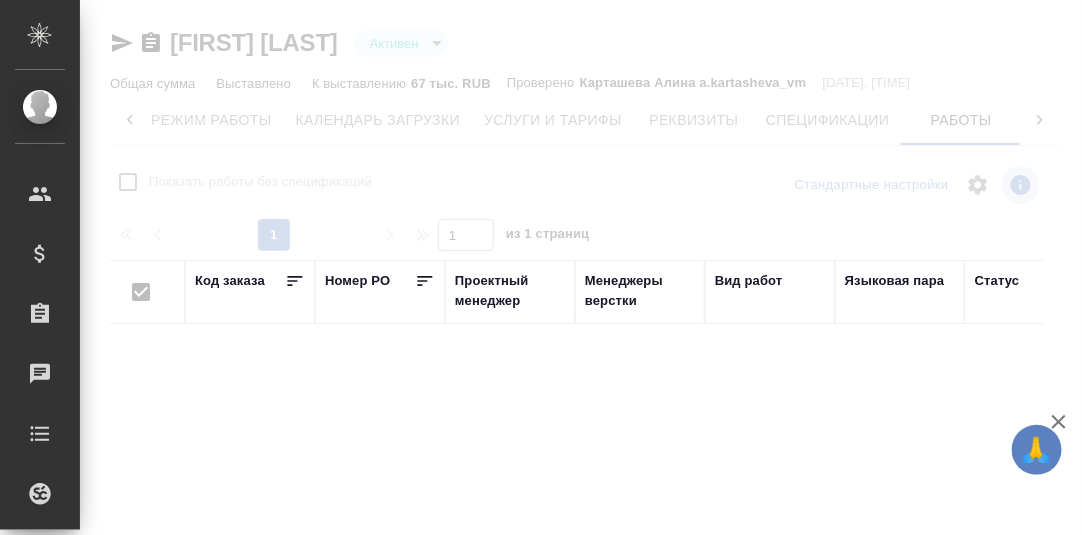 checkbox on "false" 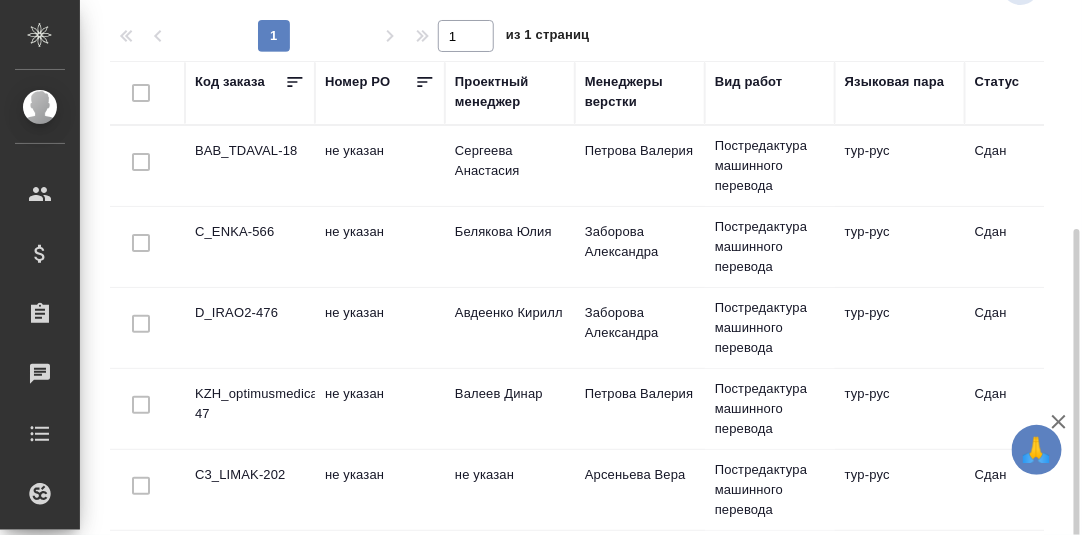 scroll, scrollTop: 255, scrollLeft: 0, axis: vertical 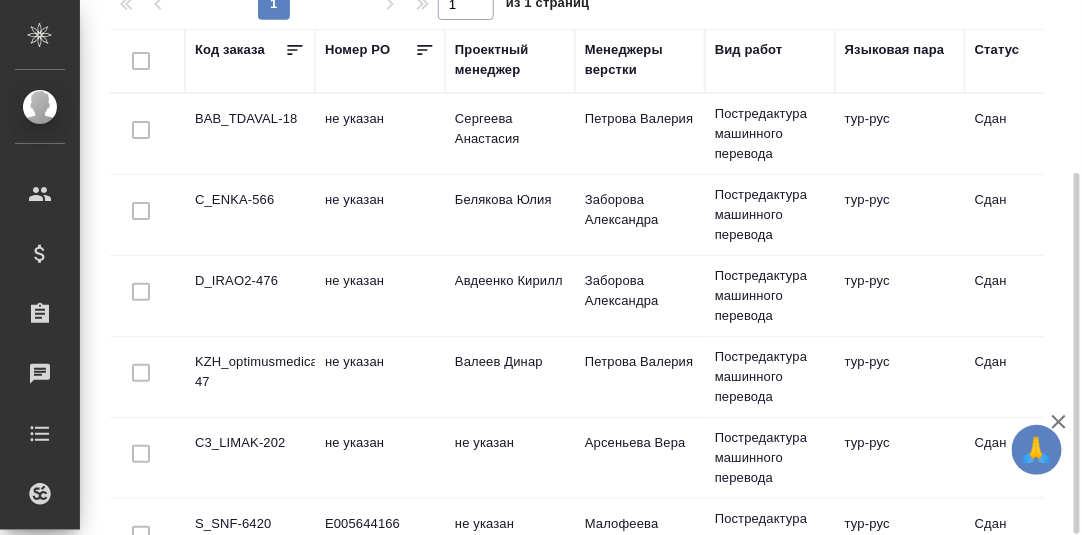 click on "E005644166" at bounding box center [380, 134] 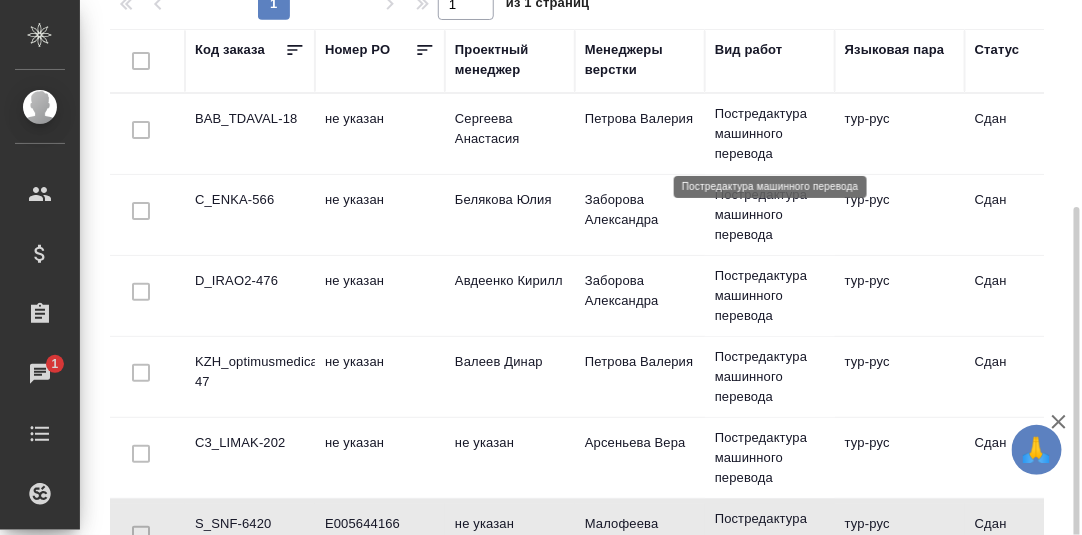 scroll, scrollTop: 279, scrollLeft: 0, axis: vertical 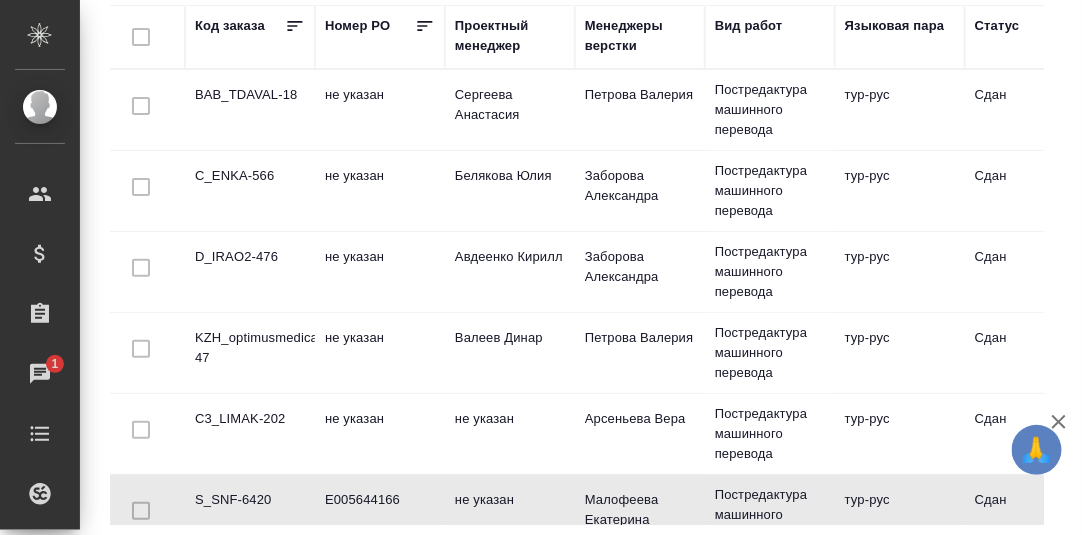 click on "BAB_TDAVAL-18" at bounding box center (250, 110) 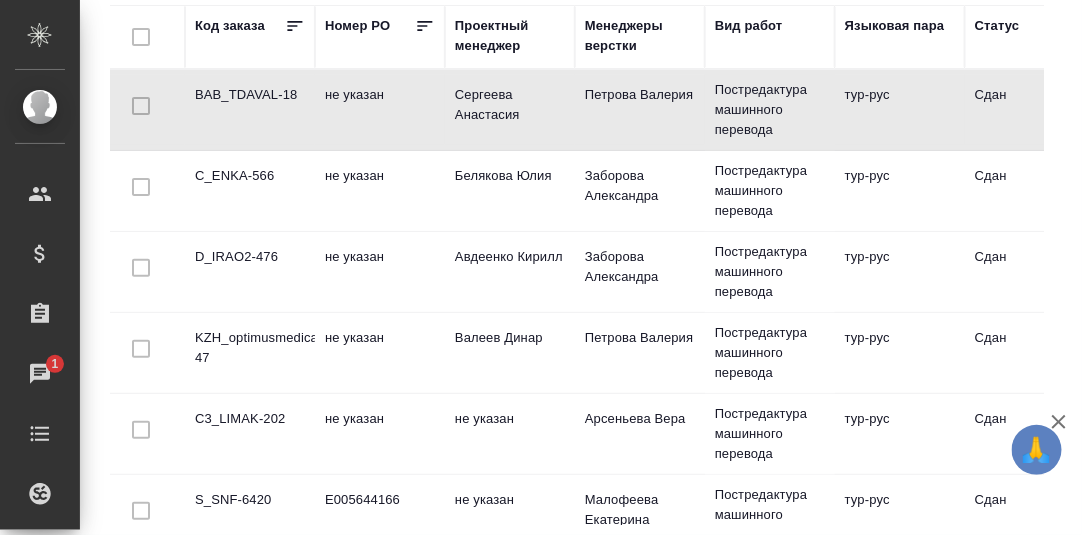click on "BAB_TDAVAL-18" at bounding box center [250, 110] 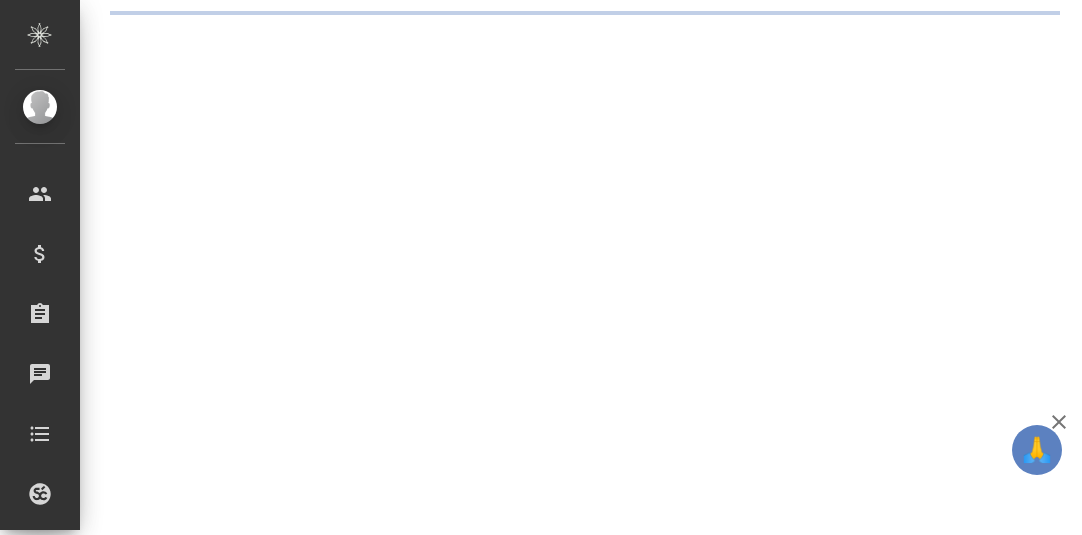 scroll, scrollTop: 0, scrollLeft: 0, axis: both 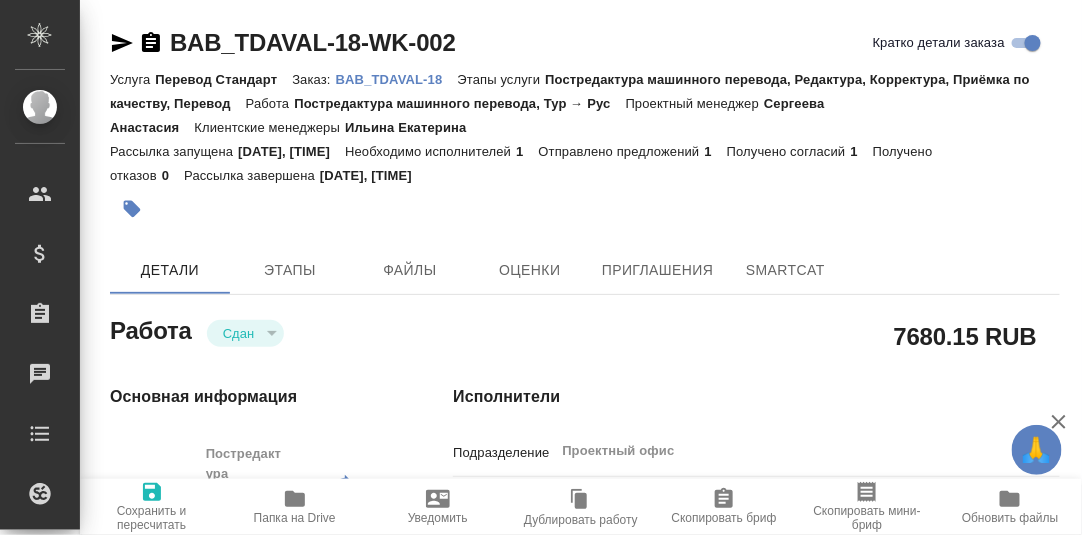 type on "x" 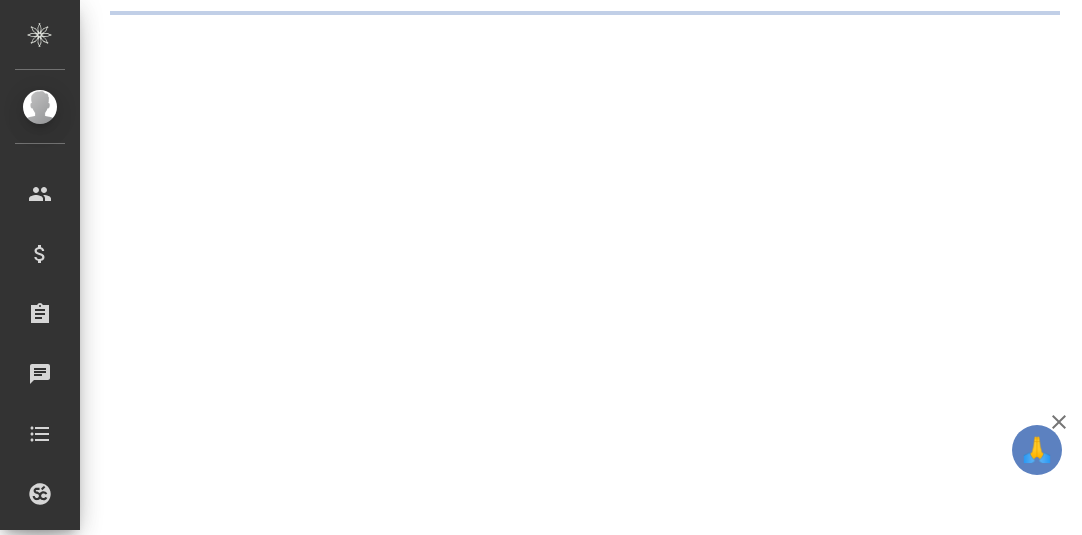 scroll, scrollTop: 0, scrollLeft: 0, axis: both 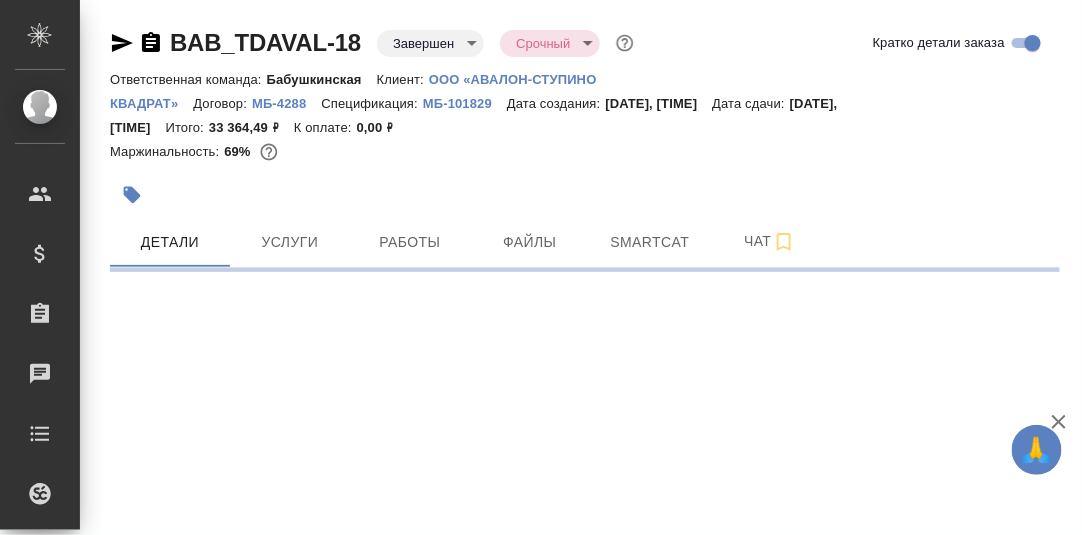 select on "RU" 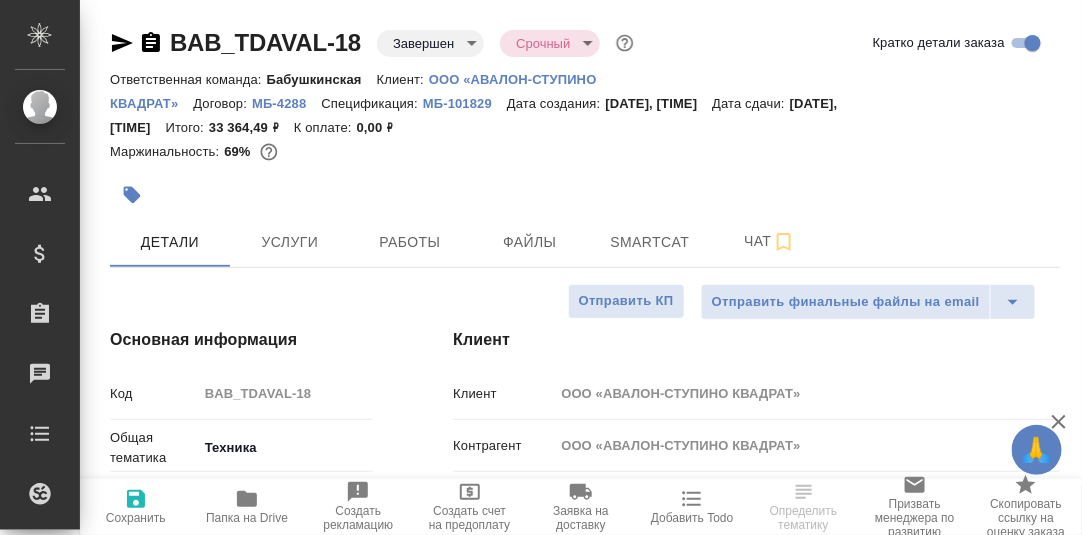 type on "x" 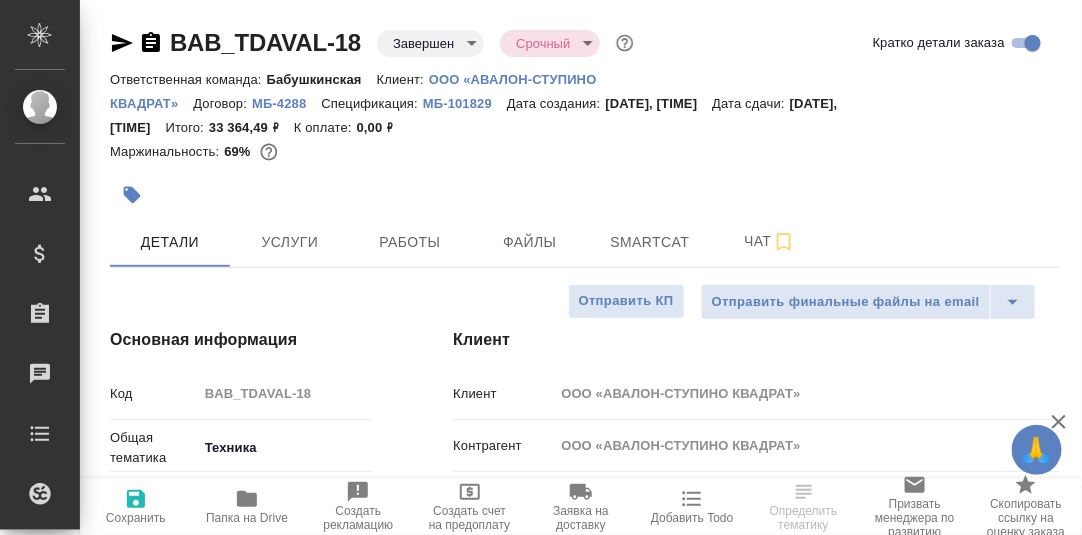 type on "x" 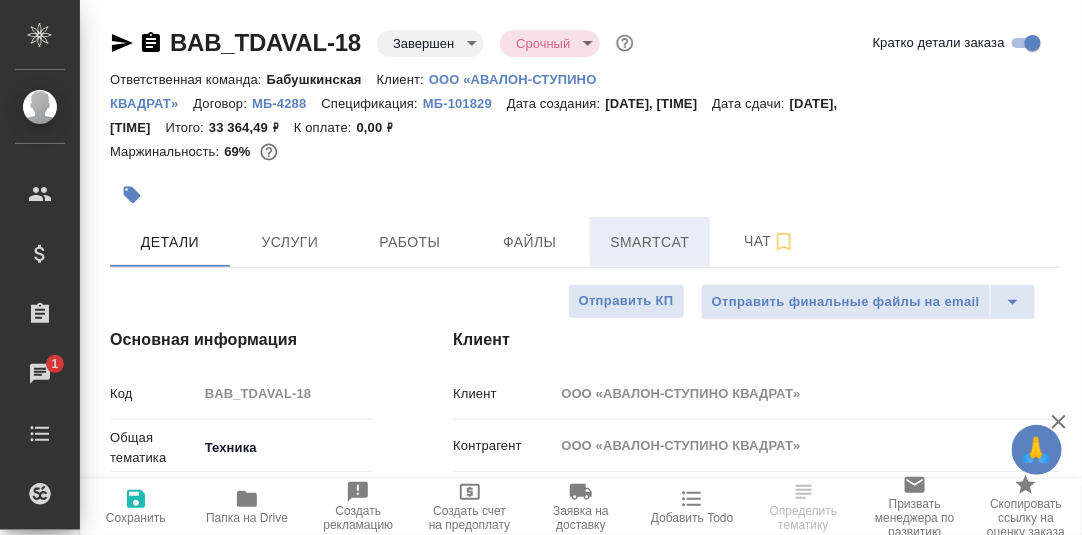 scroll, scrollTop: 199, scrollLeft: 0, axis: vertical 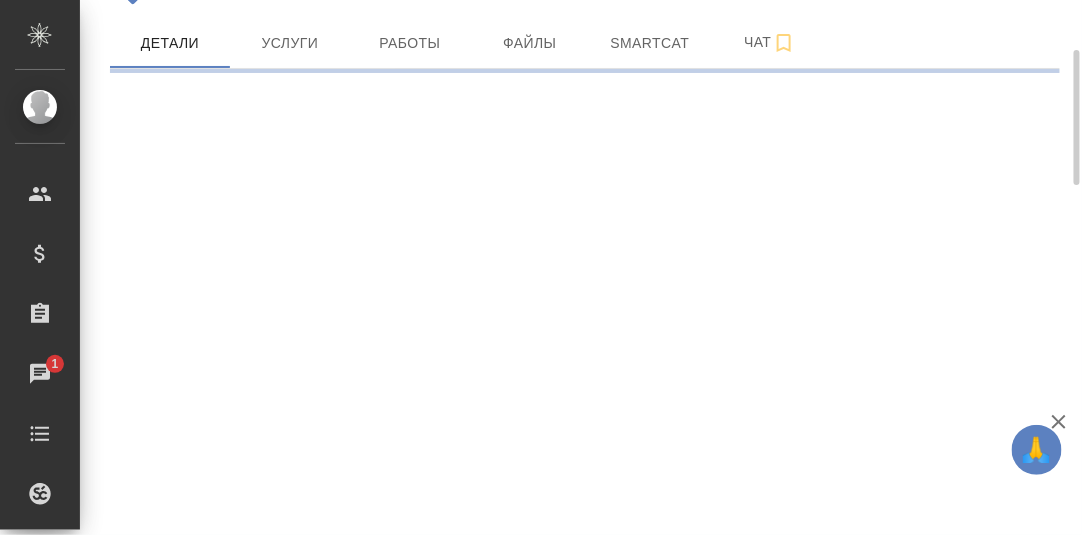select on "RU" 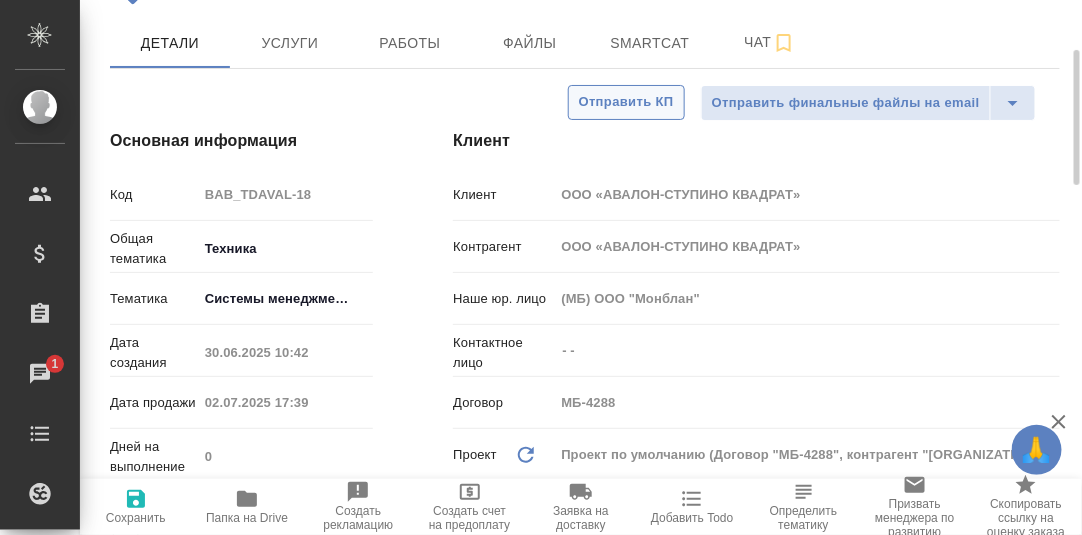 type on "x" 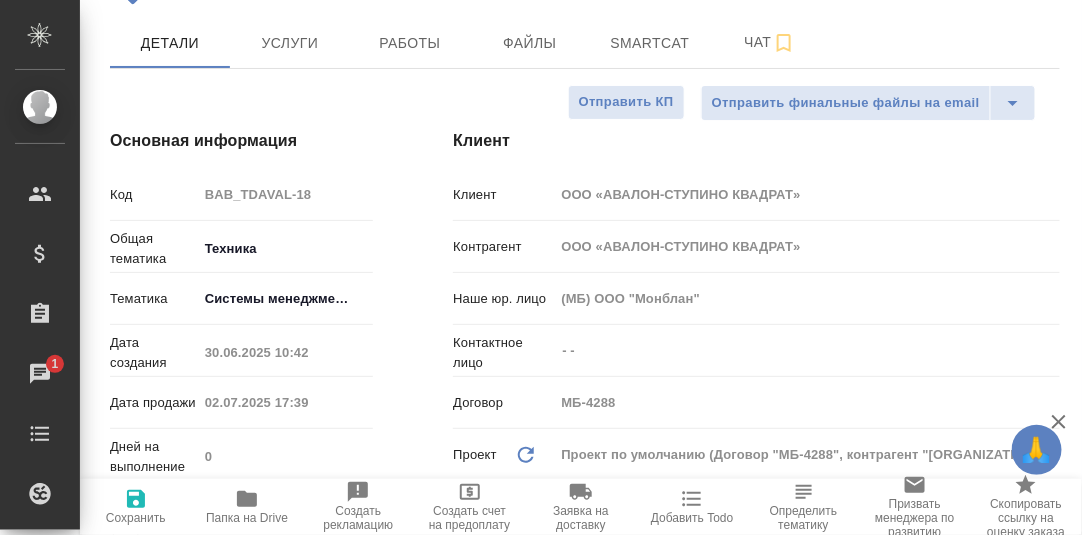 scroll, scrollTop: 0, scrollLeft: 0, axis: both 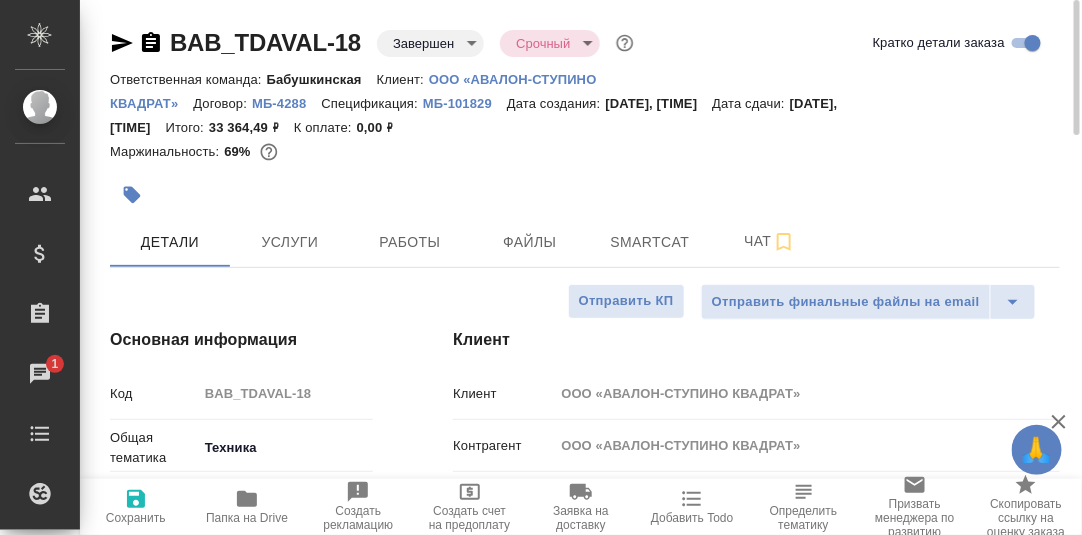 drag, startPoint x: 678, startPoint y: 240, endPoint x: 677, endPoint y: 269, distance: 29.017237 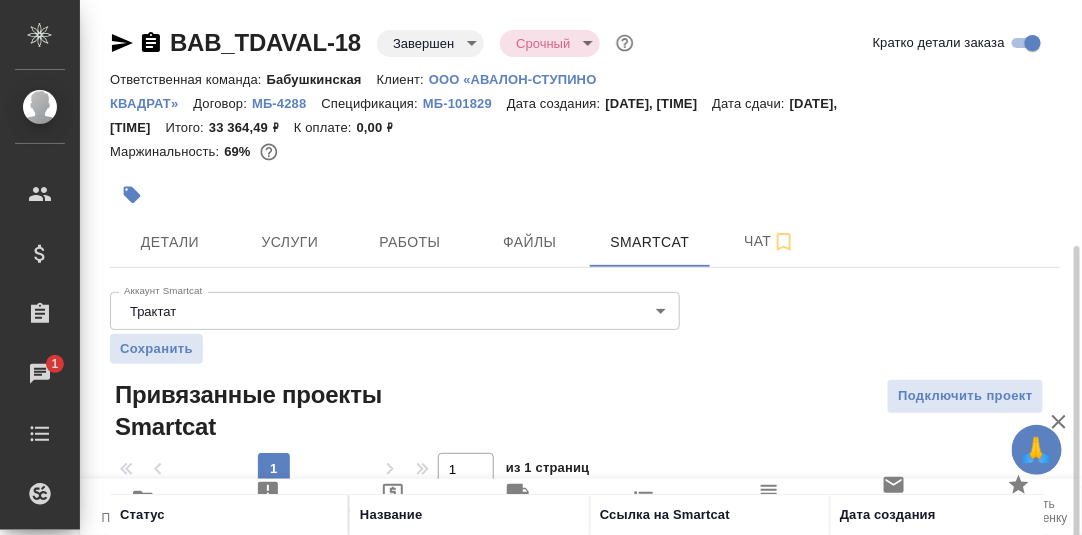 scroll, scrollTop: 137, scrollLeft: 0, axis: vertical 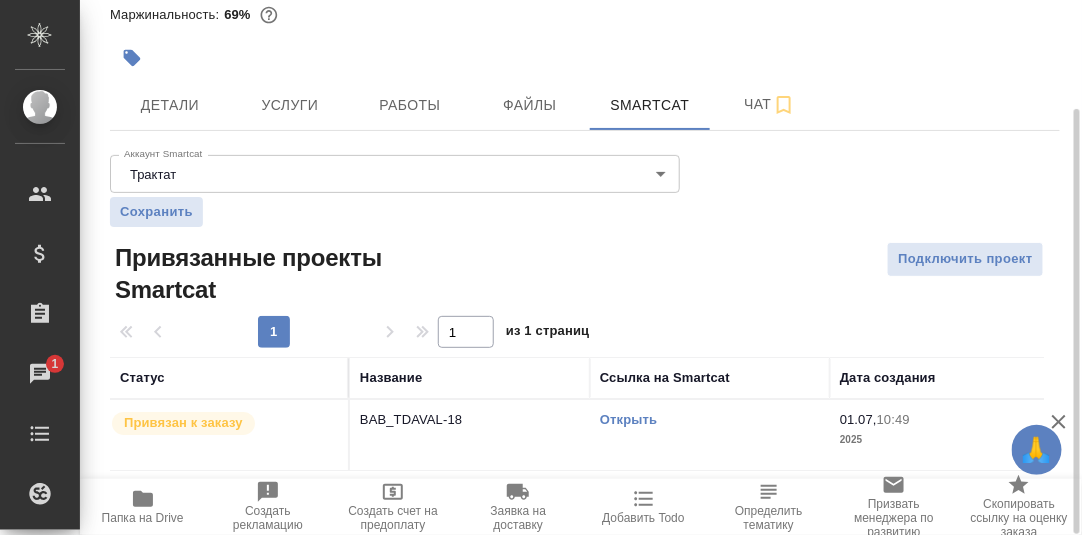 click on "Открыть" at bounding box center [628, 419] 